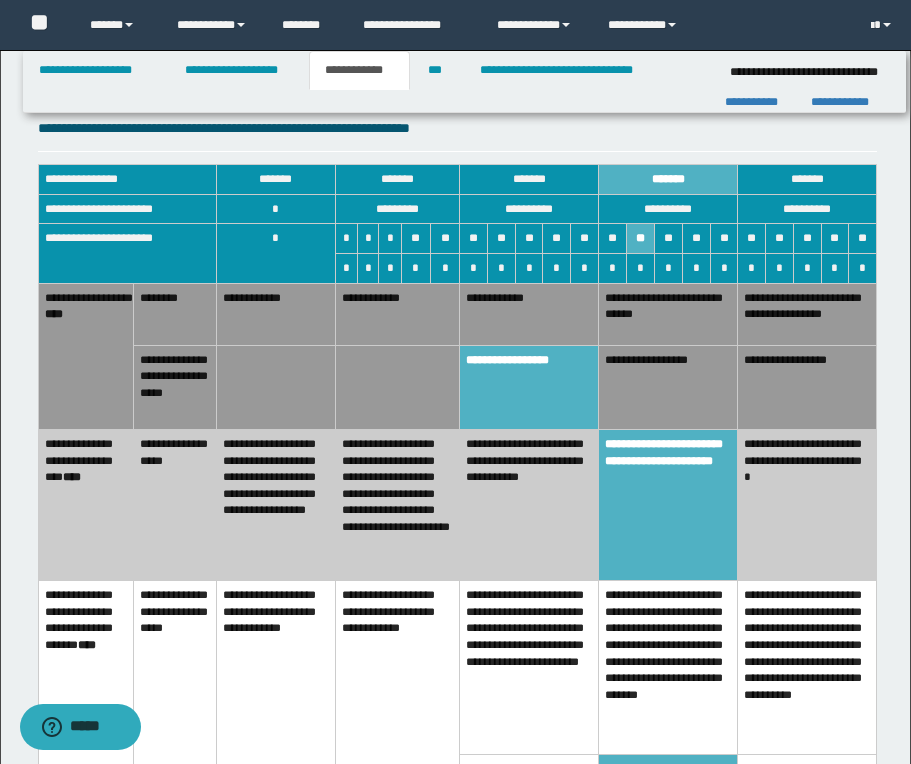 scroll, scrollTop: 0, scrollLeft: 0, axis: both 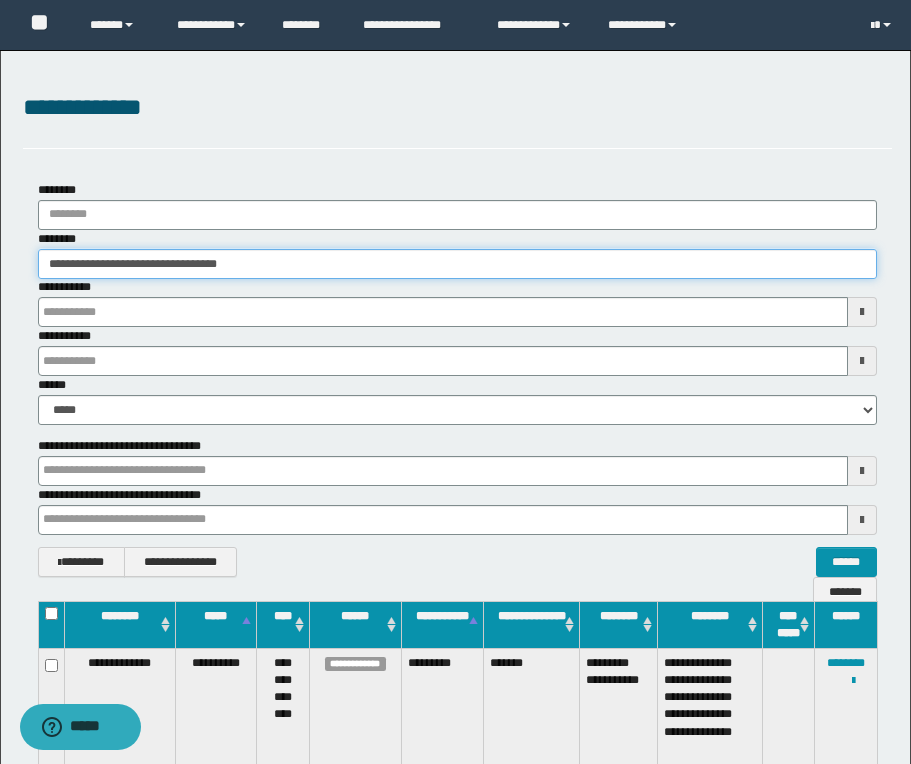 drag, startPoint x: 261, startPoint y: 263, endPoint x: 43, endPoint y: 244, distance: 218.82642 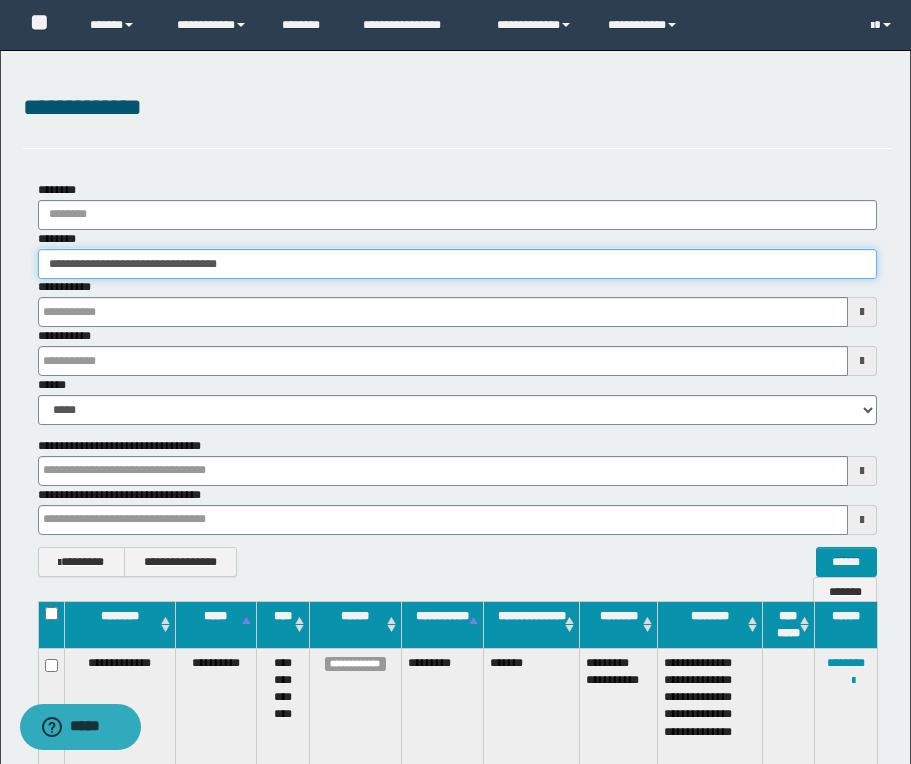 click on "**********" at bounding box center [457, 254] 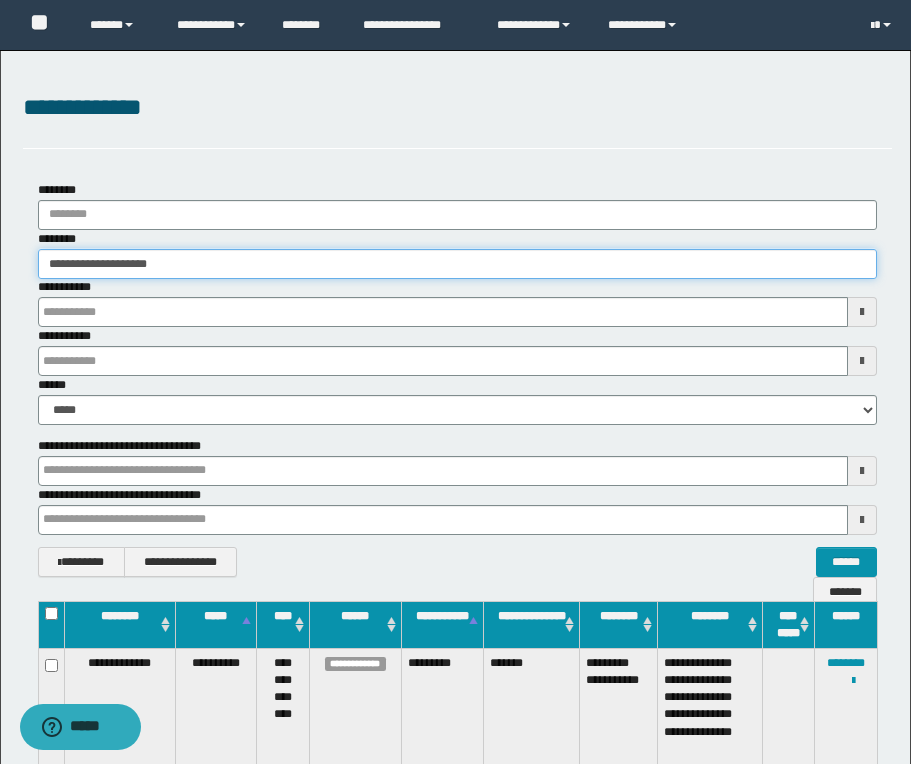 type on "**********" 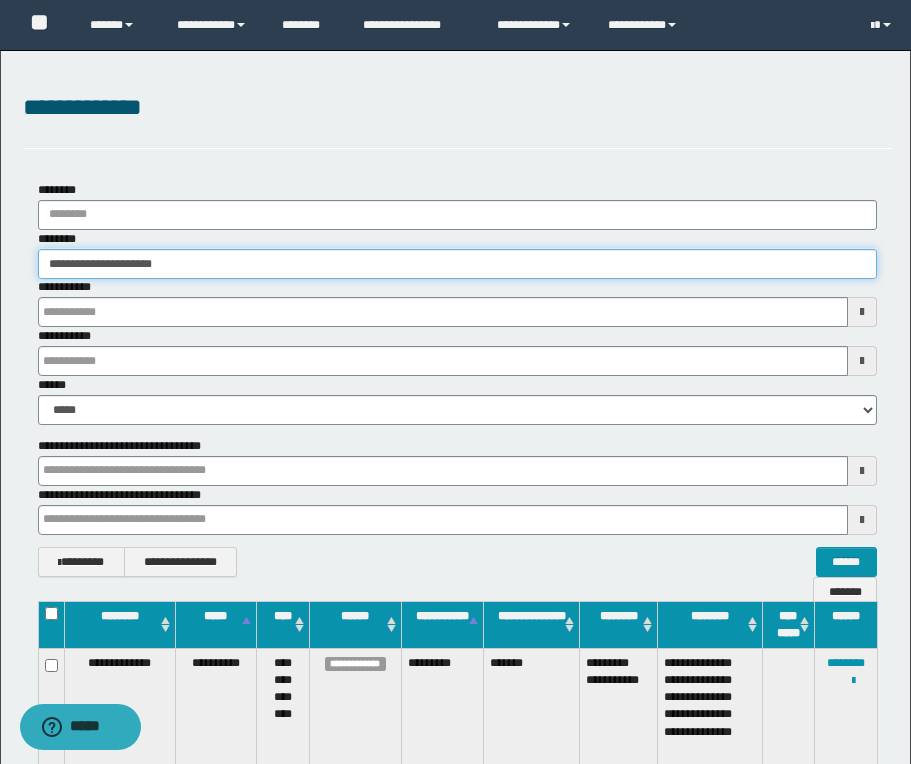 type on "**********" 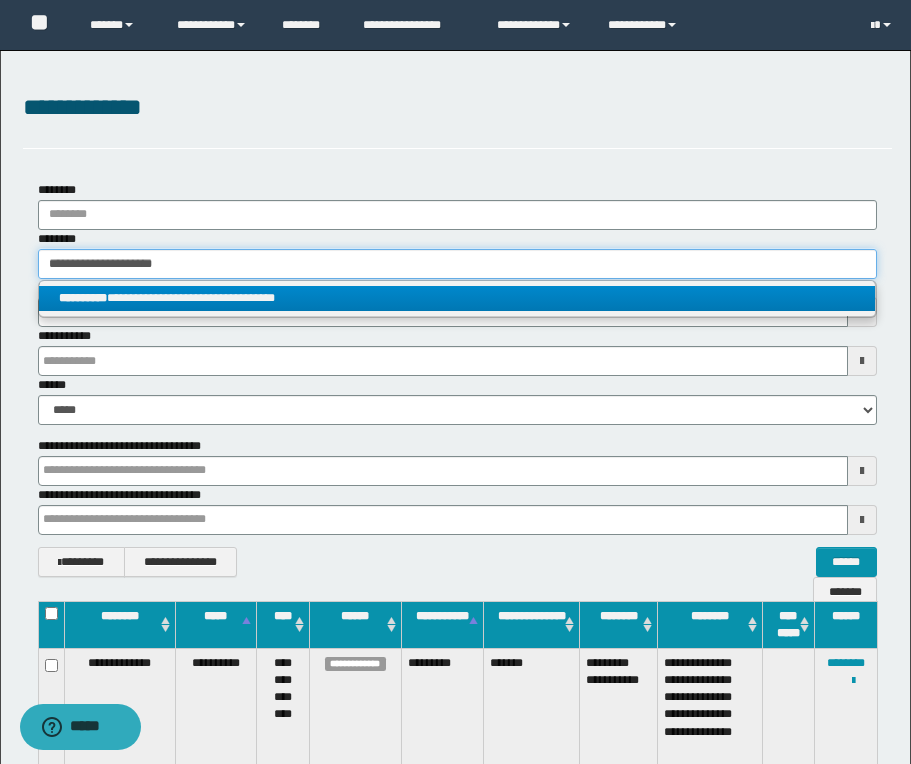 type on "**********" 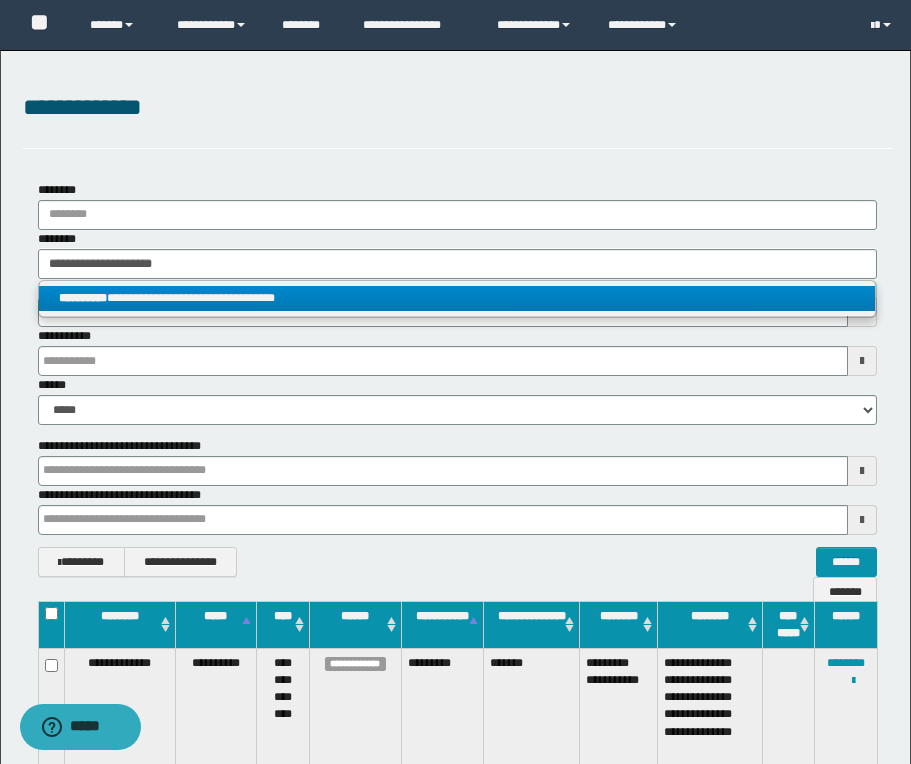 click on "**********" at bounding box center (457, 298) 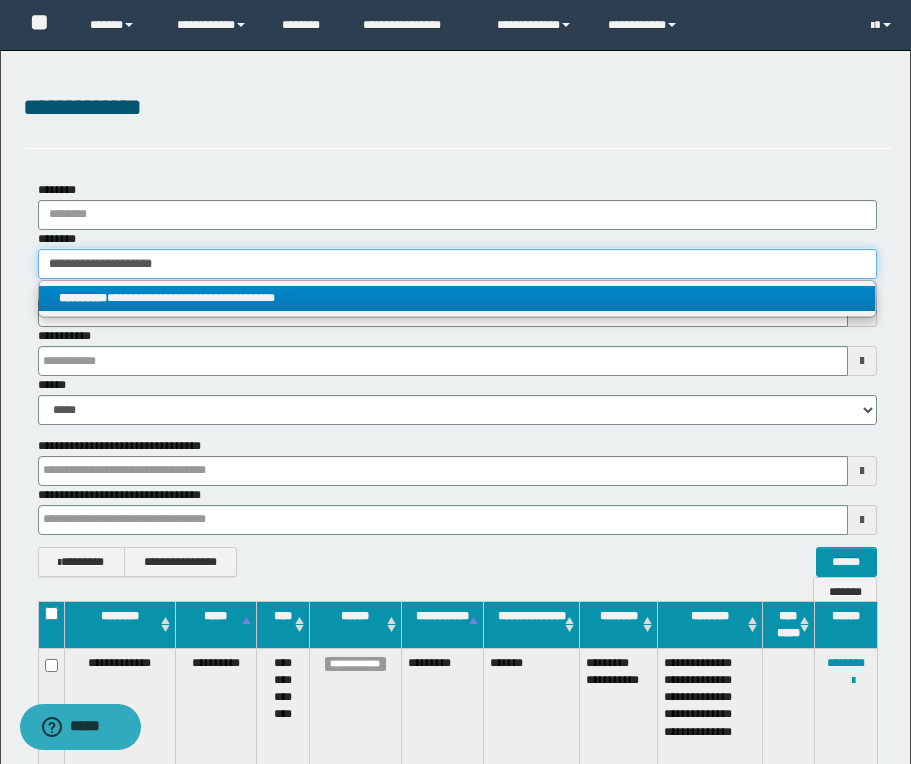 type 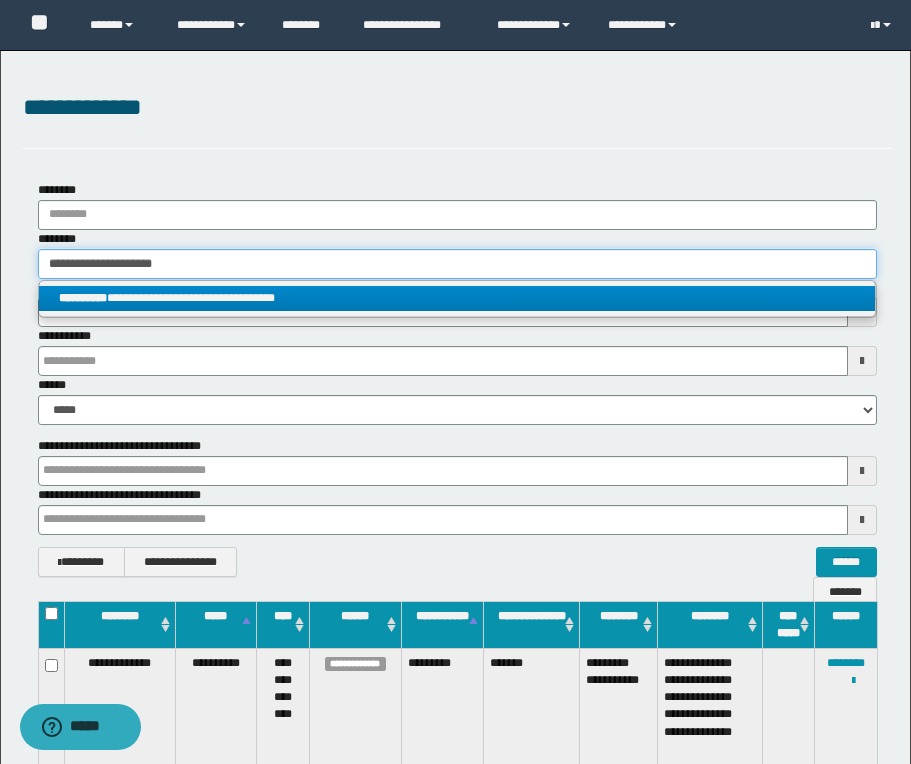 type on "**********" 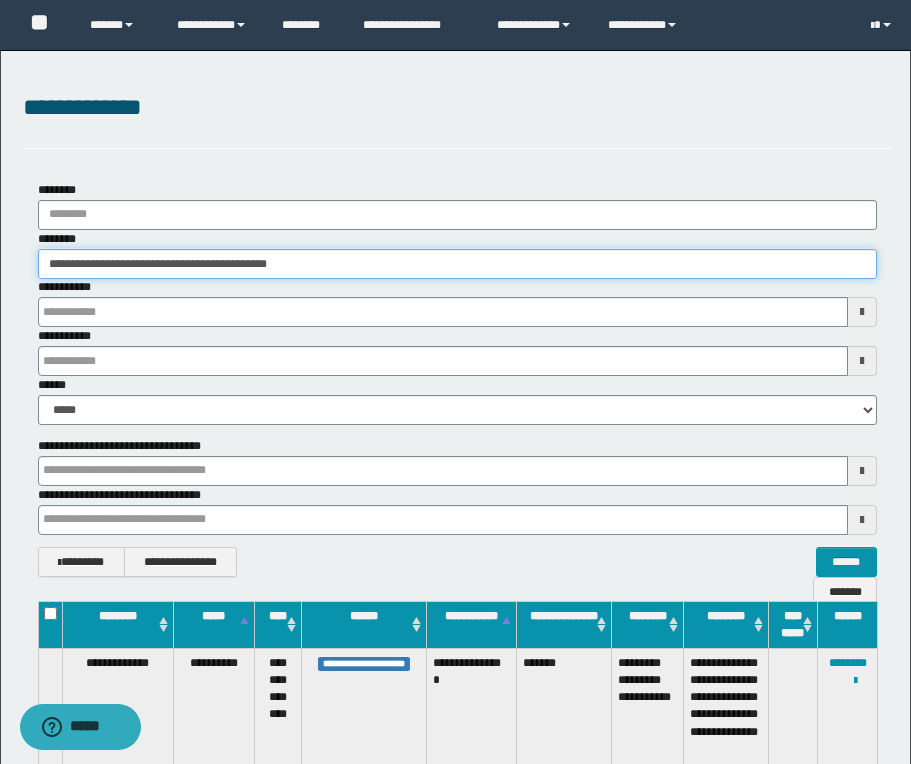 drag, startPoint x: 349, startPoint y: 265, endPoint x: -151, endPoint y: 236, distance: 500.8403 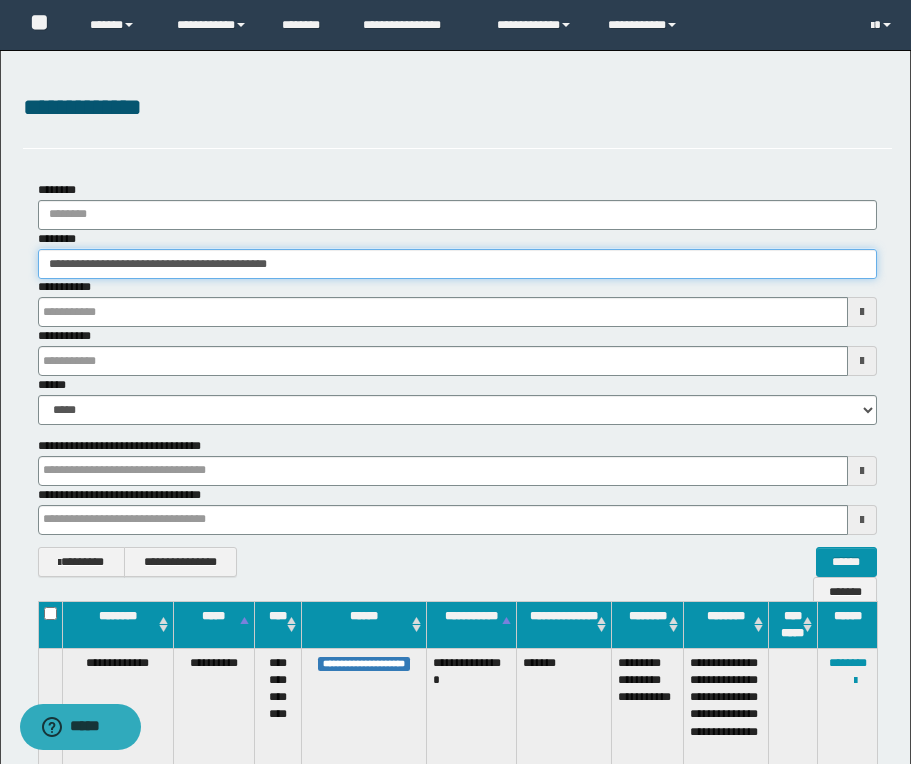 click on "**********" at bounding box center [455, 382] 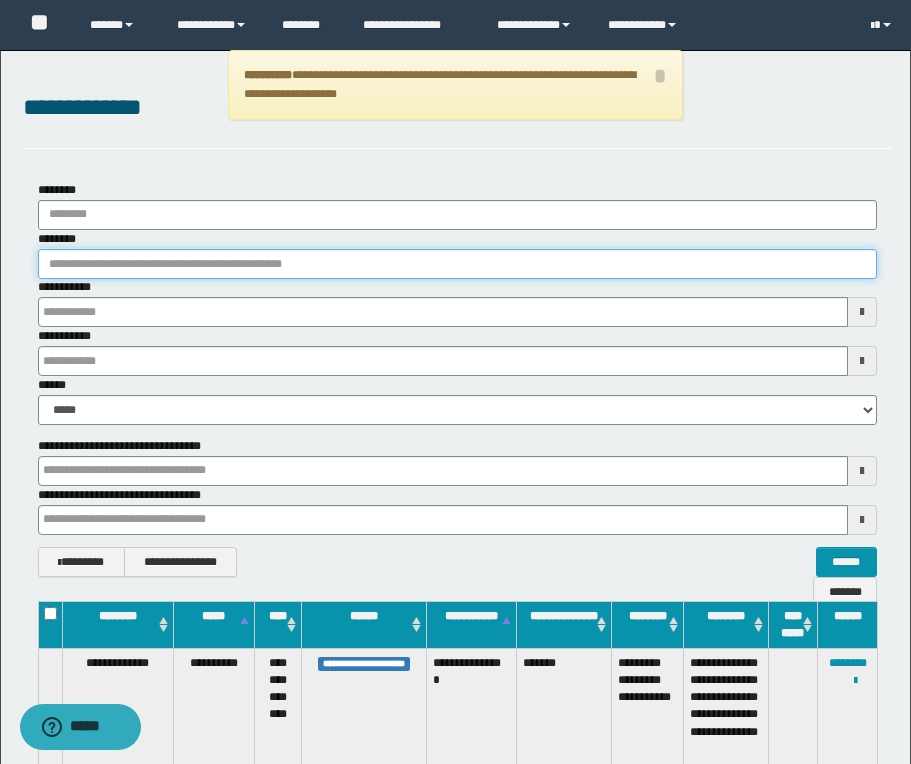 click on "********" at bounding box center [457, 264] 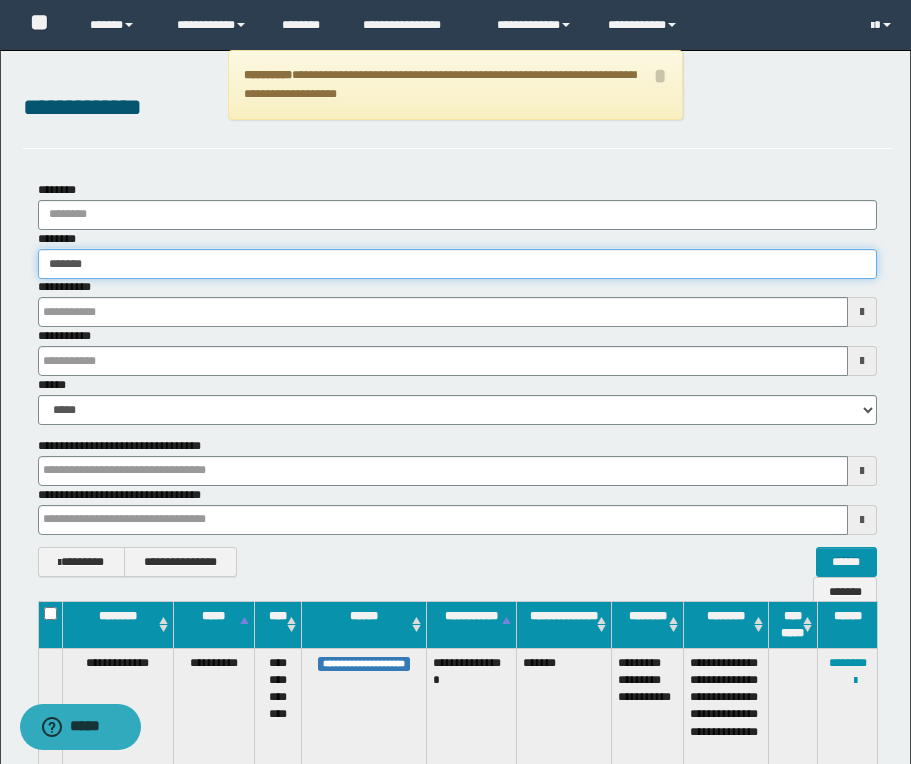 type on "*******" 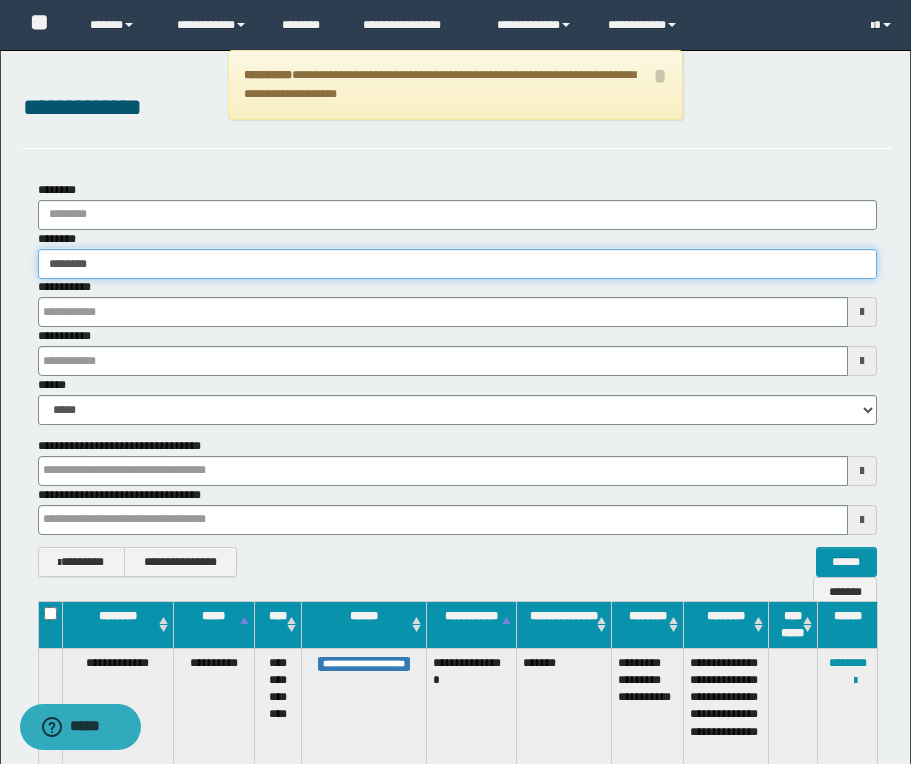 type on "*******" 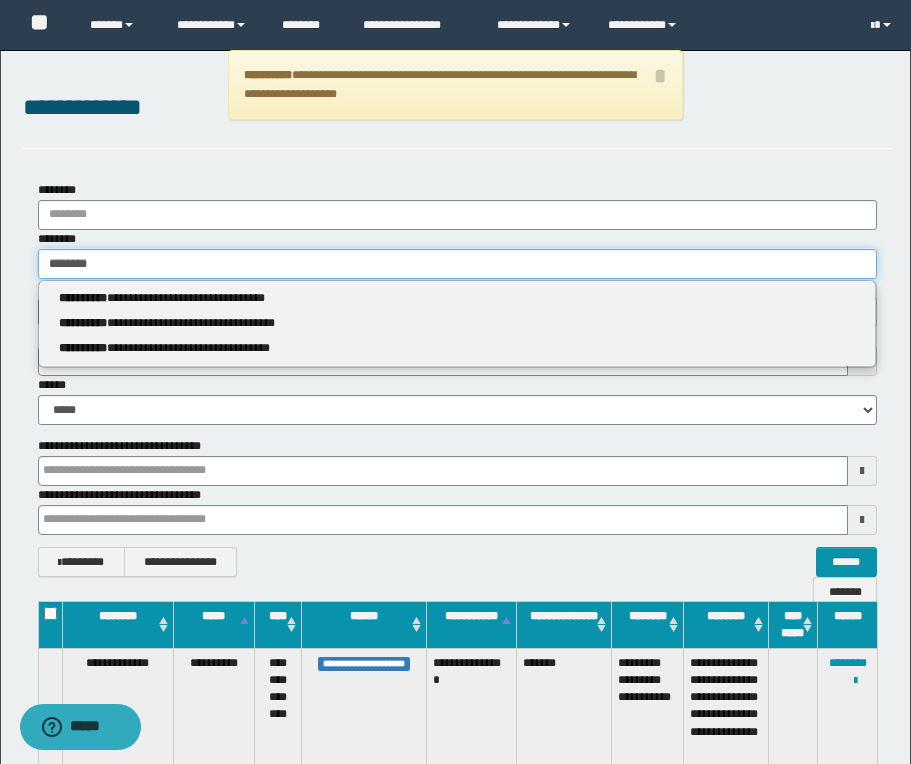 type 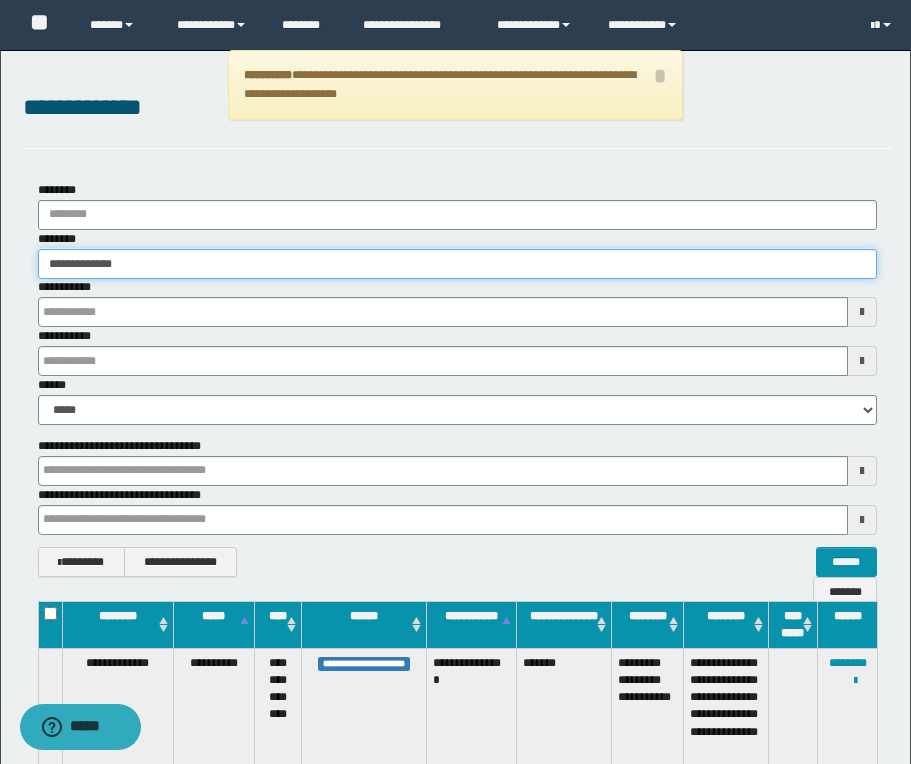 type on "**********" 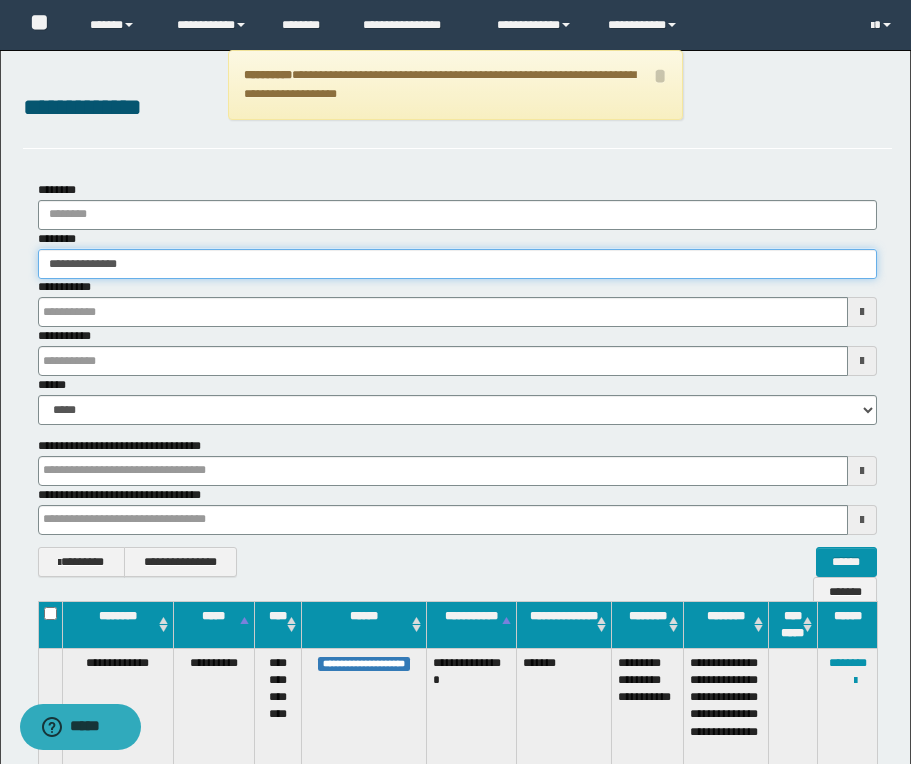 type on "**********" 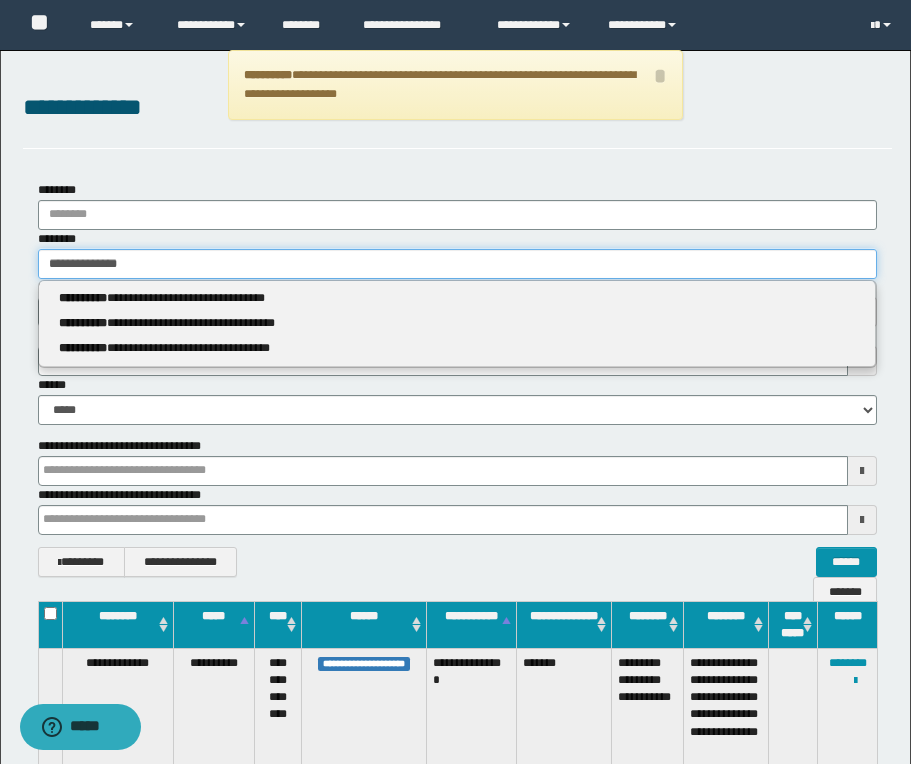 type 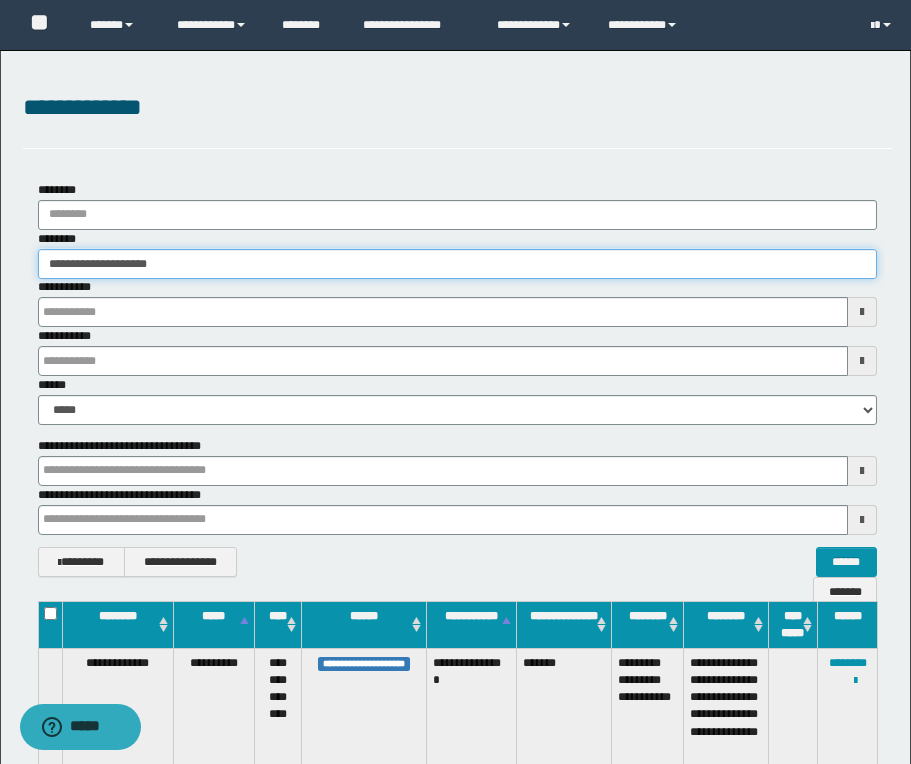 type on "**********" 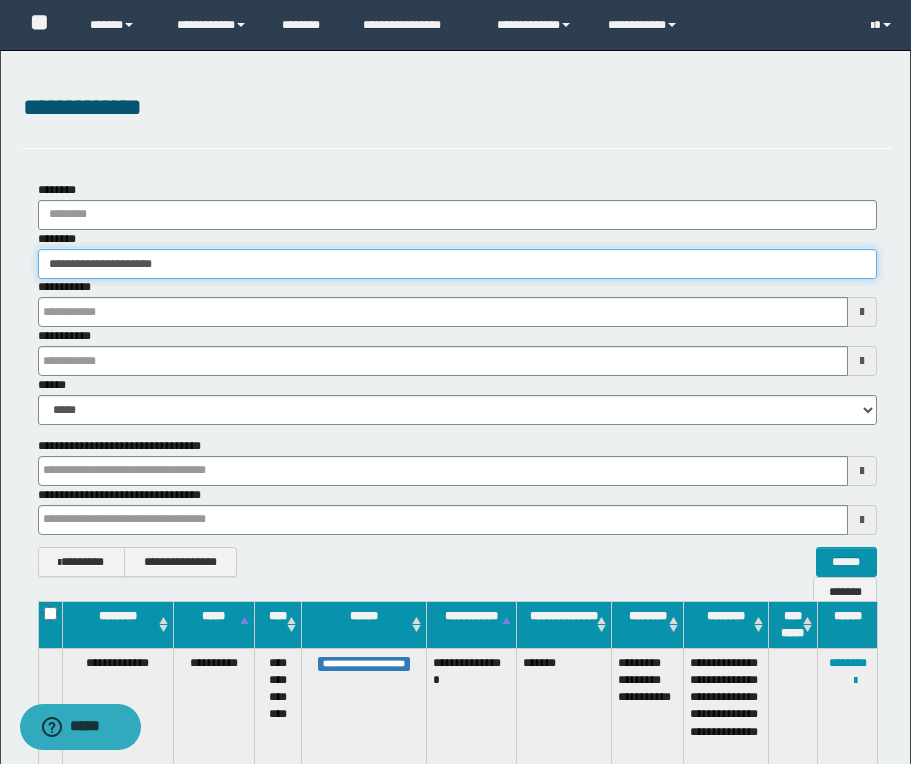 type on "**********" 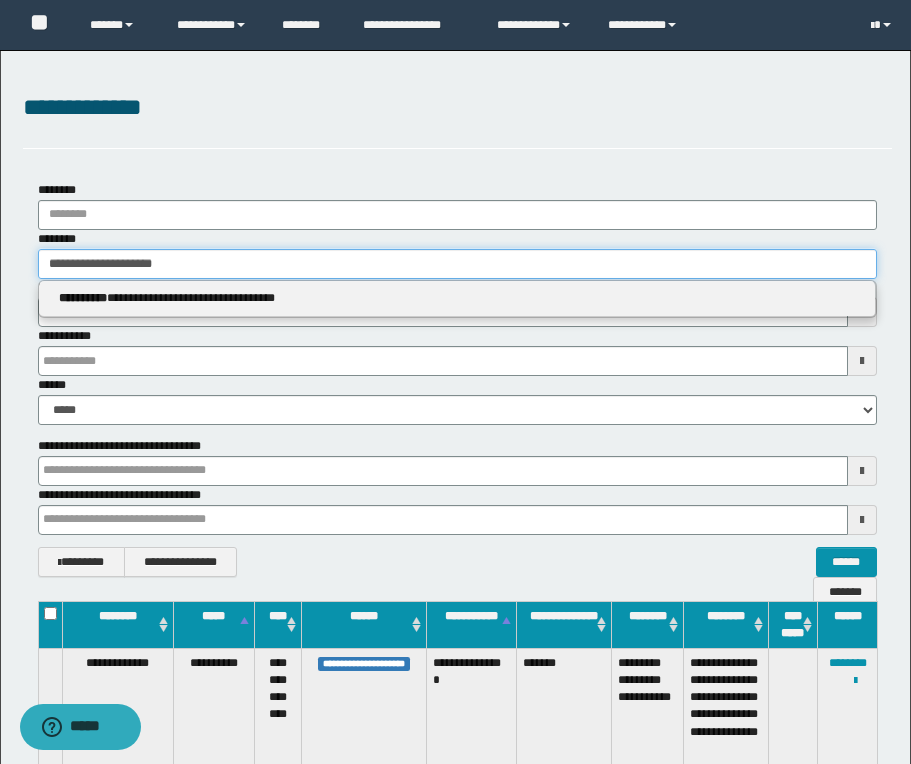 type on "**********" 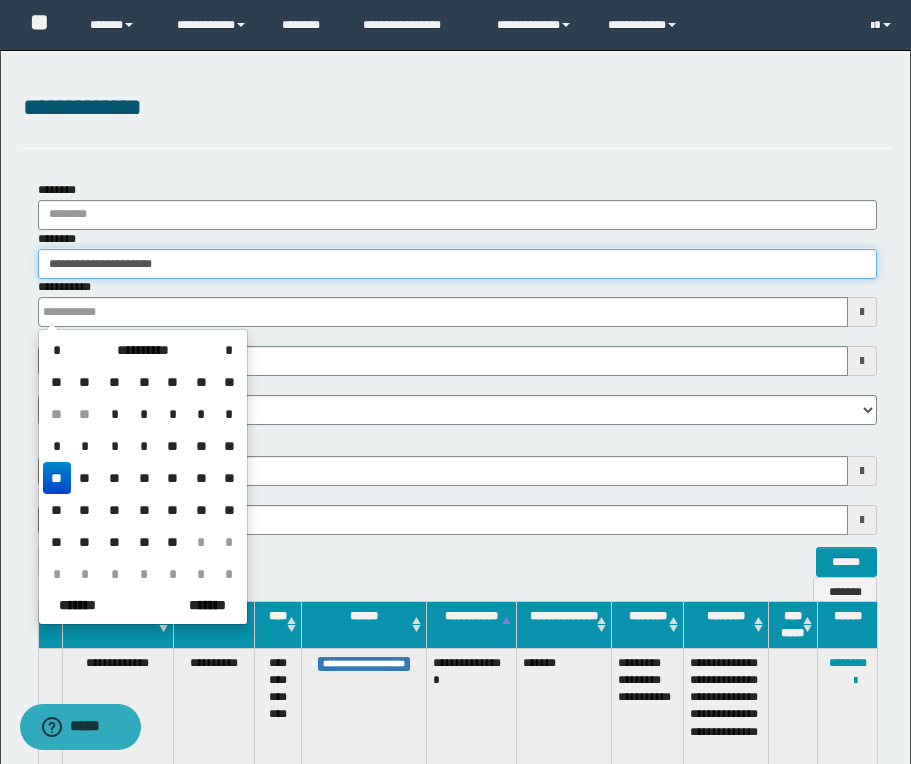 type on "**********" 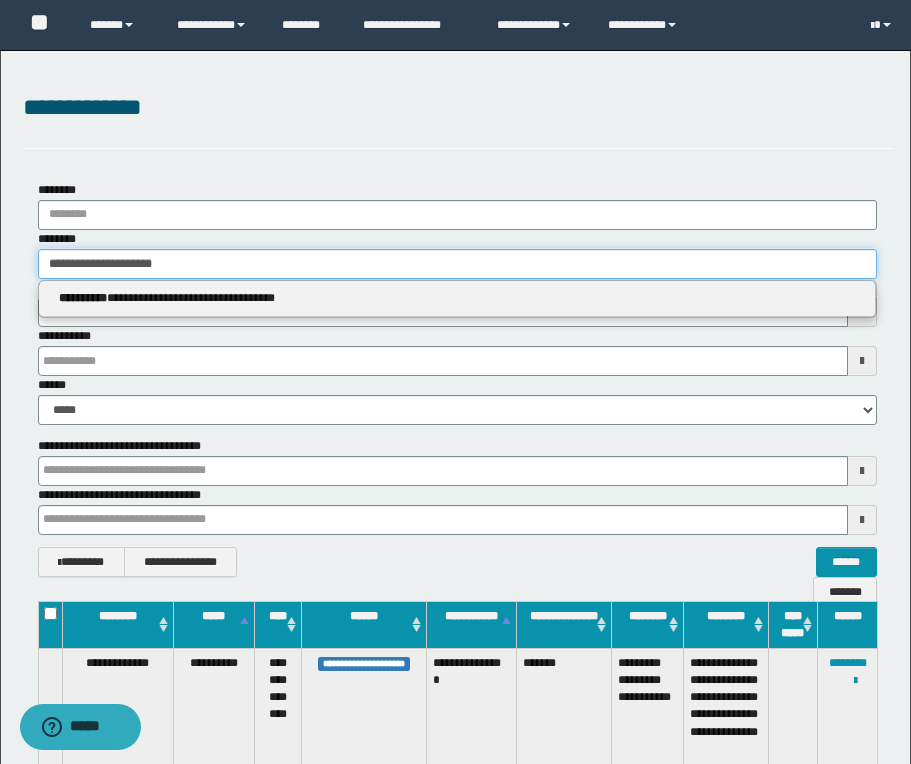 click on "**********" at bounding box center [457, 264] 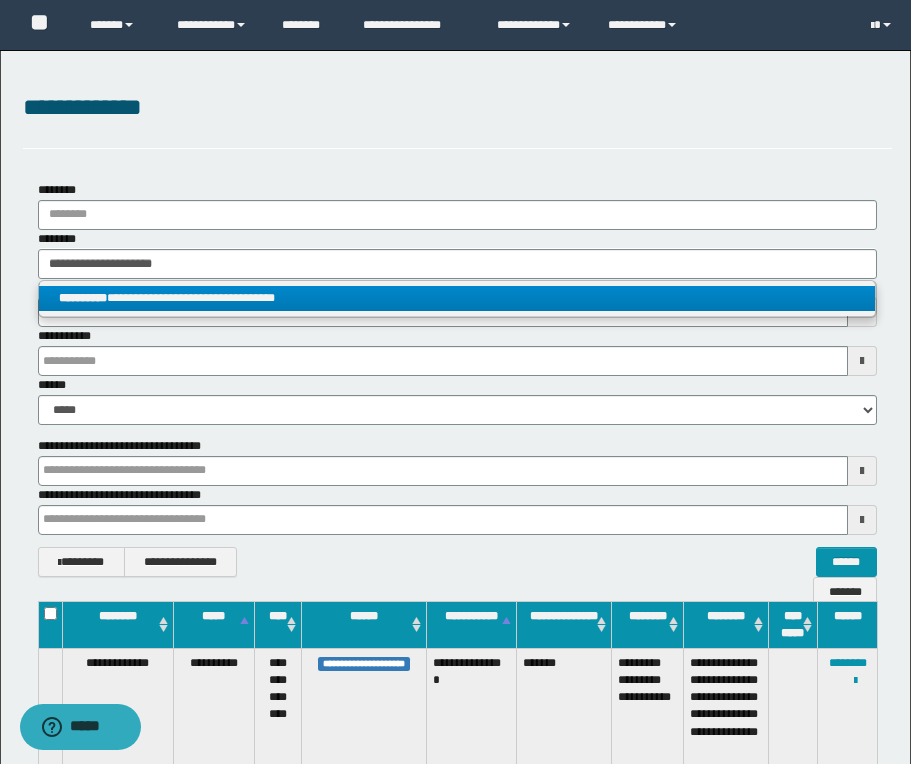 click on "**********" at bounding box center (457, 298) 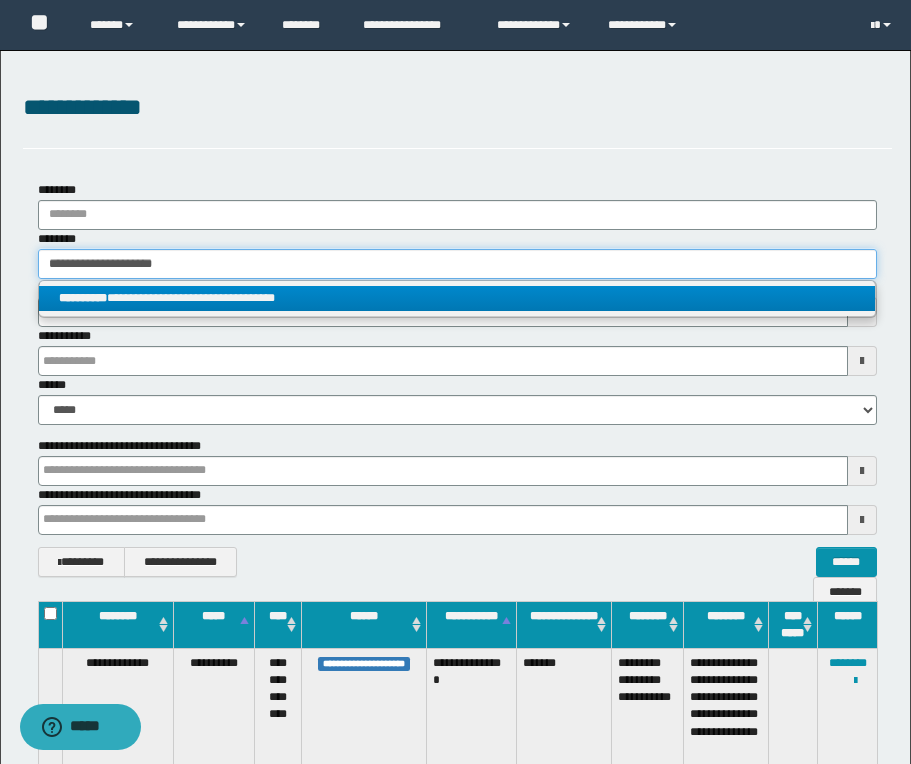 type 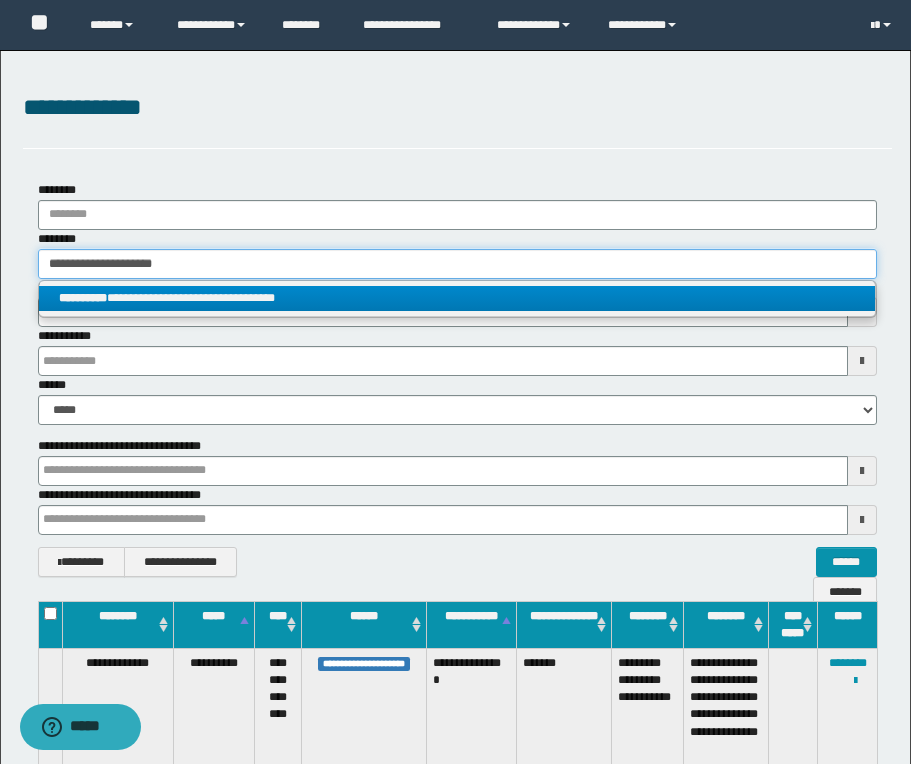 type on "**********" 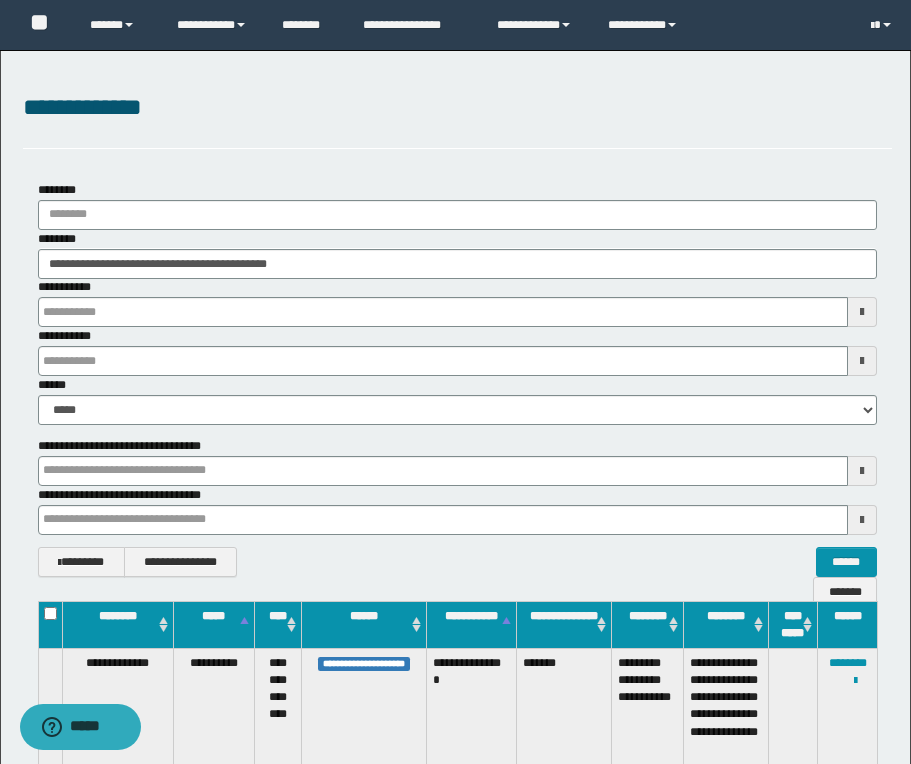click on "**********" at bounding box center [455, 465] 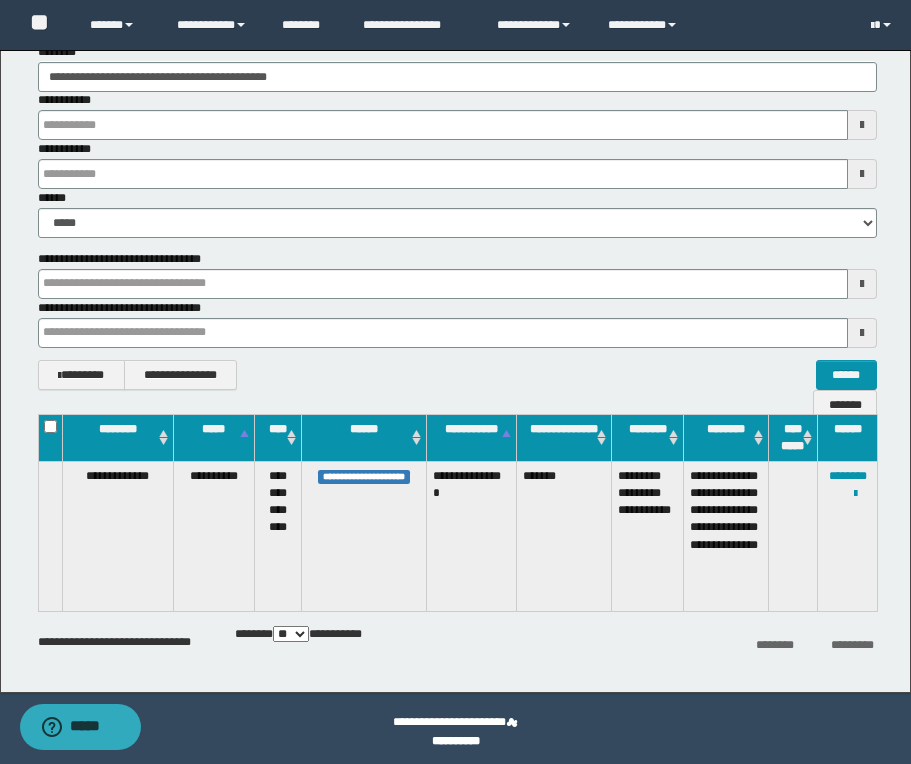 scroll, scrollTop: 193, scrollLeft: 0, axis: vertical 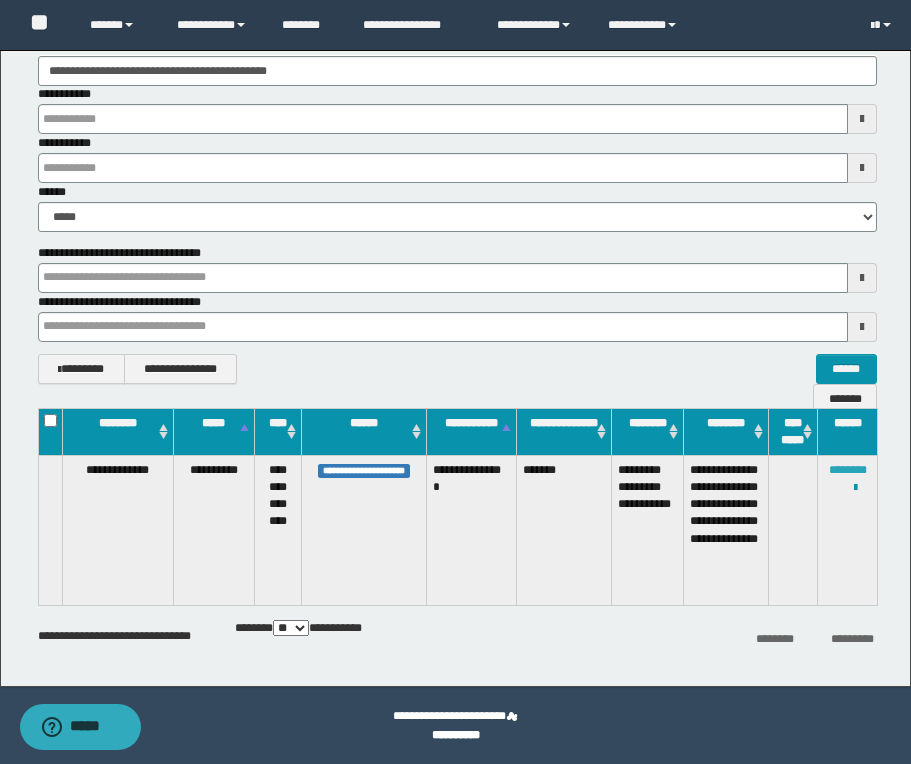 click on "********" at bounding box center [848, 470] 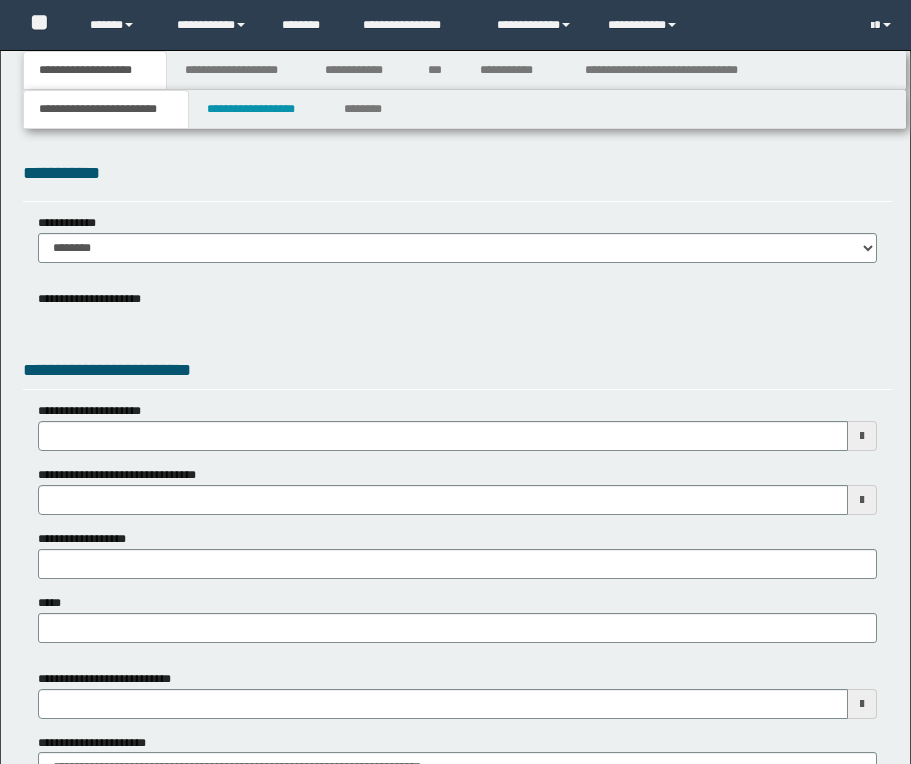 scroll, scrollTop: 0, scrollLeft: 0, axis: both 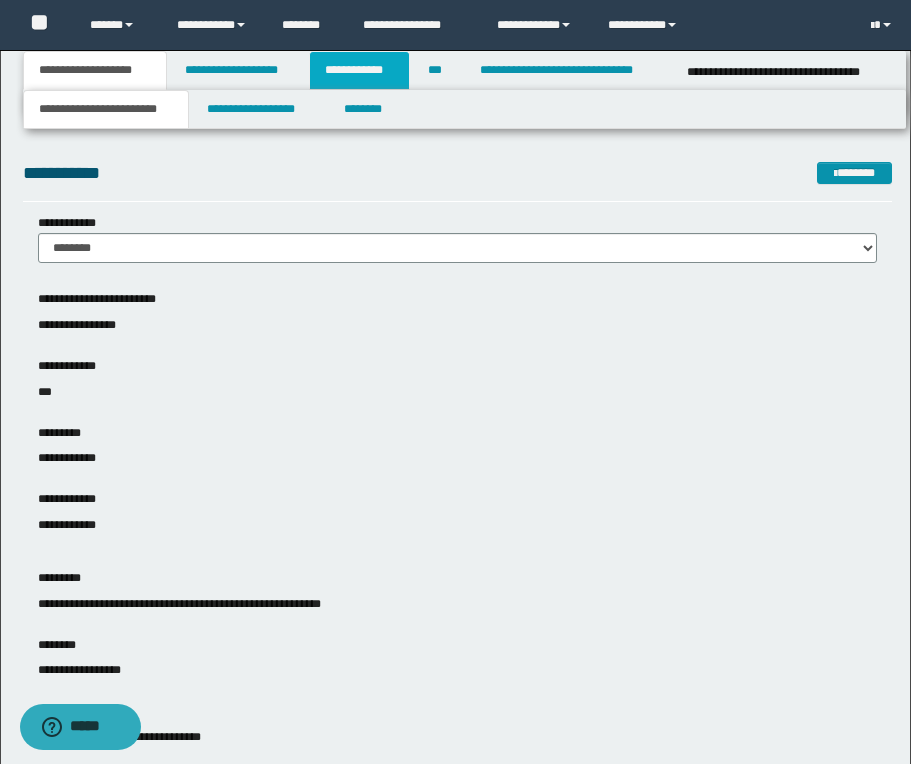 click on "**********" at bounding box center [359, 70] 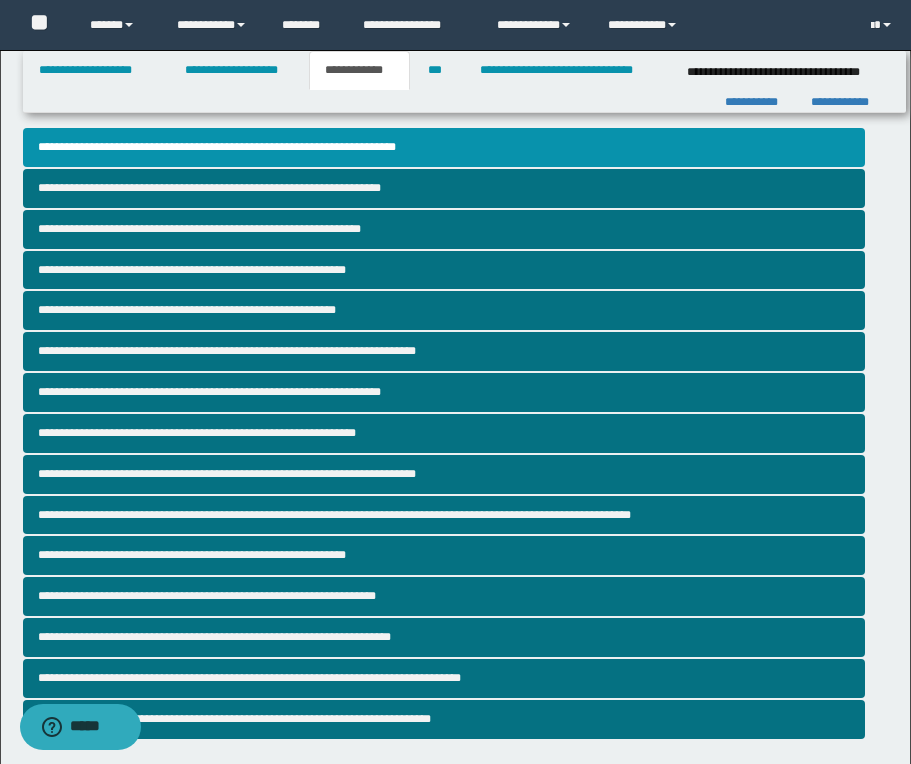 click on "**********" at bounding box center [455, 731] 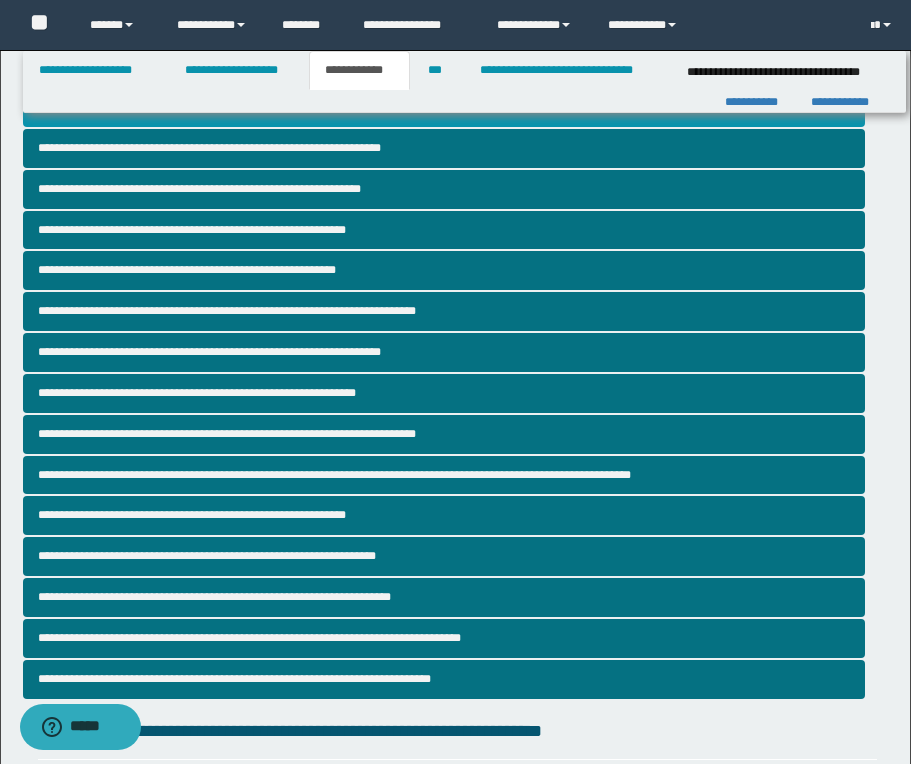 scroll, scrollTop: 120, scrollLeft: 0, axis: vertical 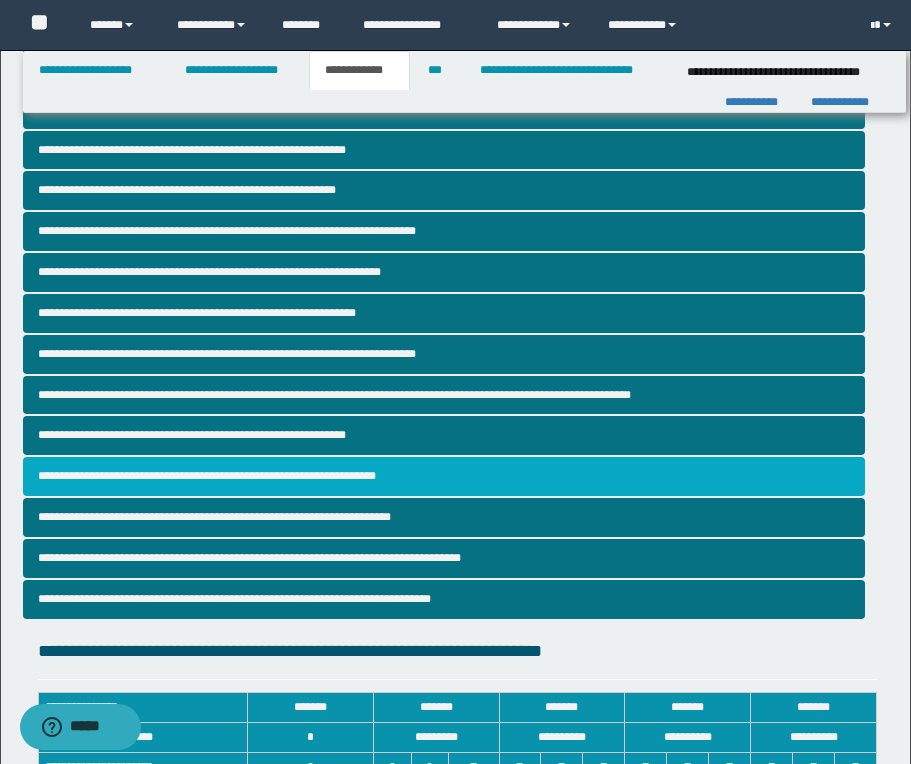 click on "**********" at bounding box center (444, 476) 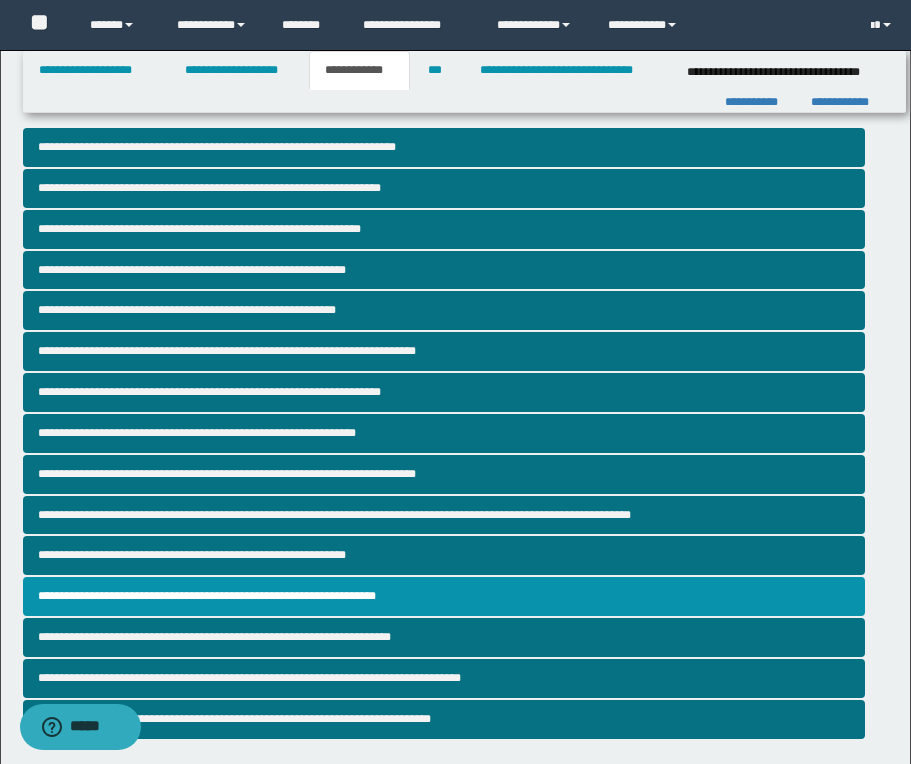 click on "*****" at bounding box center [80, 727] 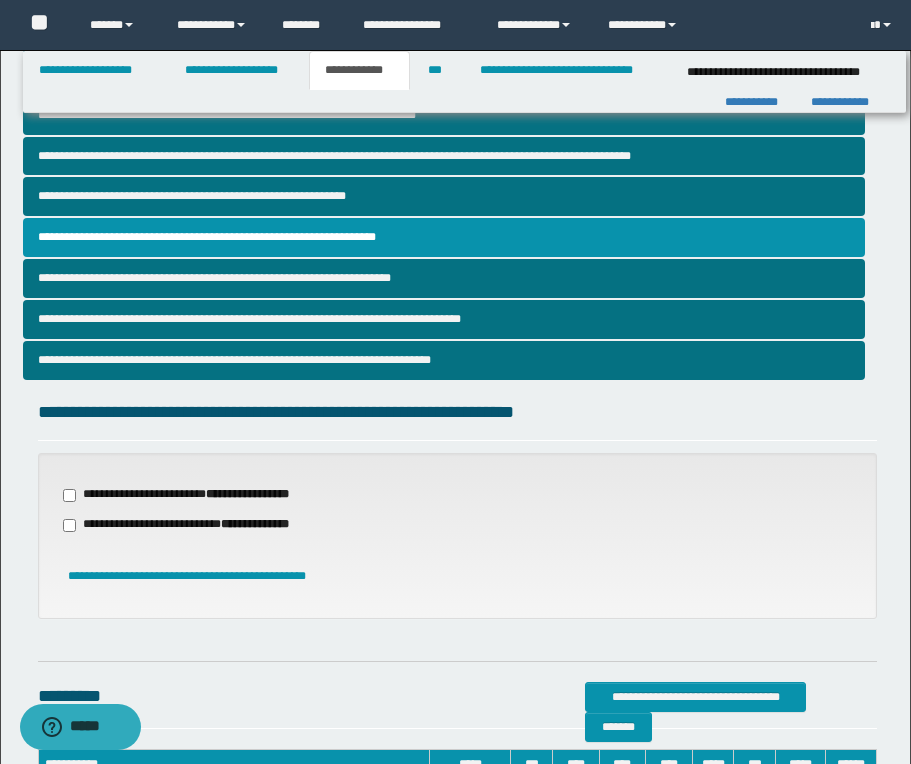 scroll, scrollTop: 360, scrollLeft: 0, axis: vertical 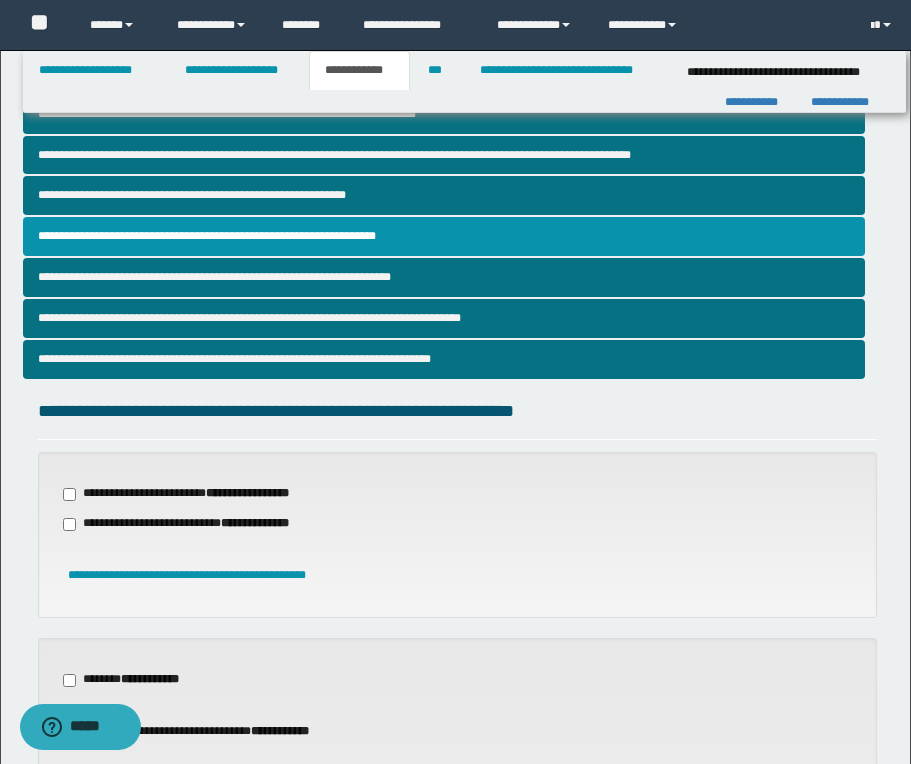 click on "**********" at bounding box center [457, 535] 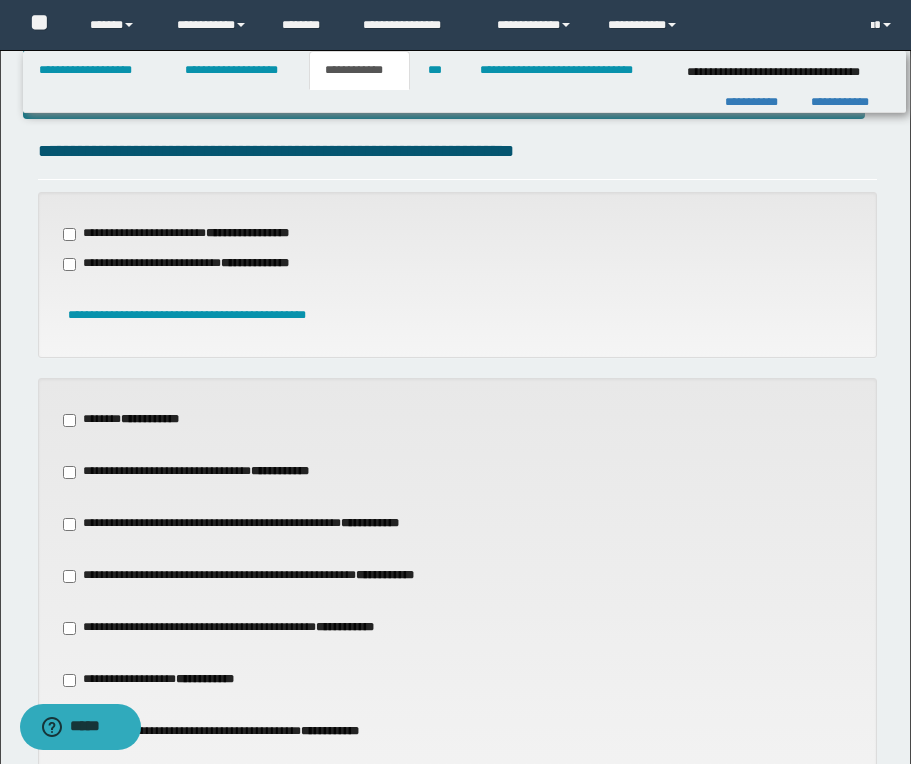 scroll, scrollTop: 560, scrollLeft: 0, axis: vertical 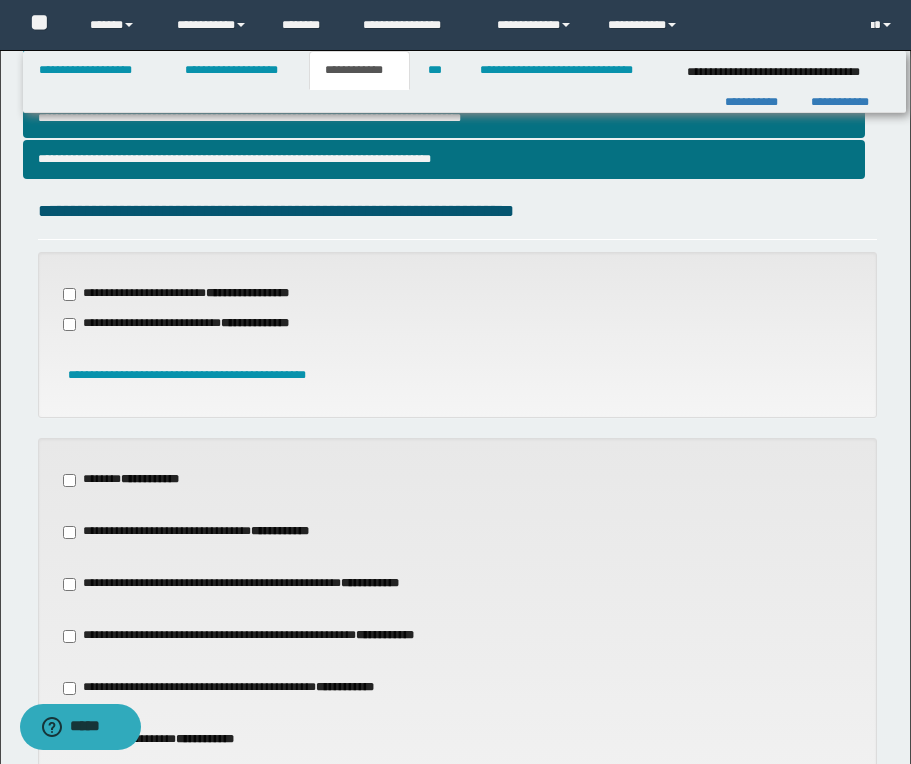 click on "**********" at bounding box center [457, 688] 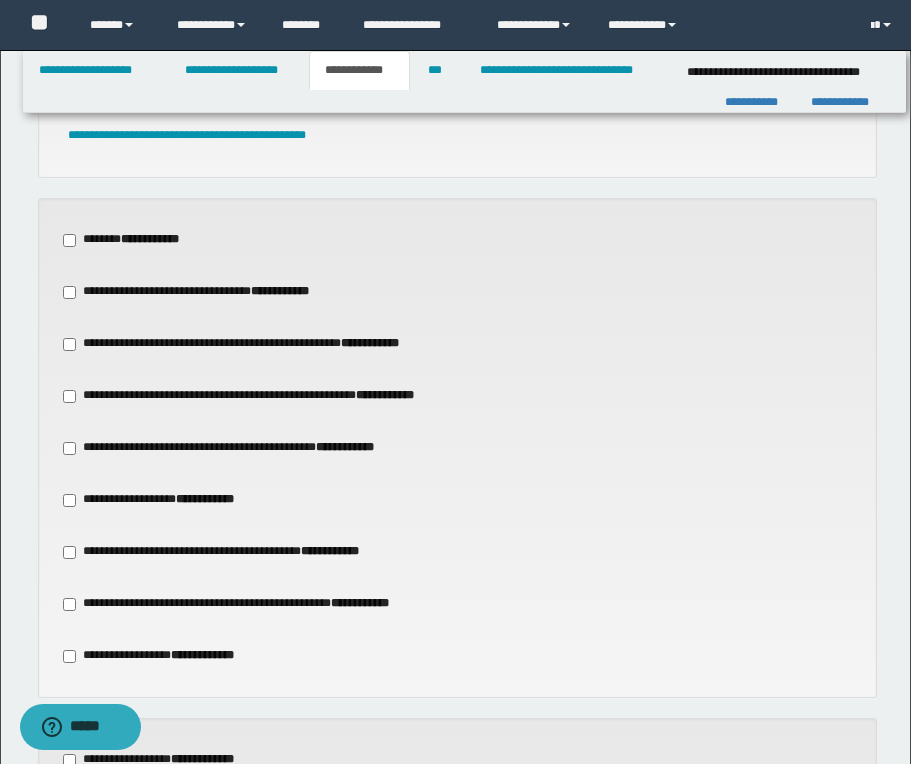 scroll, scrollTop: 840, scrollLeft: 0, axis: vertical 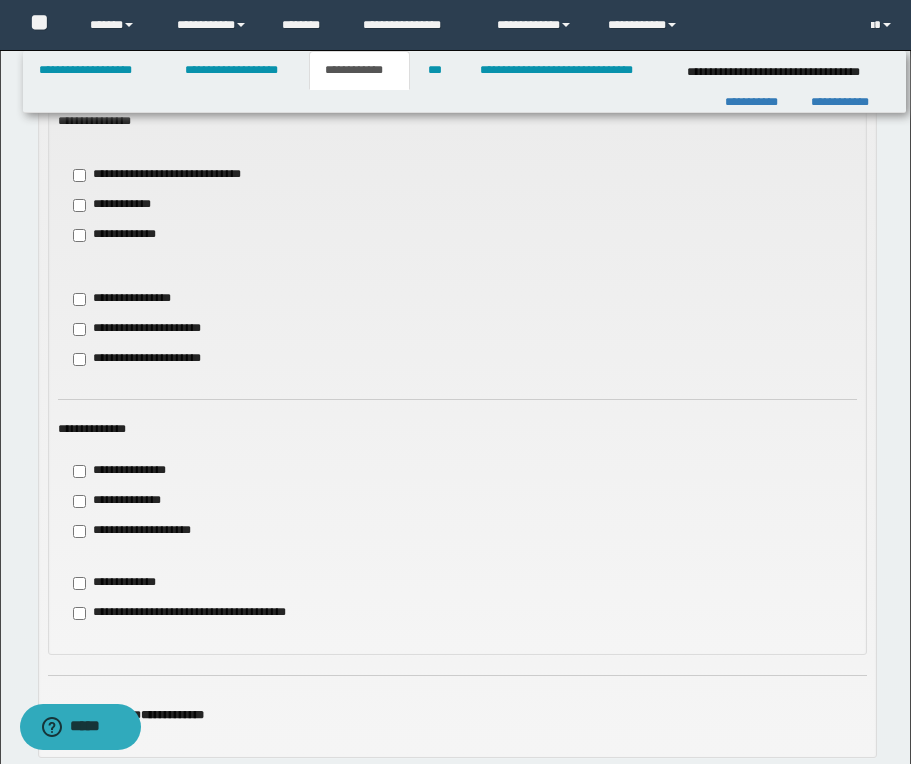 click on "**********" at bounding box center (359, 70) 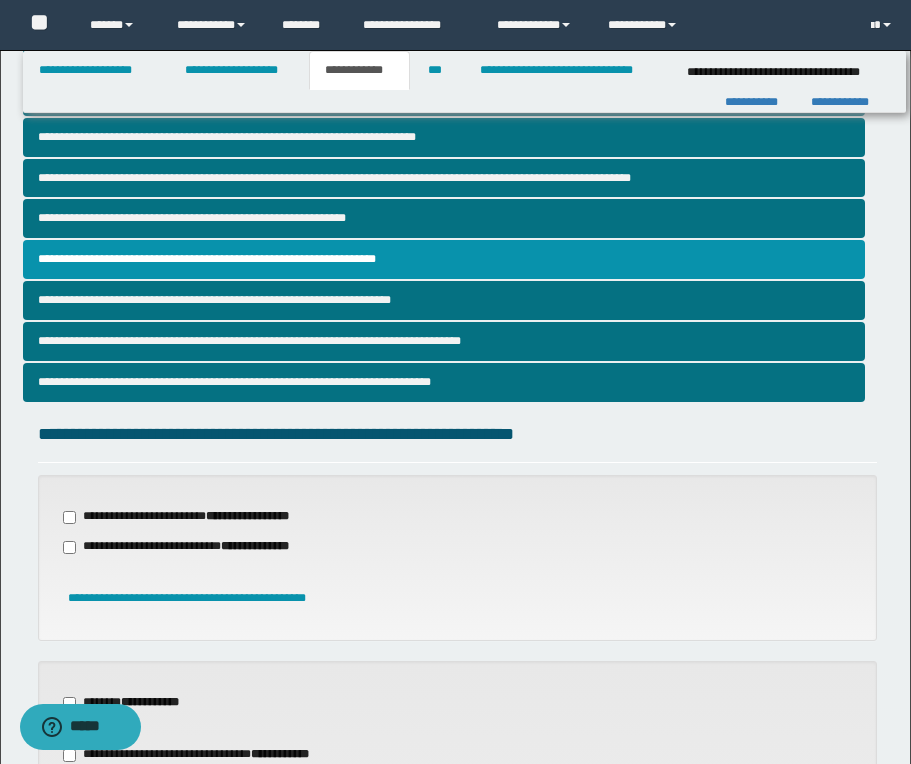 scroll, scrollTop: 334, scrollLeft: 0, axis: vertical 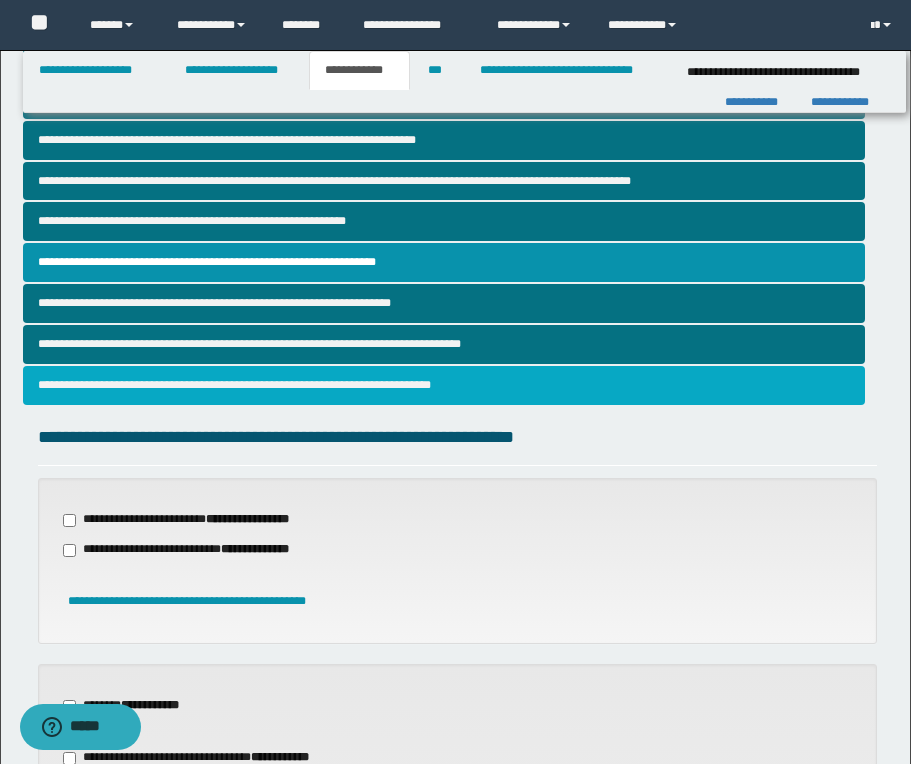 click on "**********" at bounding box center [444, 385] 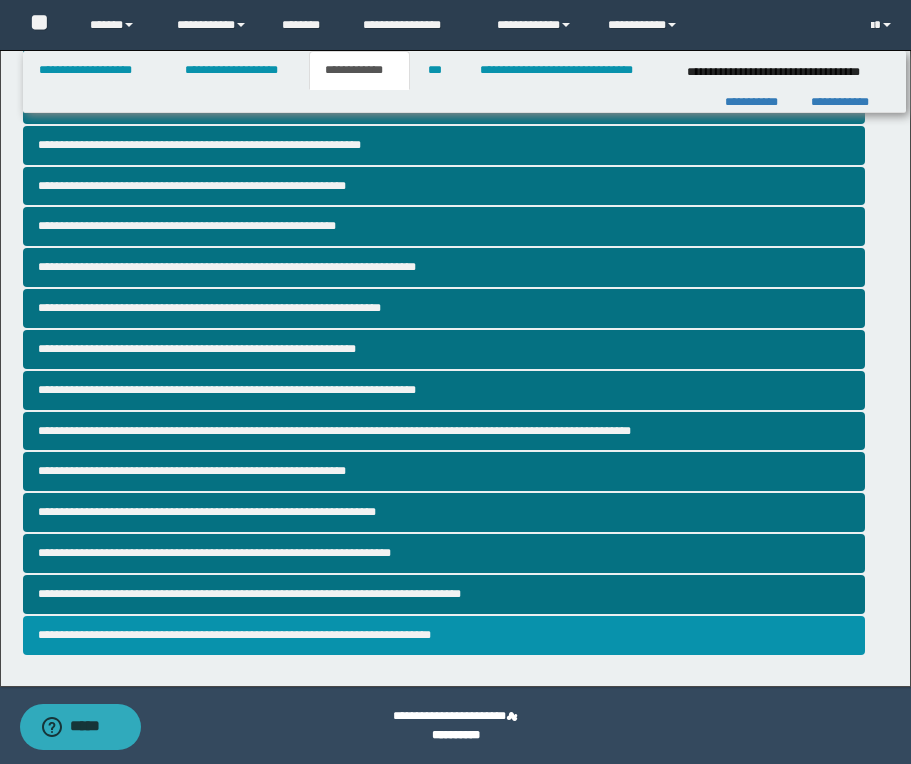 scroll, scrollTop: 0, scrollLeft: 0, axis: both 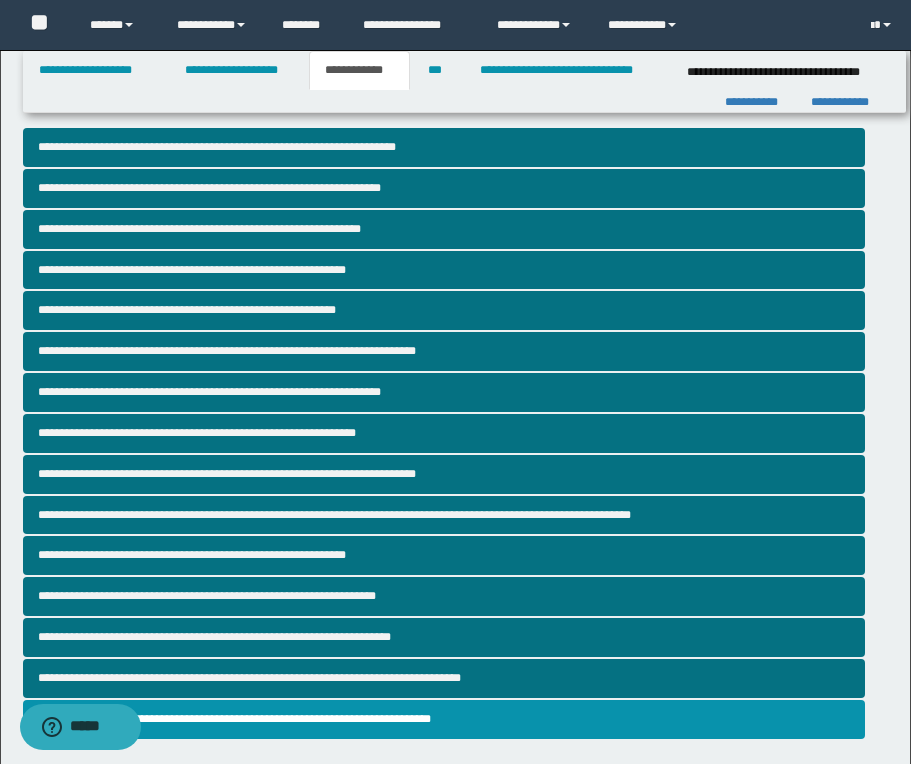 click on "**********" at bounding box center [455, 669] 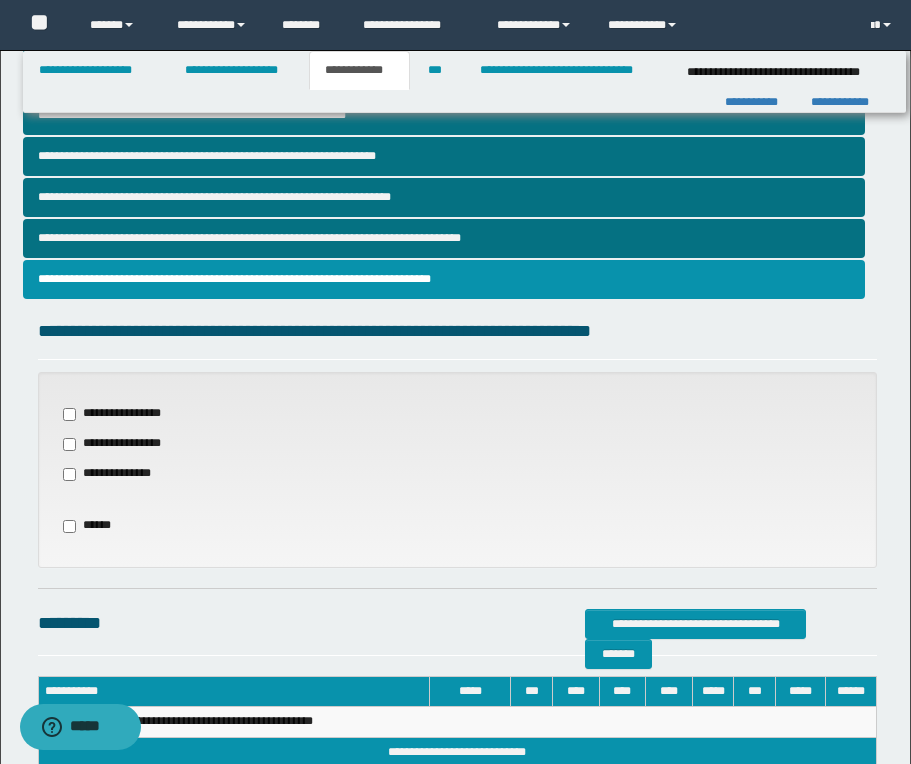scroll, scrollTop: 480, scrollLeft: 0, axis: vertical 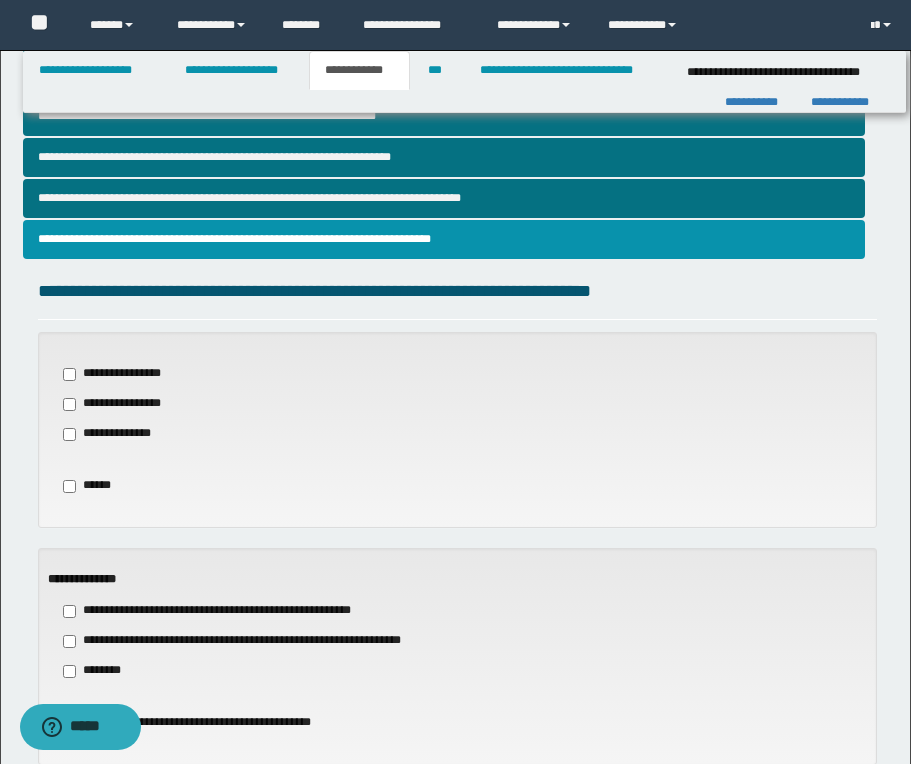 click on "**********" at bounding box center (455, 308) 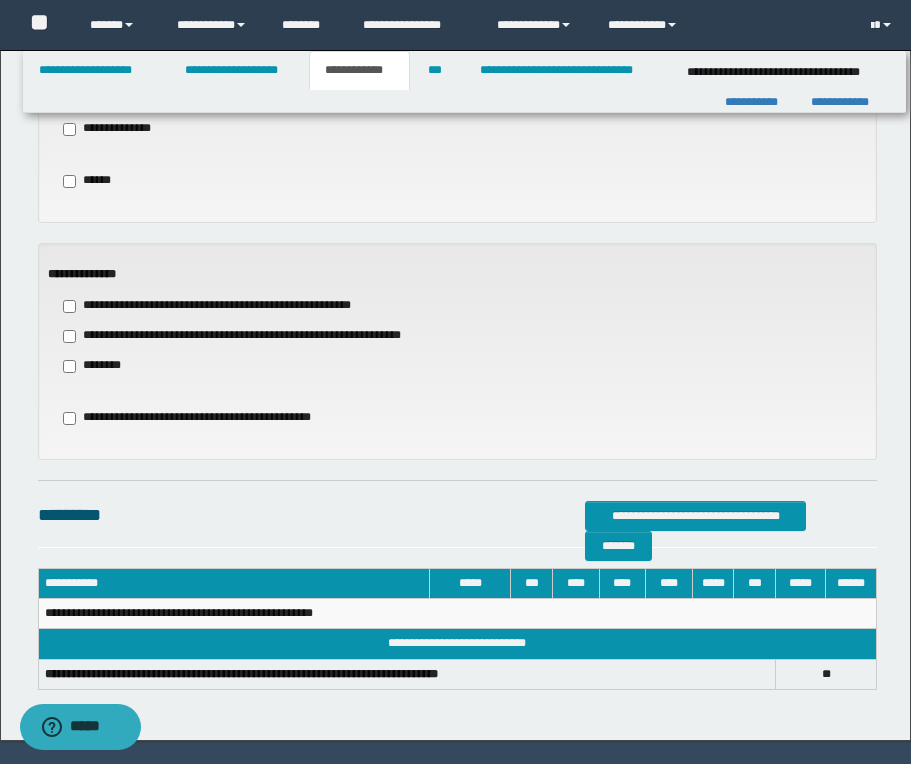 scroll, scrollTop: 800, scrollLeft: 0, axis: vertical 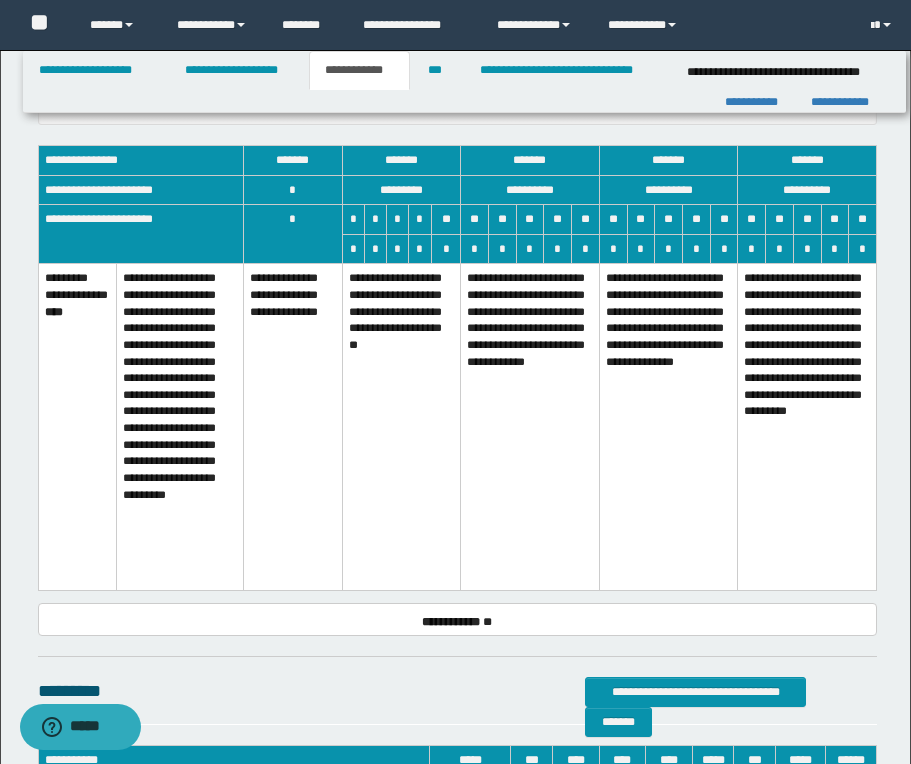 click on "**********" at bounding box center [530, 427] 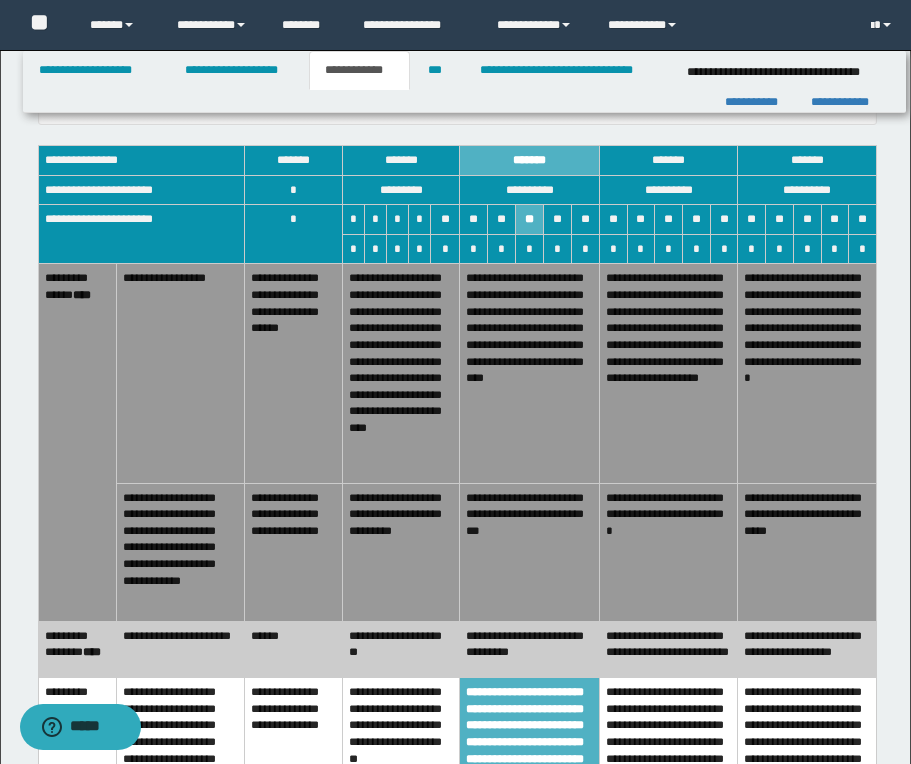 click on "**********" at bounding box center [668, 649] 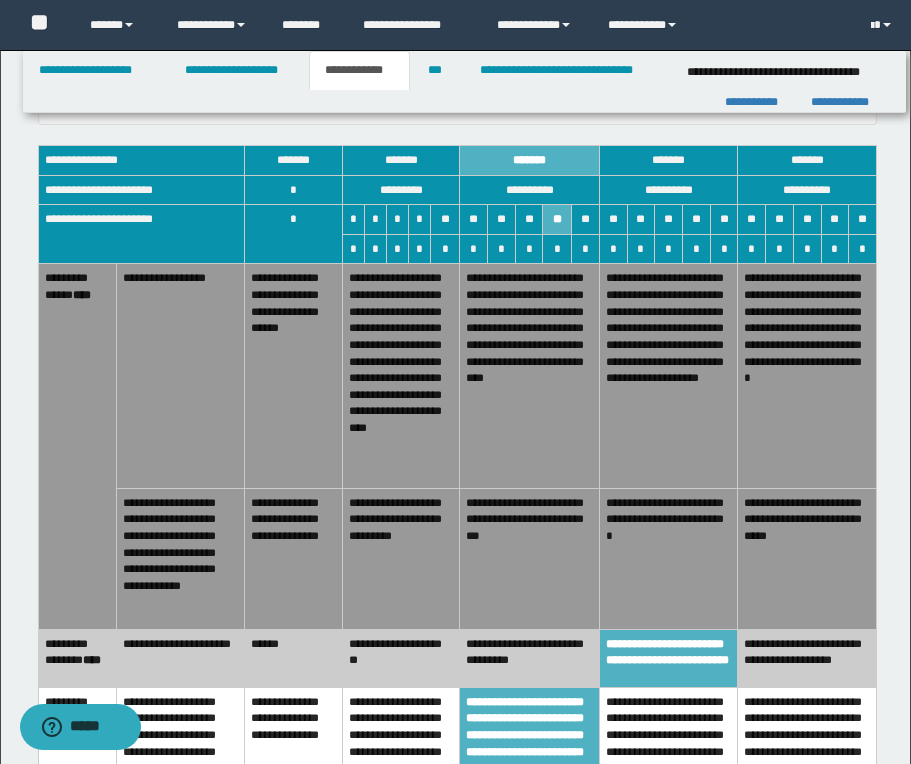 click on "**********" at bounding box center (530, 558) 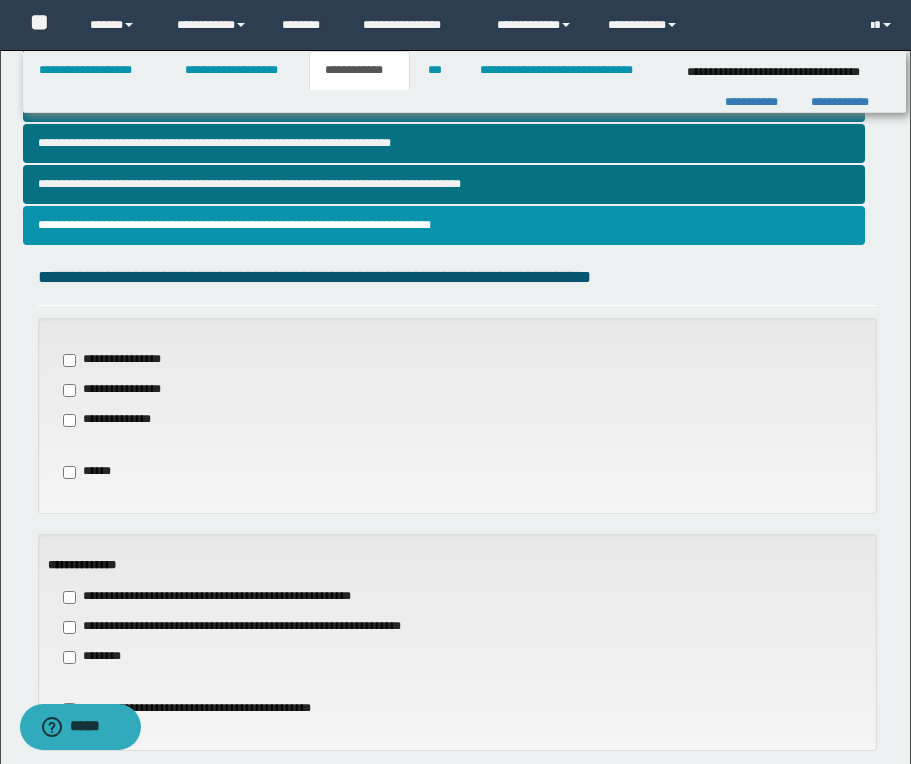 scroll, scrollTop: 480, scrollLeft: 0, axis: vertical 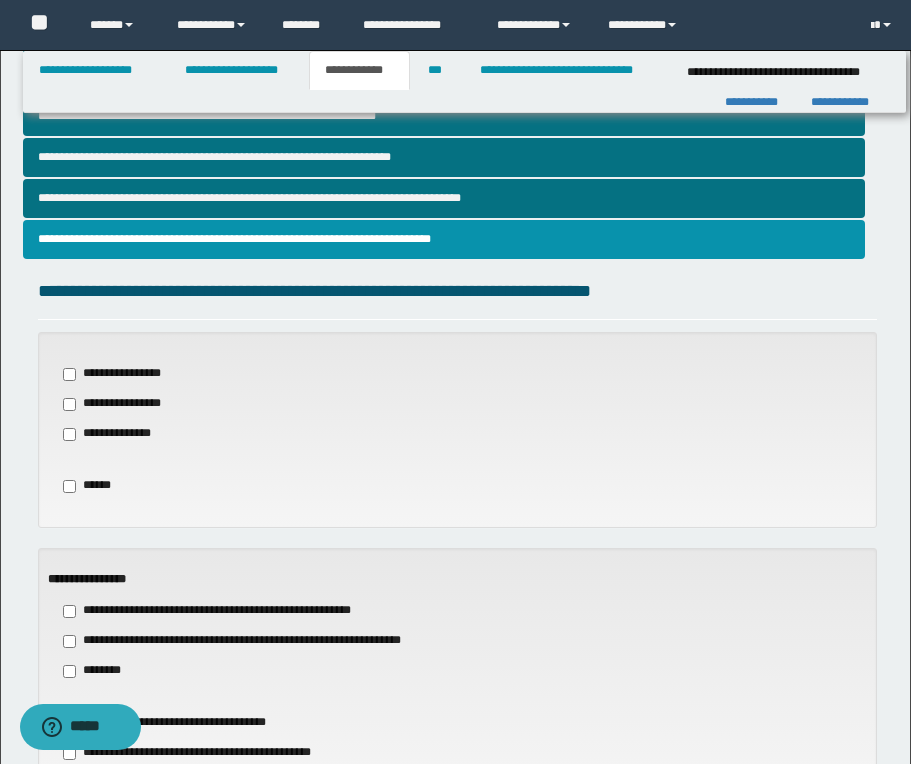 click on "**********" at bounding box center [457, 1244] 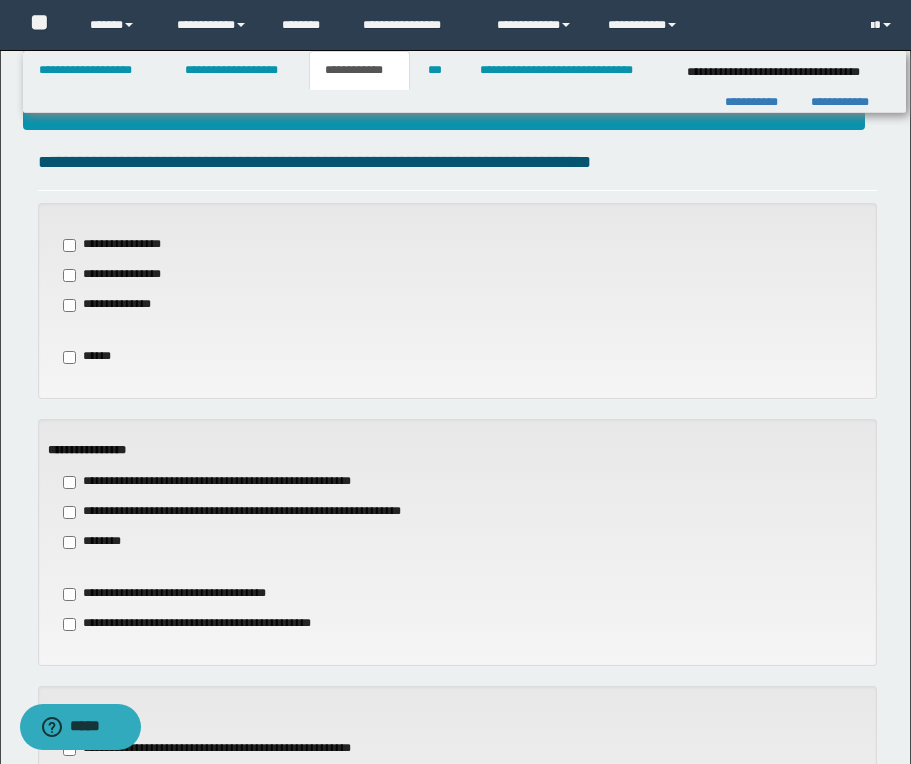 scroll, scrollTop: 680, scrollLeft: 0, axis: vertical 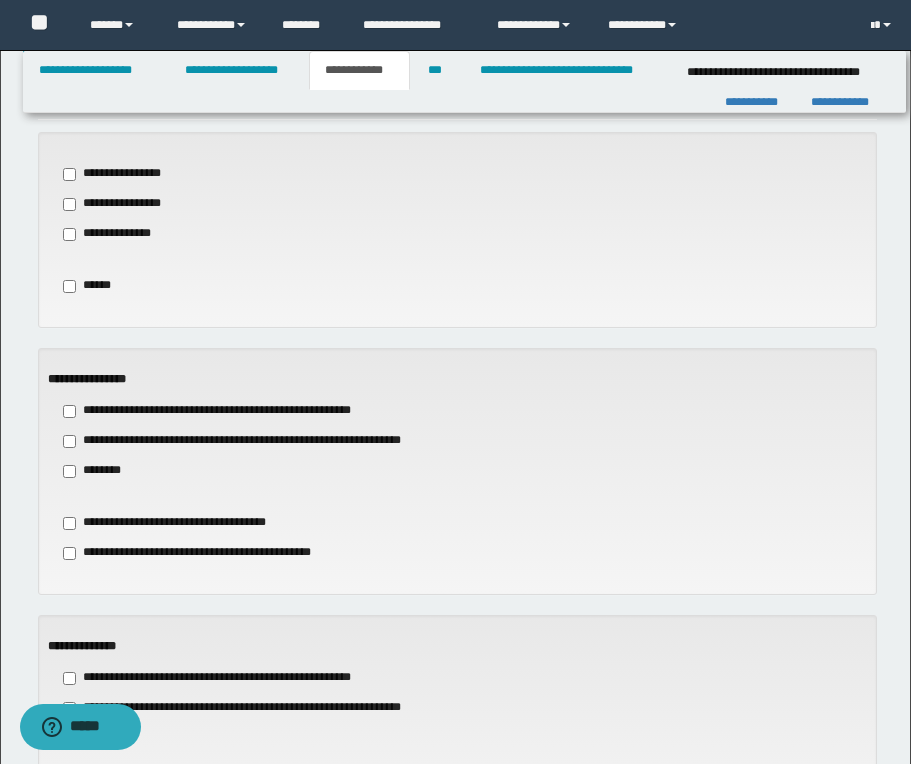 click on "**********" at bounding box center [457, 1262] 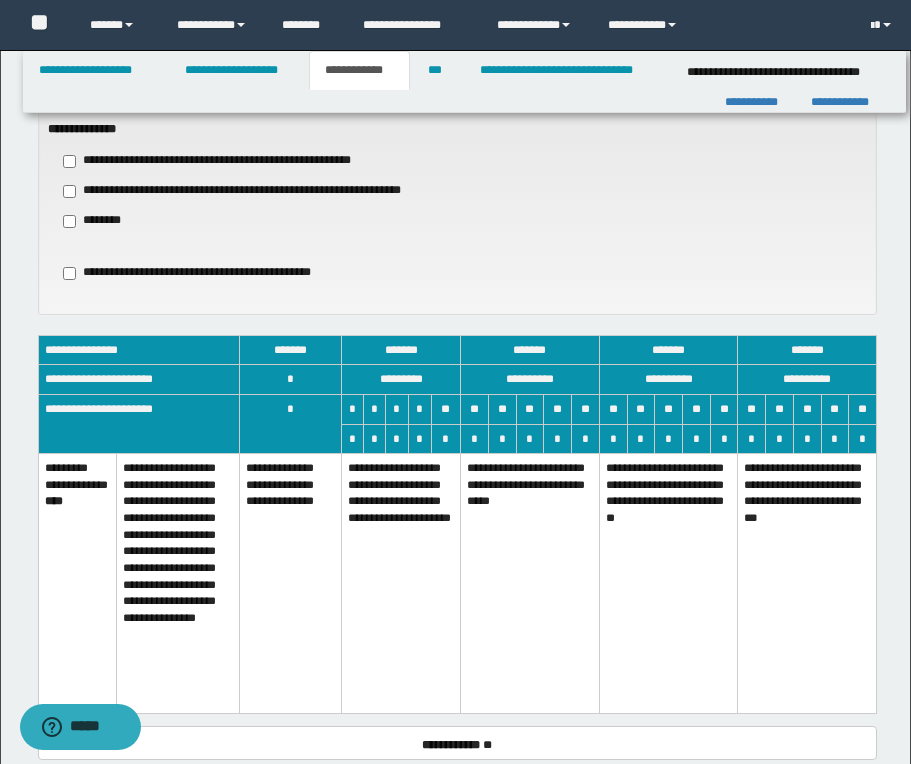 scroll, scrollTop: 1200, scrollLeft: 0, axis: vertical 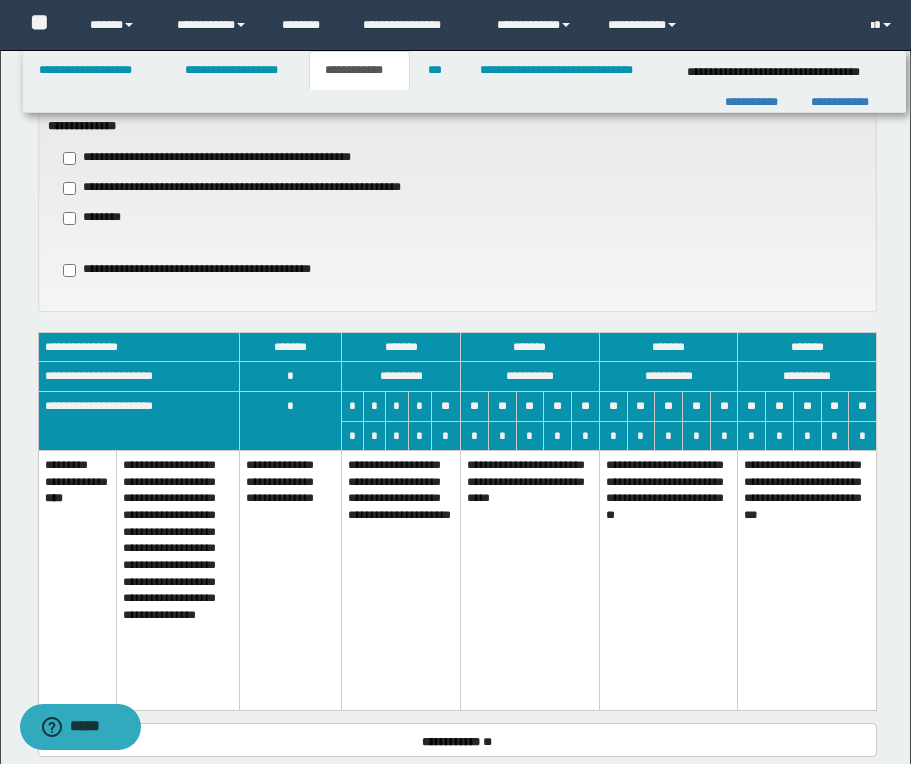 click on "**********" at bounding box center (400, 581) 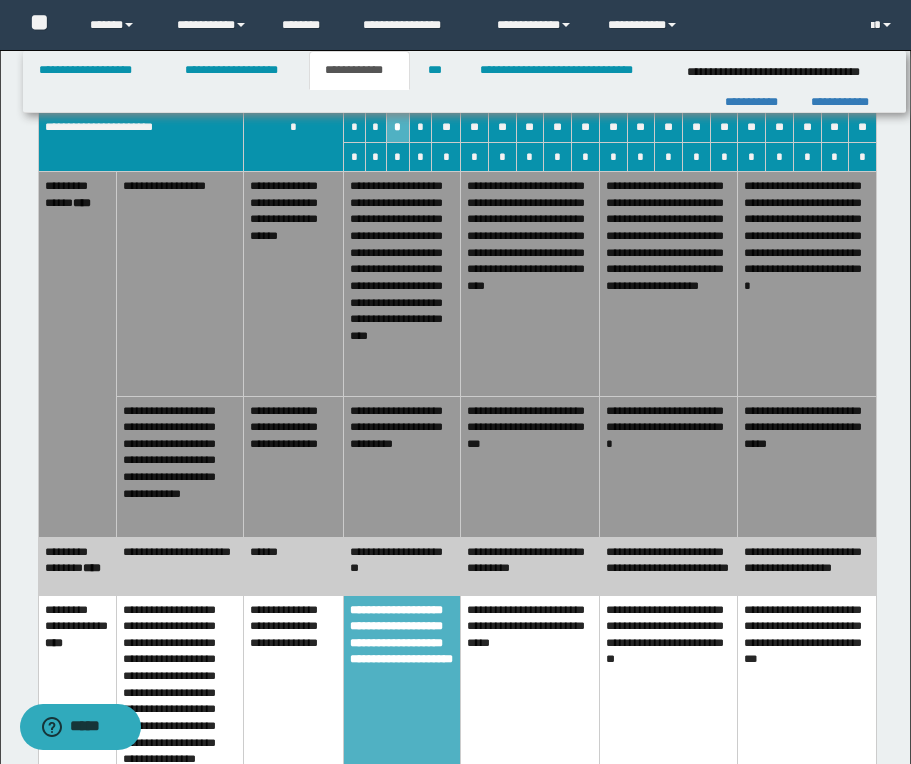 scroll, scrollTop: 1480, scrollLeft: 0, axis: vertical 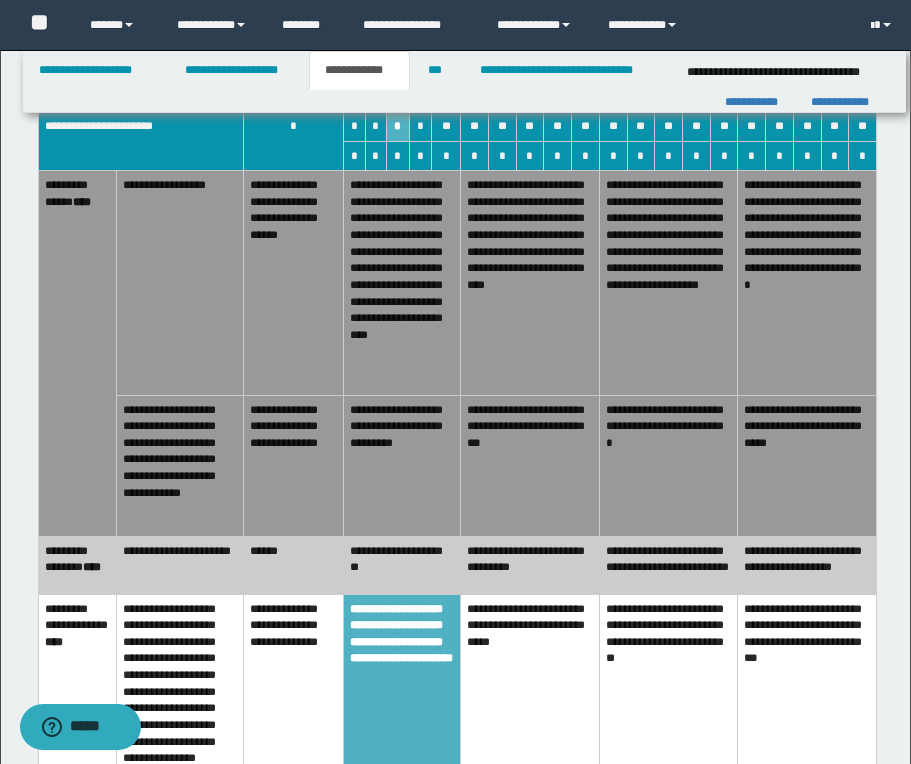 click on "**********" at bounding box center (401, 565) 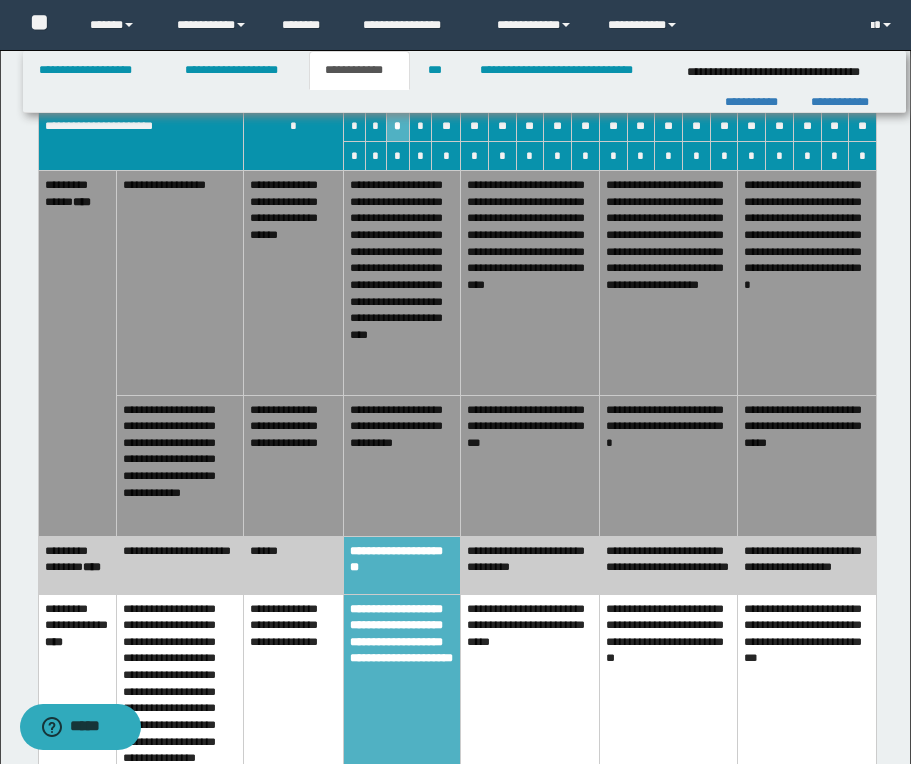 click on "**********" at bounding box center [530, 465] 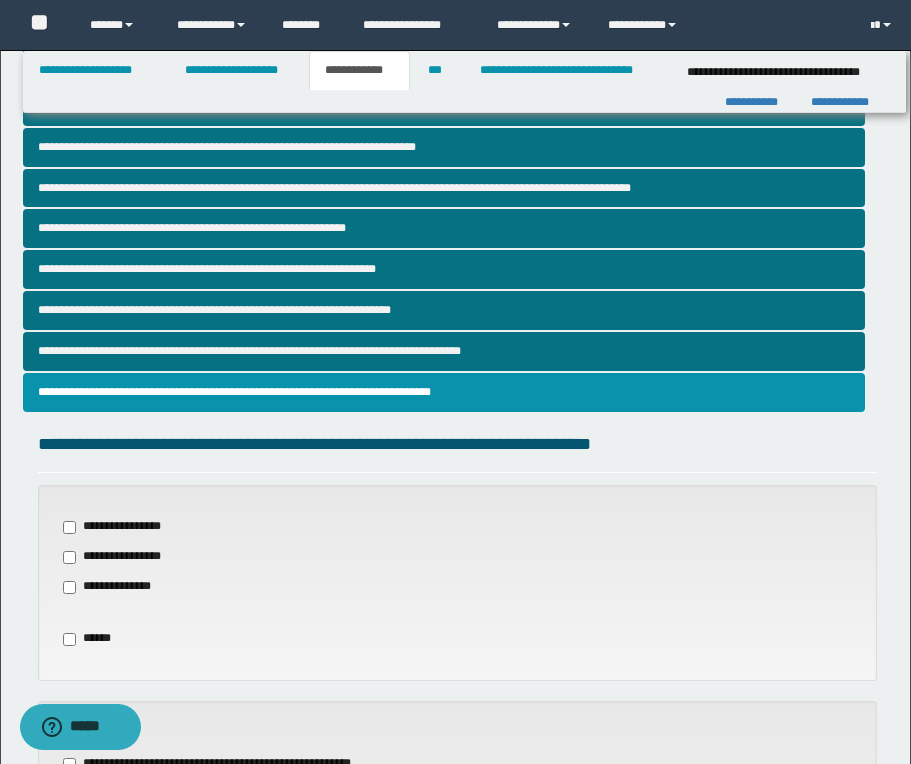 scroll, scrollTop: 320, scrollLeft: 0, axis: vertical 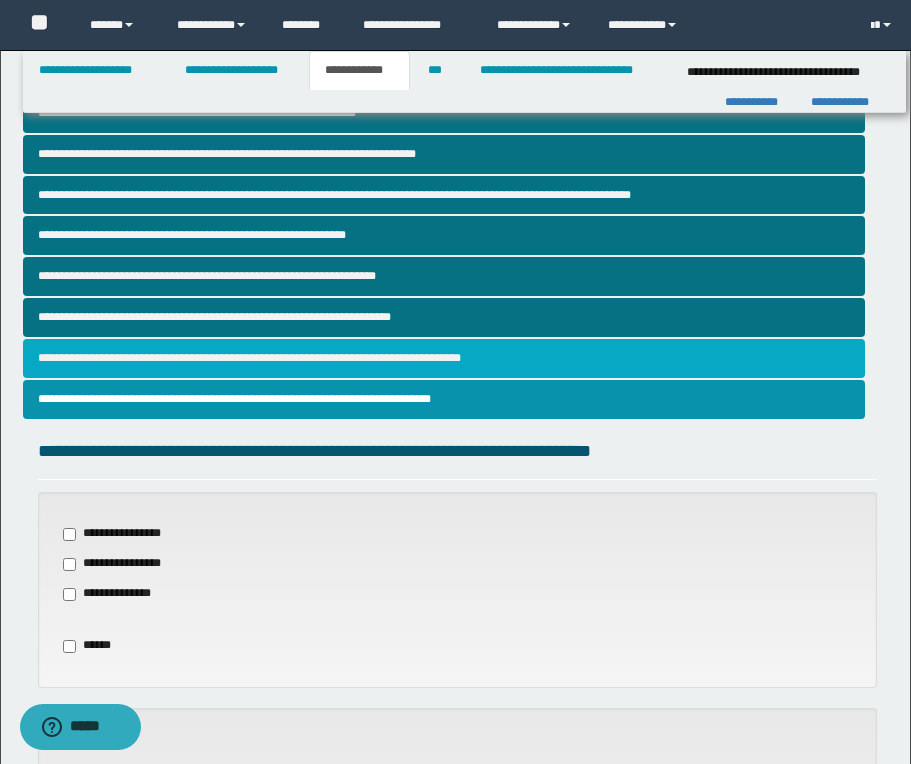 click on "**********" at bounding box center (444, 358) 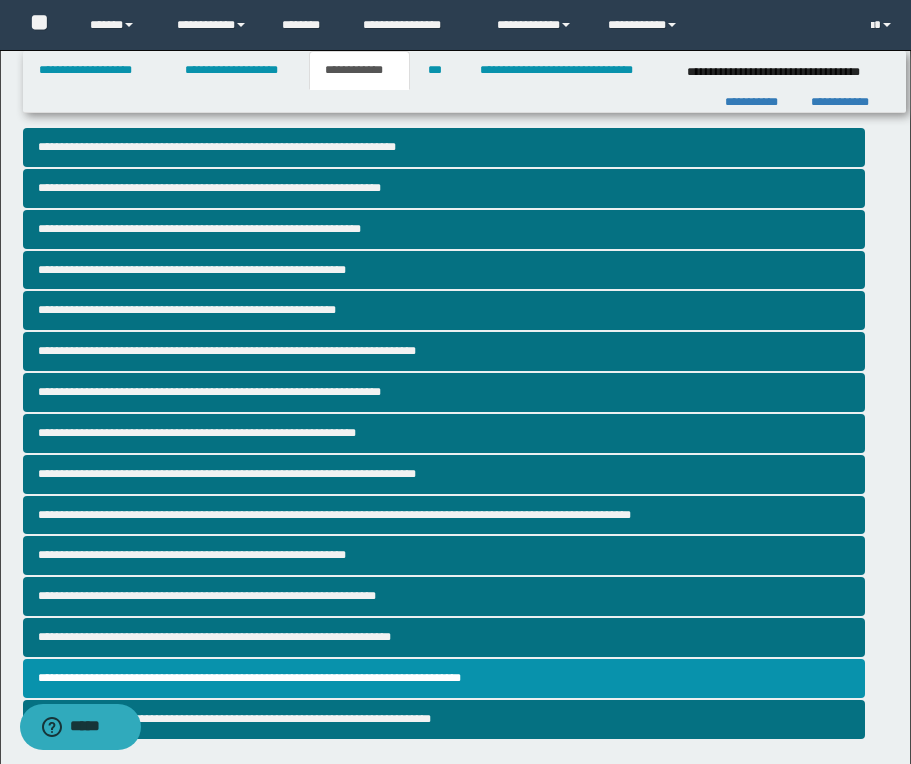 click on "**********" at bounding box center (455, 932) 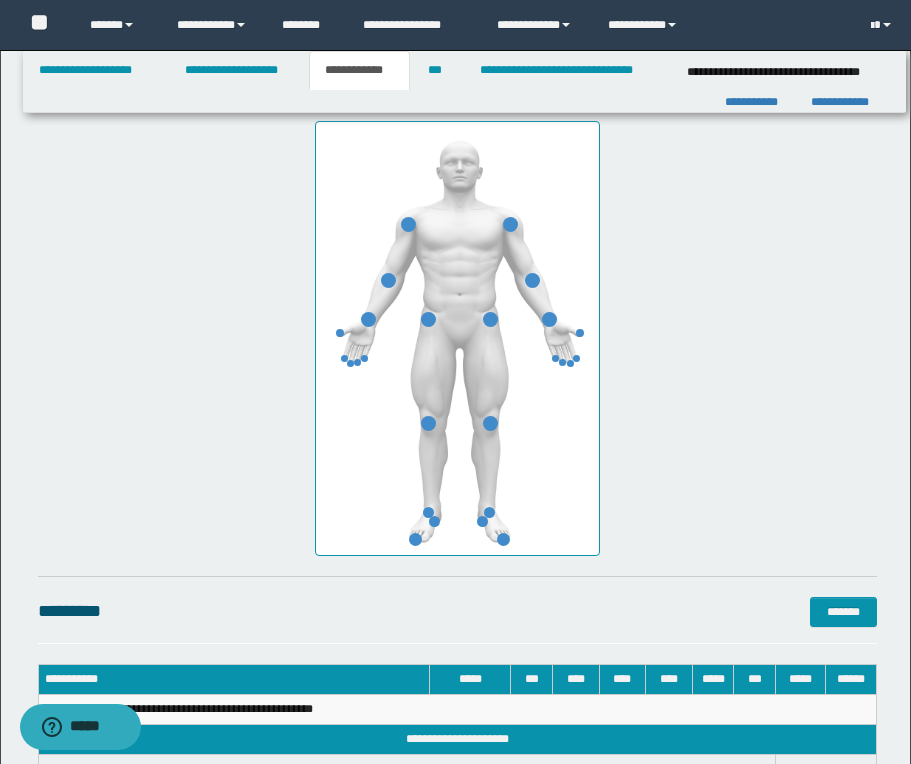 scroll, scrollTop: 1000, scrollLeft: 0, axis: vertical 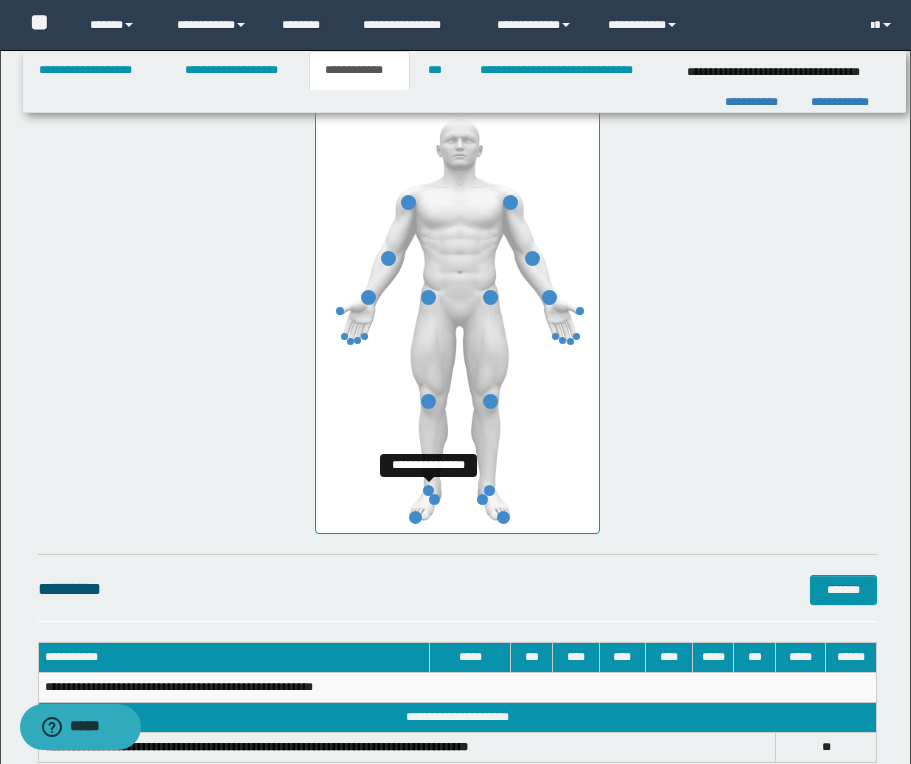 click at bounding box center [428, 490] 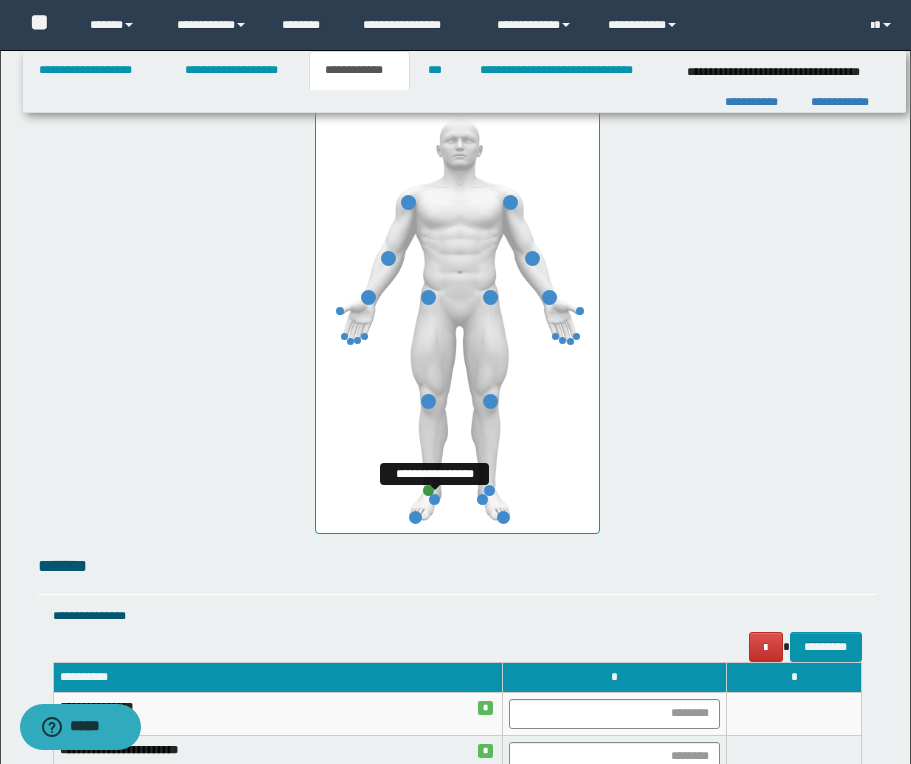 click at bounding box center (434, 499) 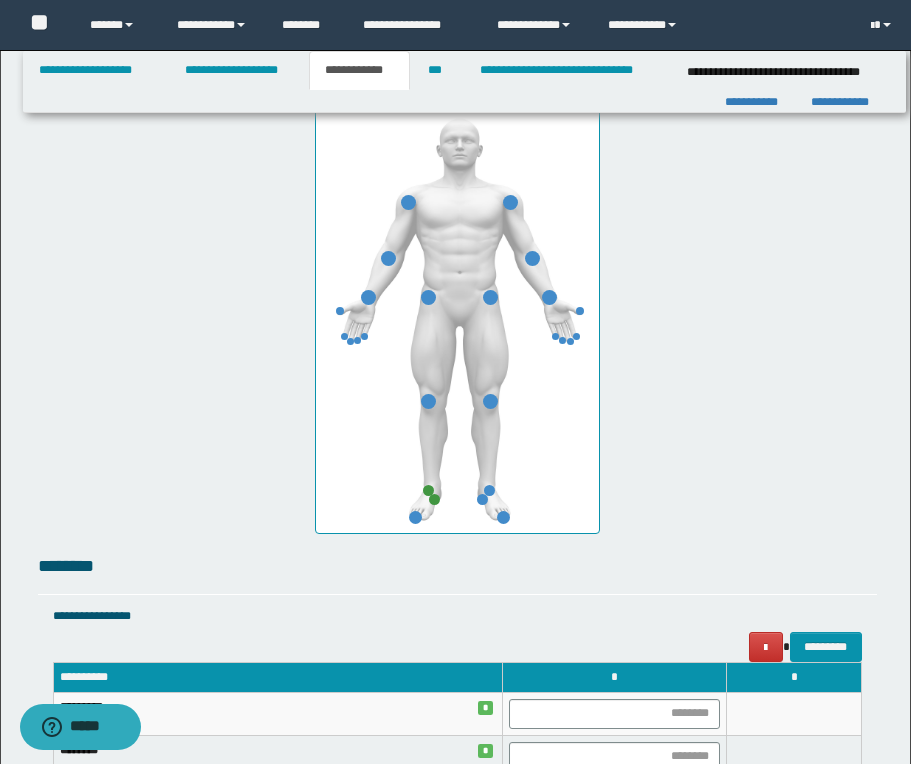 click on "********" at bounding box center [457, 566] 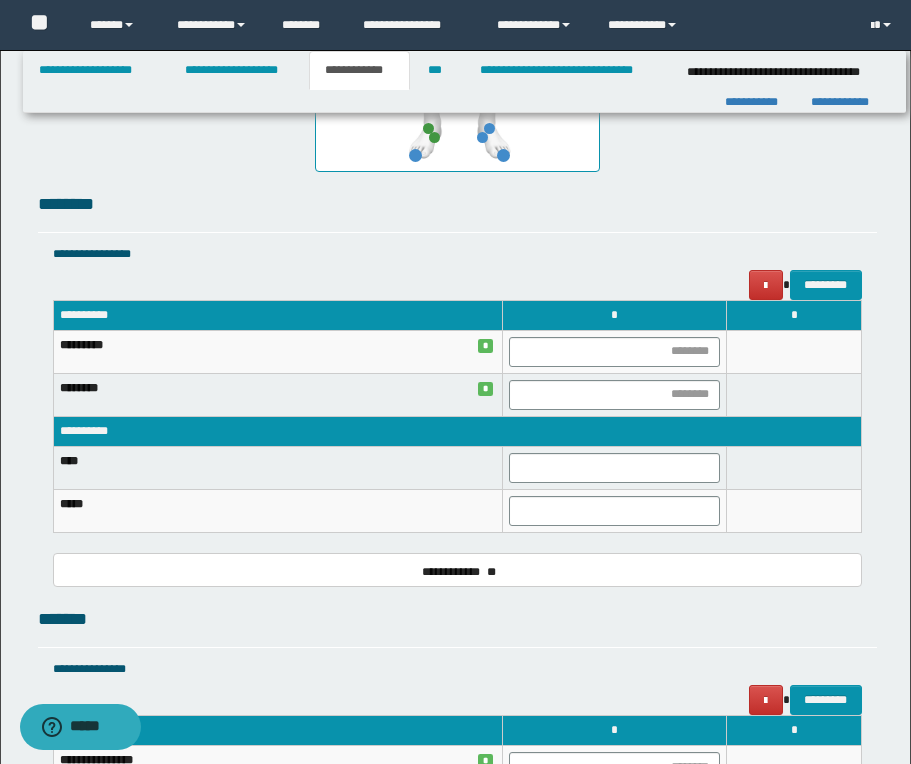 scroll, scrollTop: 1400, scrollLeft: 0, axis: vertical 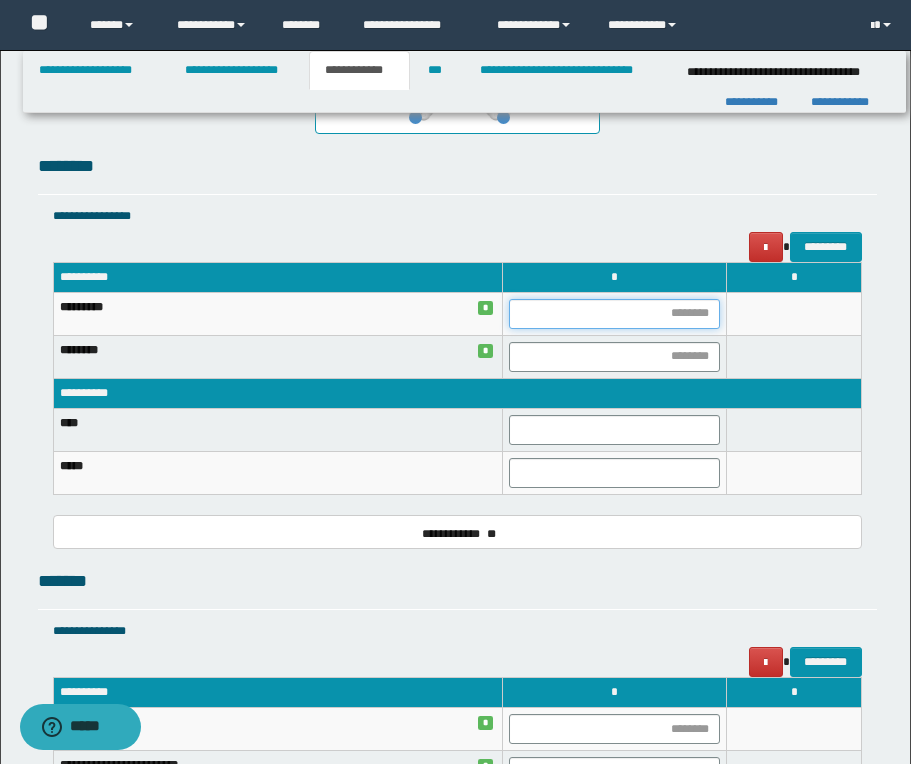 click at bounding box center (615, 314) 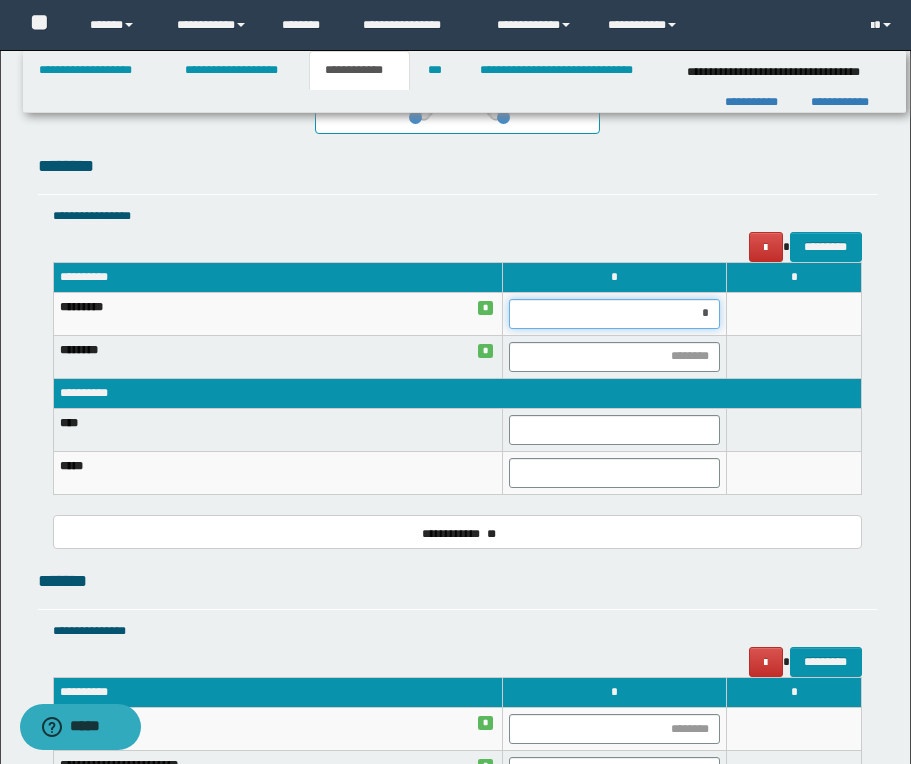 type on "**" 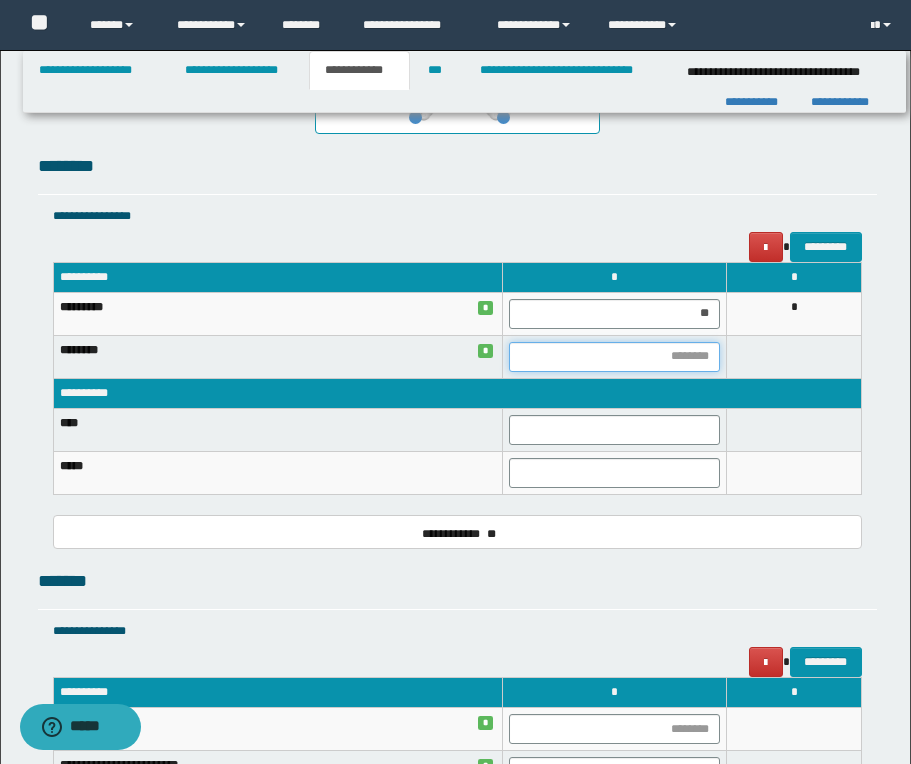 click at bounding box center [615, 357] 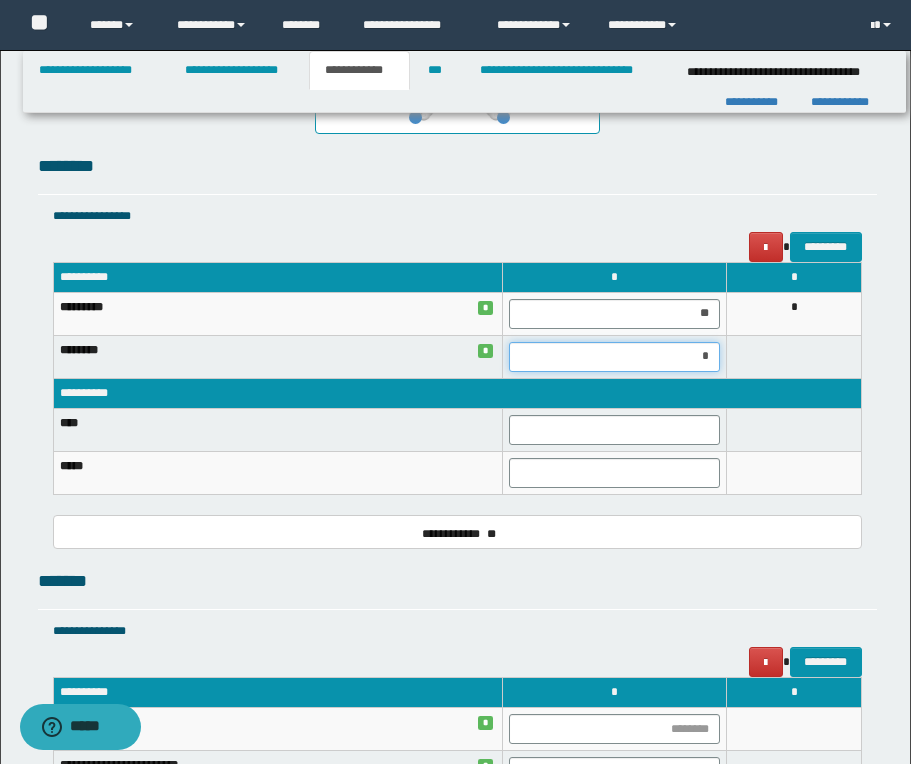 type on "**" 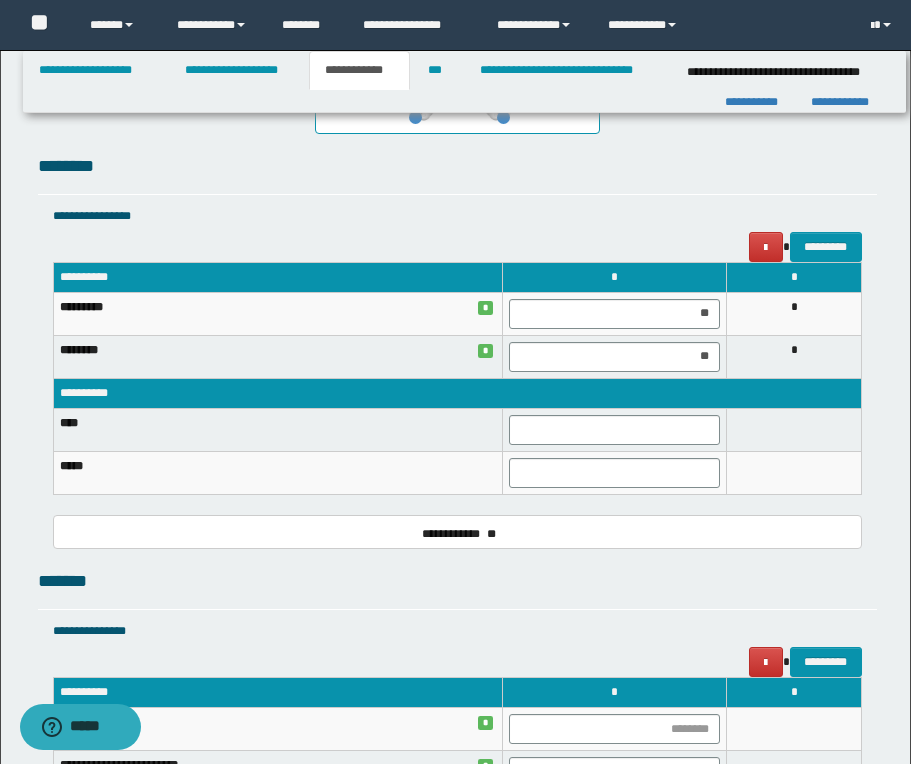 click on "**********" at bounding box center (457, 270) 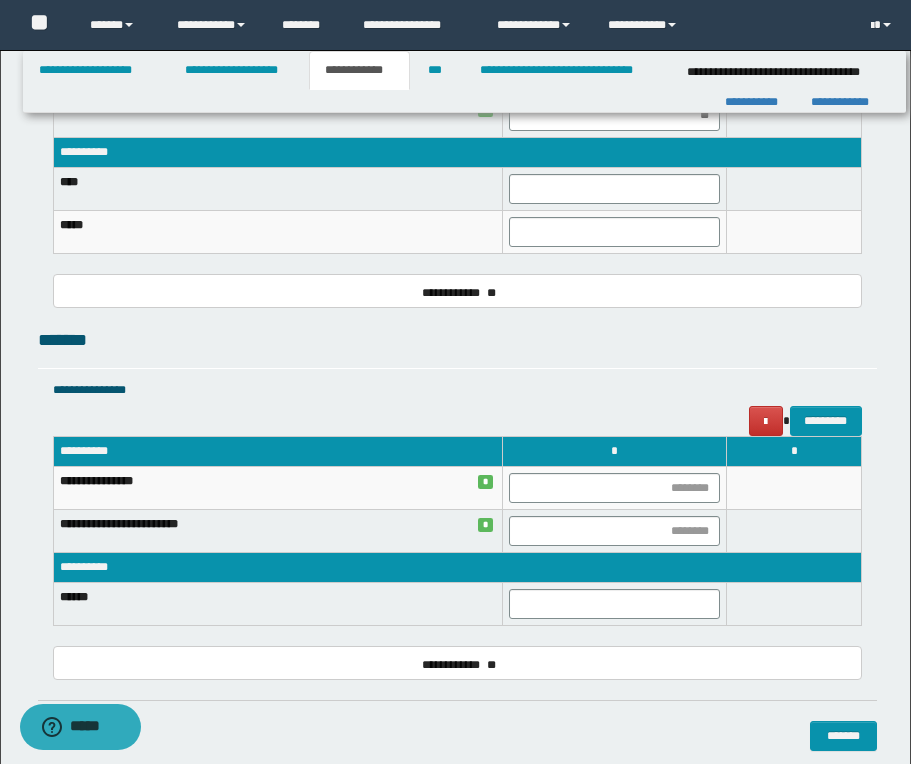 scroll, scrollTop: 1720, scrollLeft: 0, axis: vertical 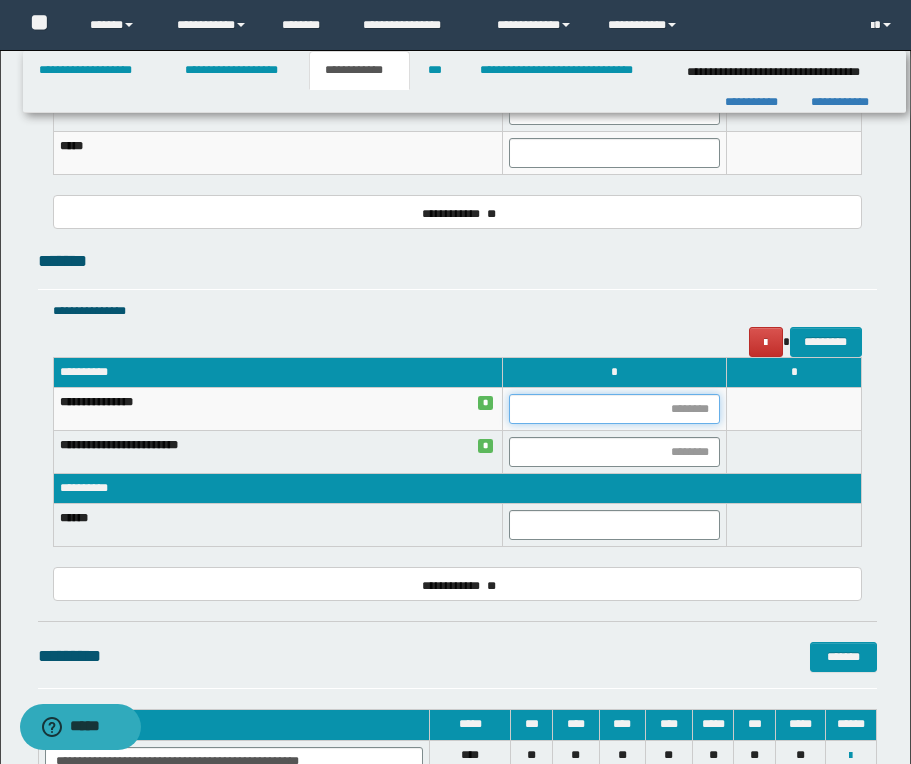 click at bounding box center (615, 409) 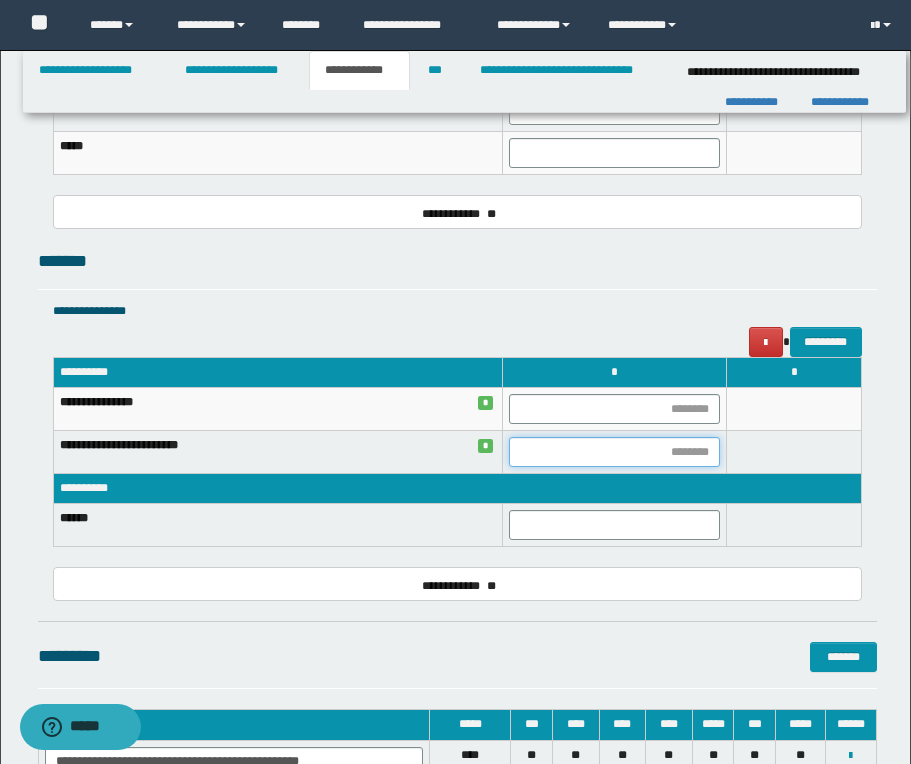 click at bounding box center (615, 452) 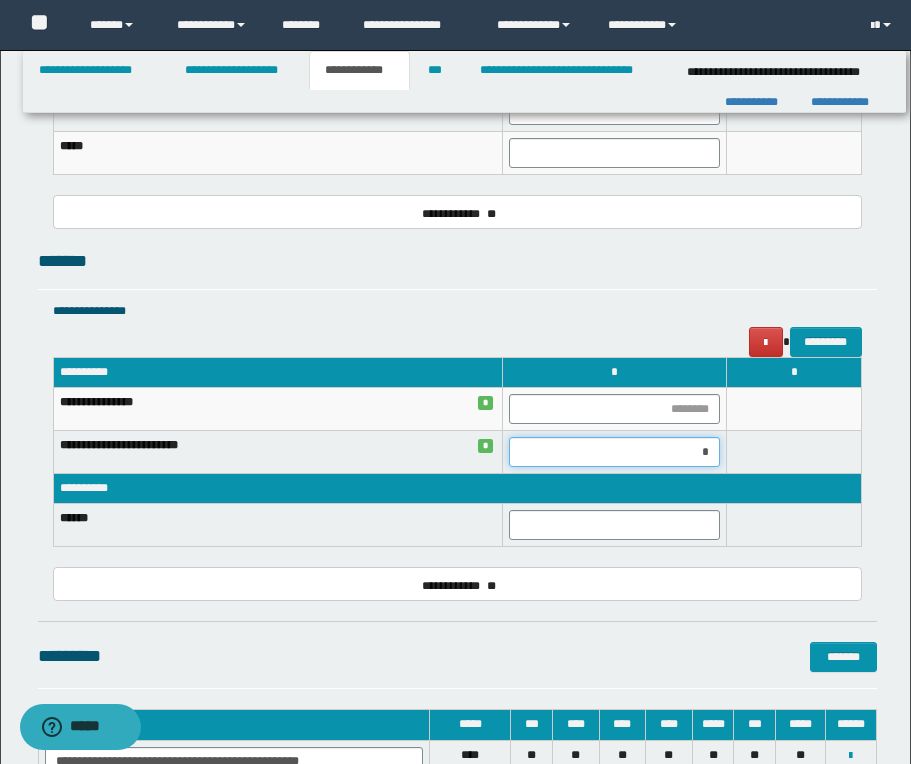 type on "**" 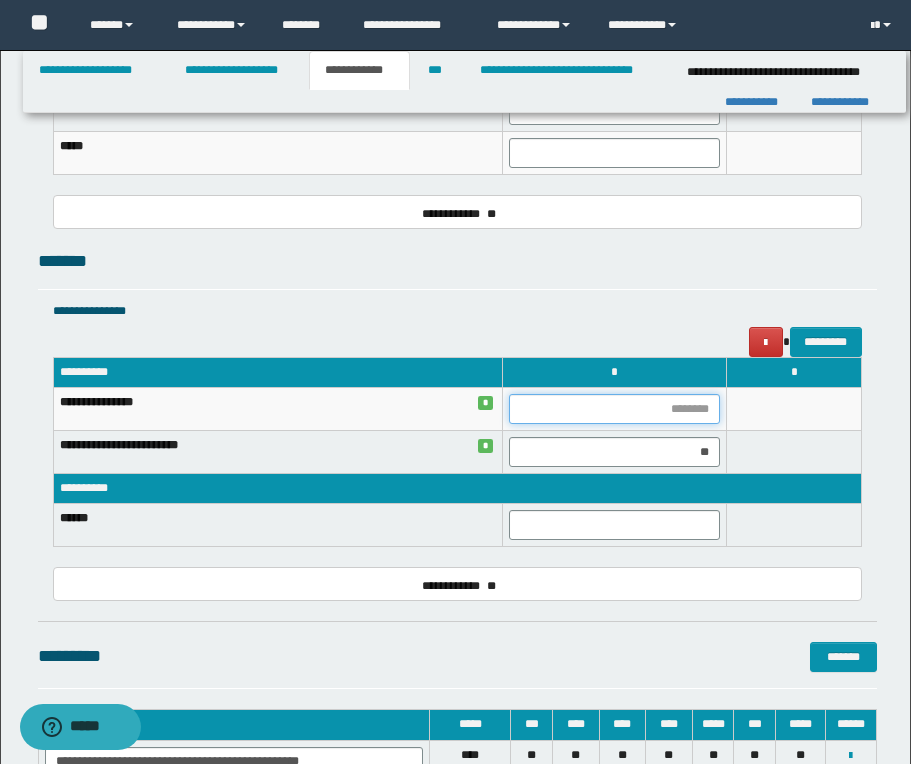 click at bounding box center (615, 409) 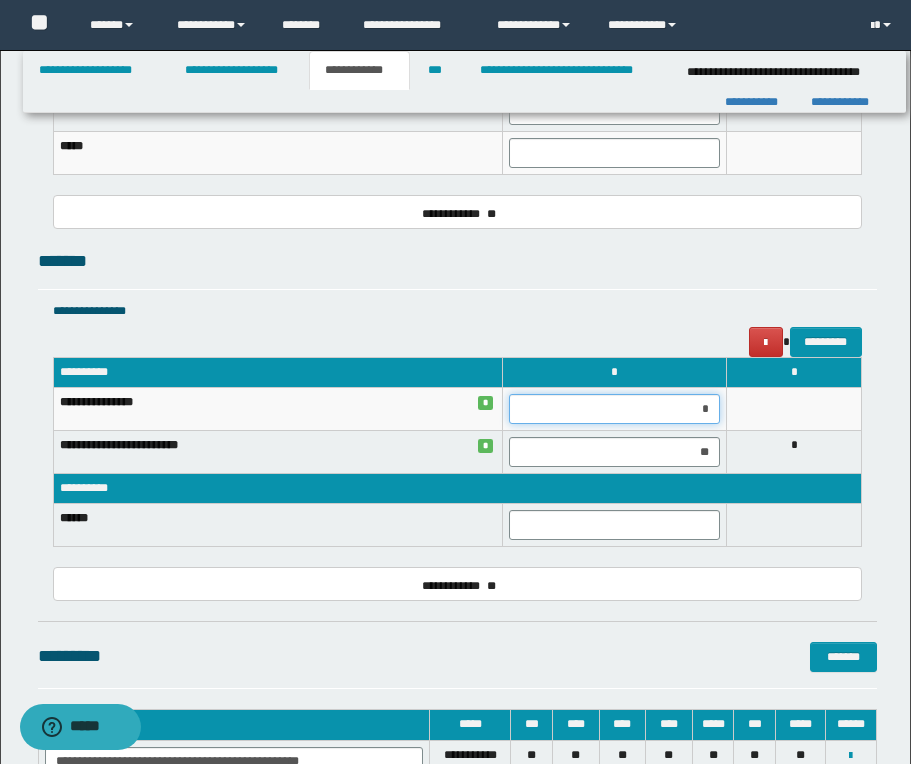 type on "**" 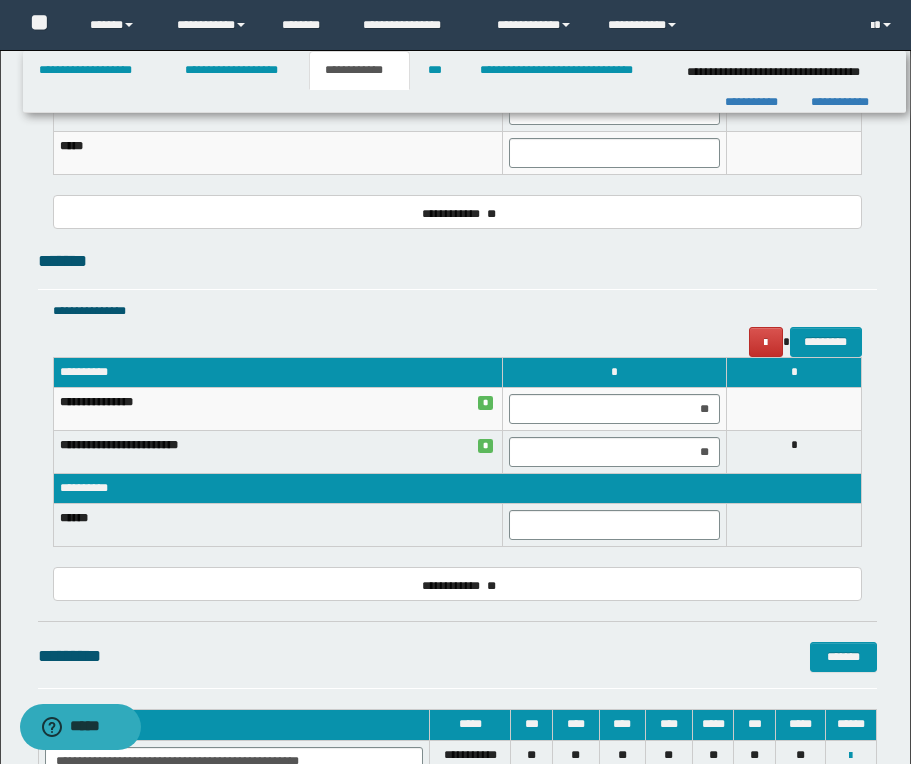 click on "******" at bounding box center (277, 525) 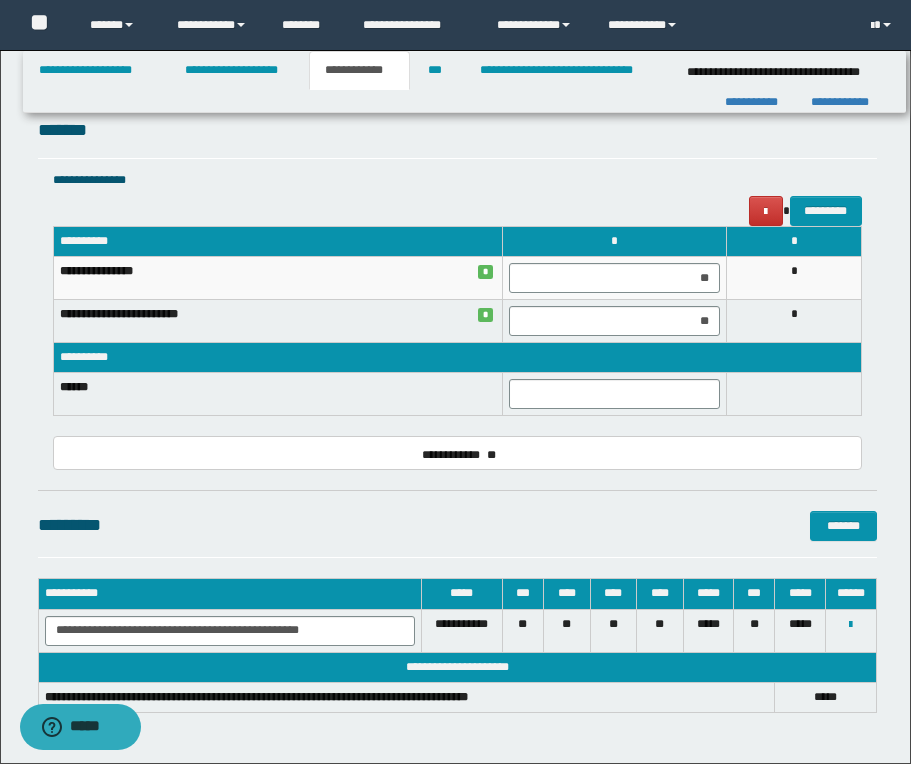 scroll, scrollTop: 1880, scrollLeft: 0, axis: vertical 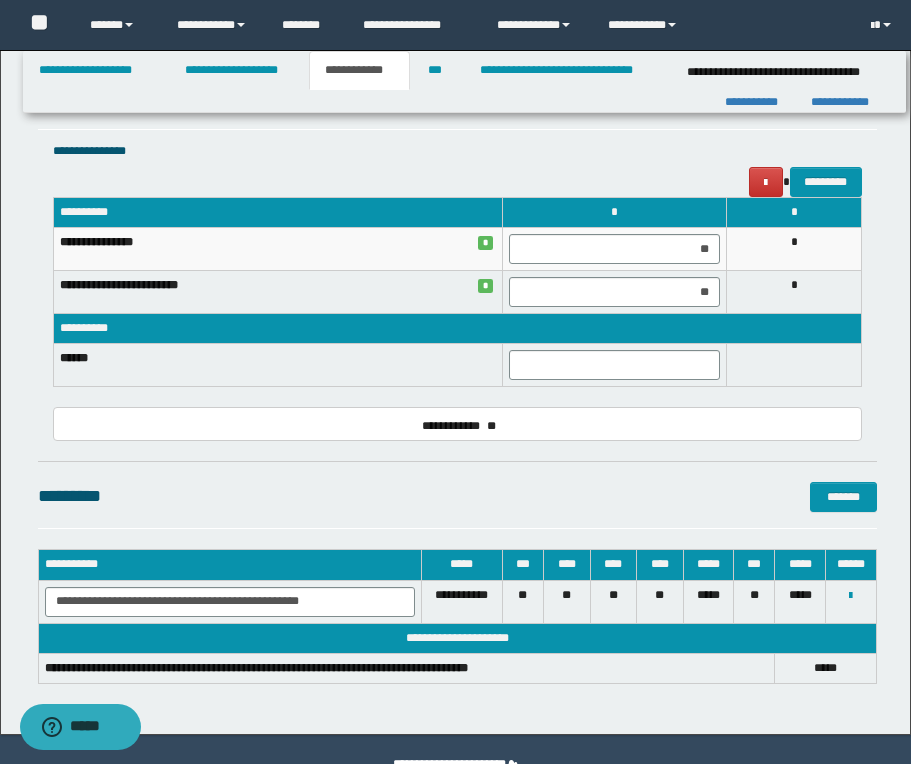 click on "**********" at bounding box center (359, 70) 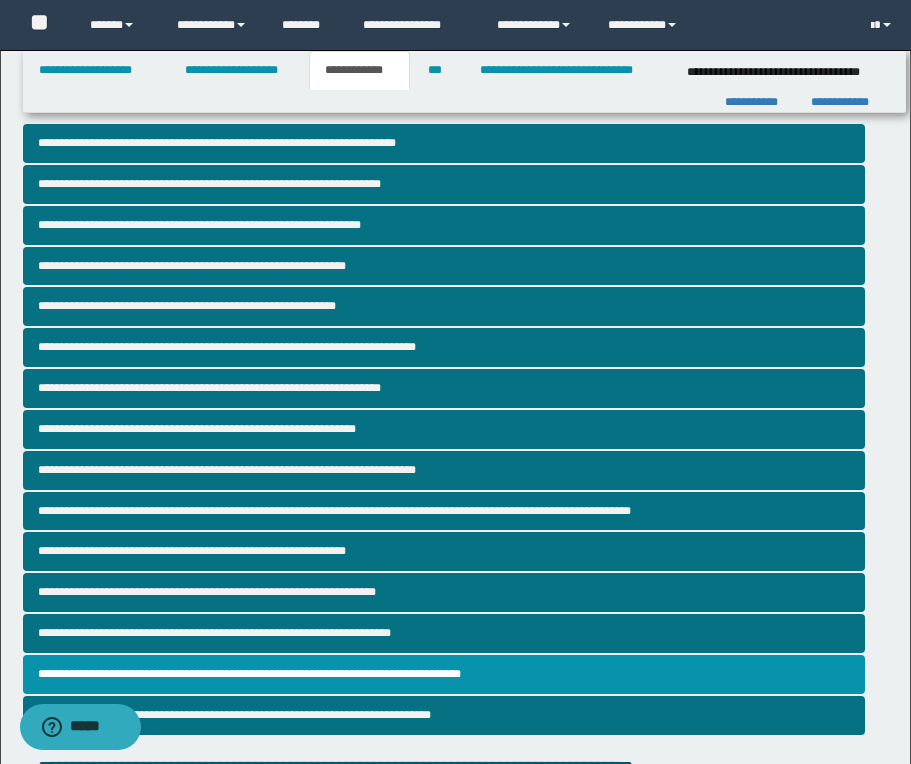 scroll, scrollTop: 0, scrollLeft: 0, axis: both 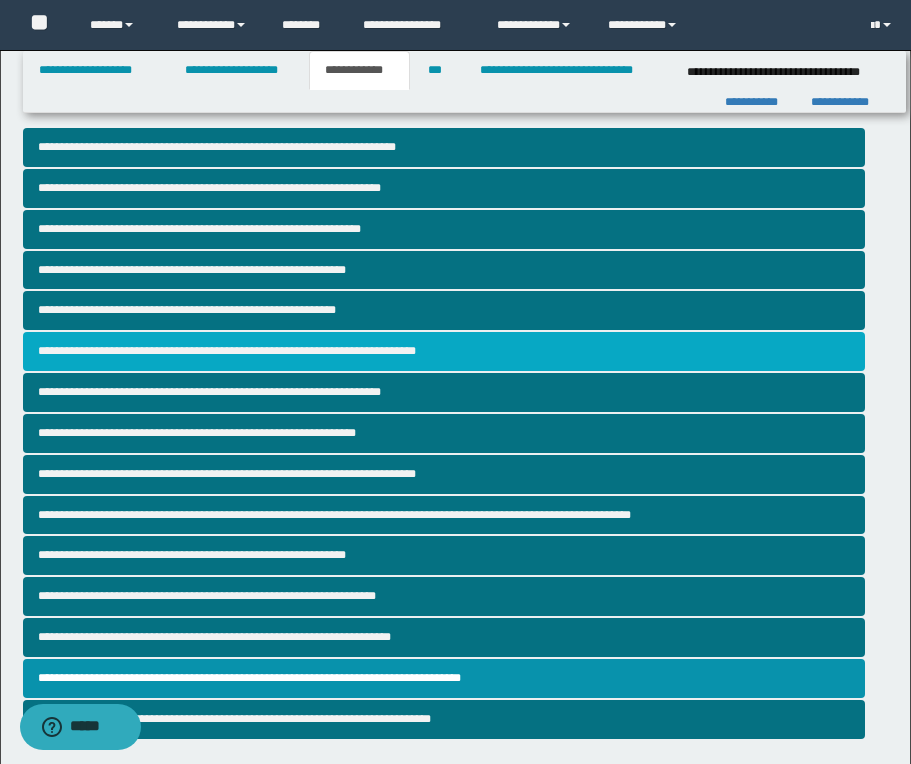click on "**********" at bounding box center [444, 351] 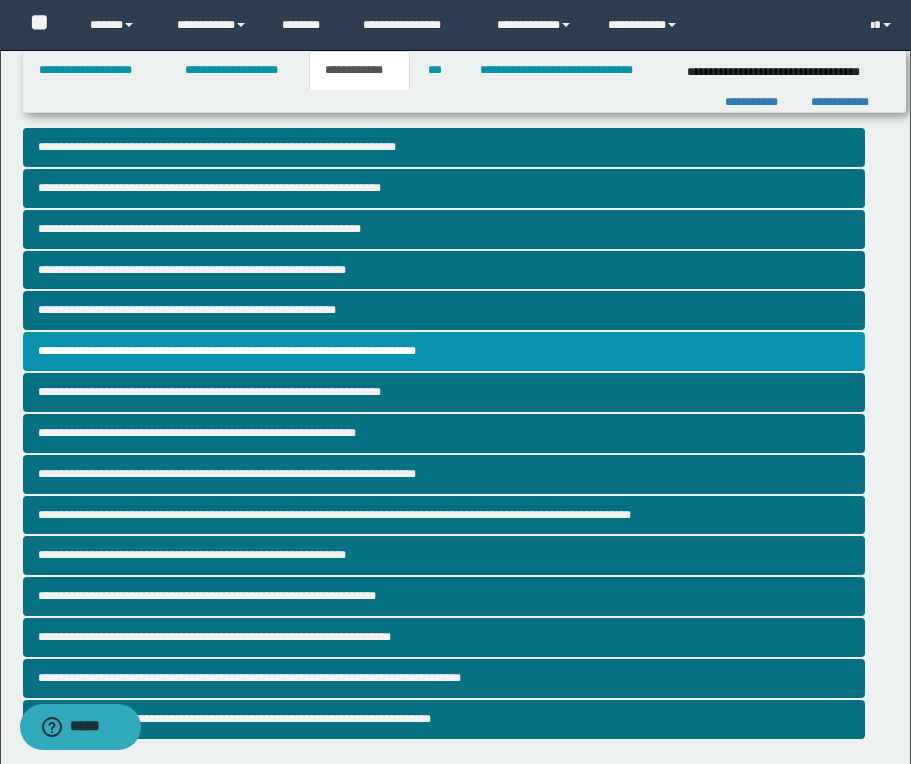 click on "**********" at bounding box center (455, 643) 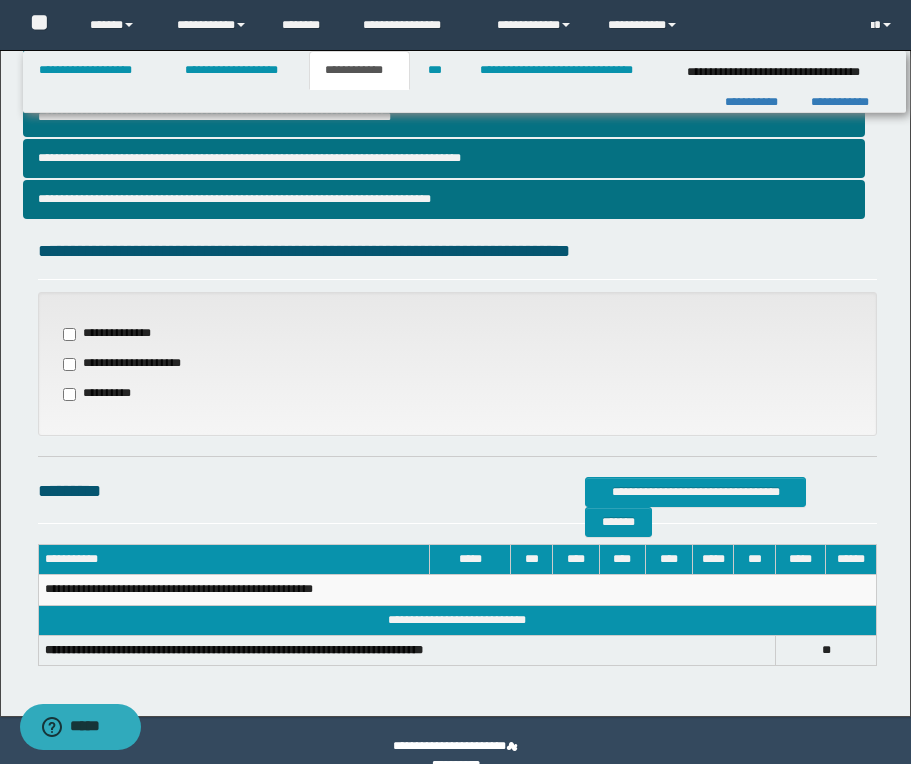 scroll, scrollTop: 550, scrollLeft: 0, axis: vertical 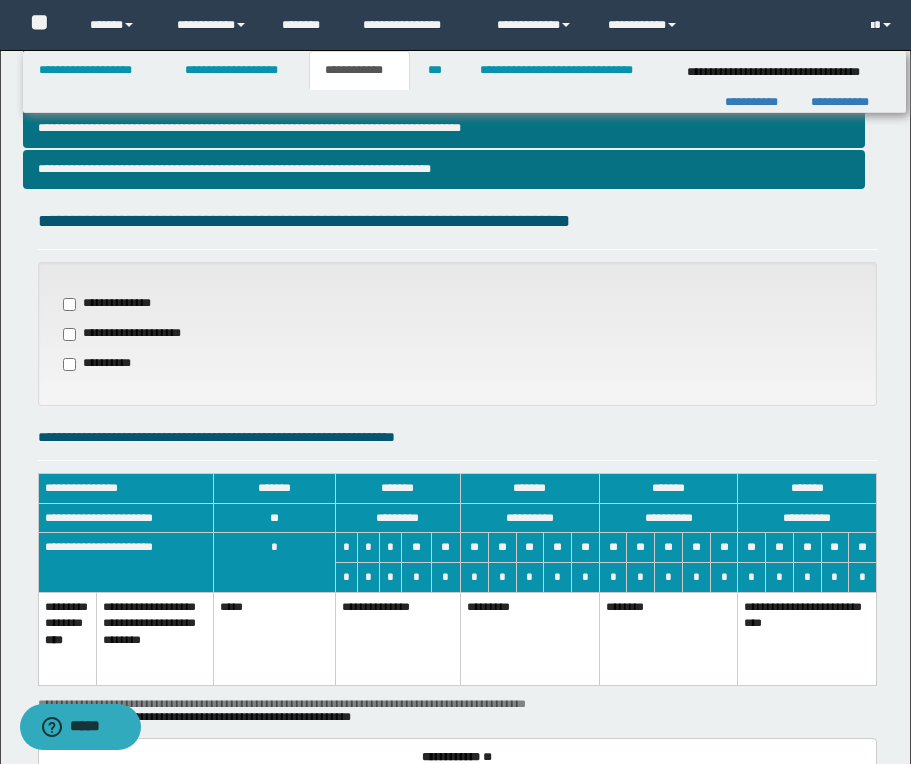 click on "**********" at bounding box center (455, 276) 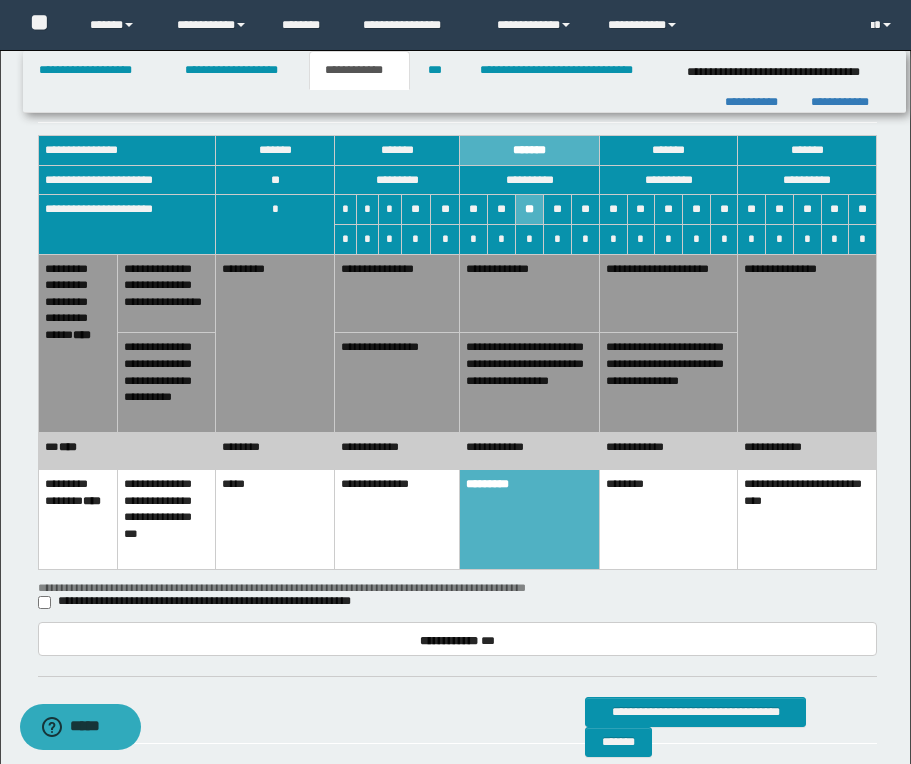 scroll, scrollTop: 910, scrollLeft: 0, axis: vertical 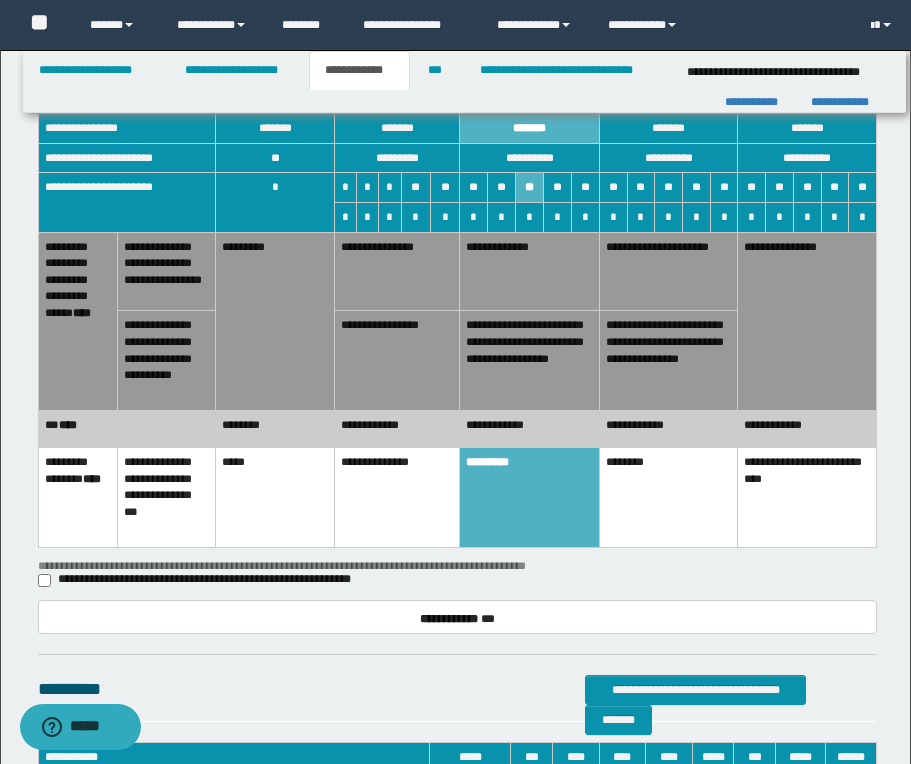 click on "**********" at bounding box center (397, 429) 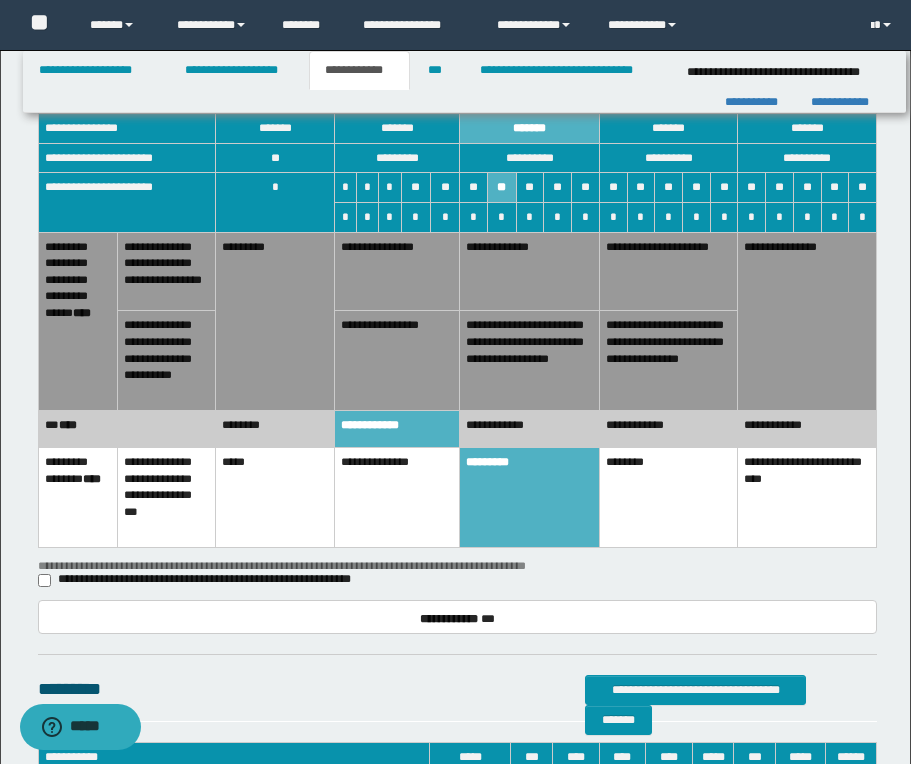 click on "**********" at bounding box center (530, 361) 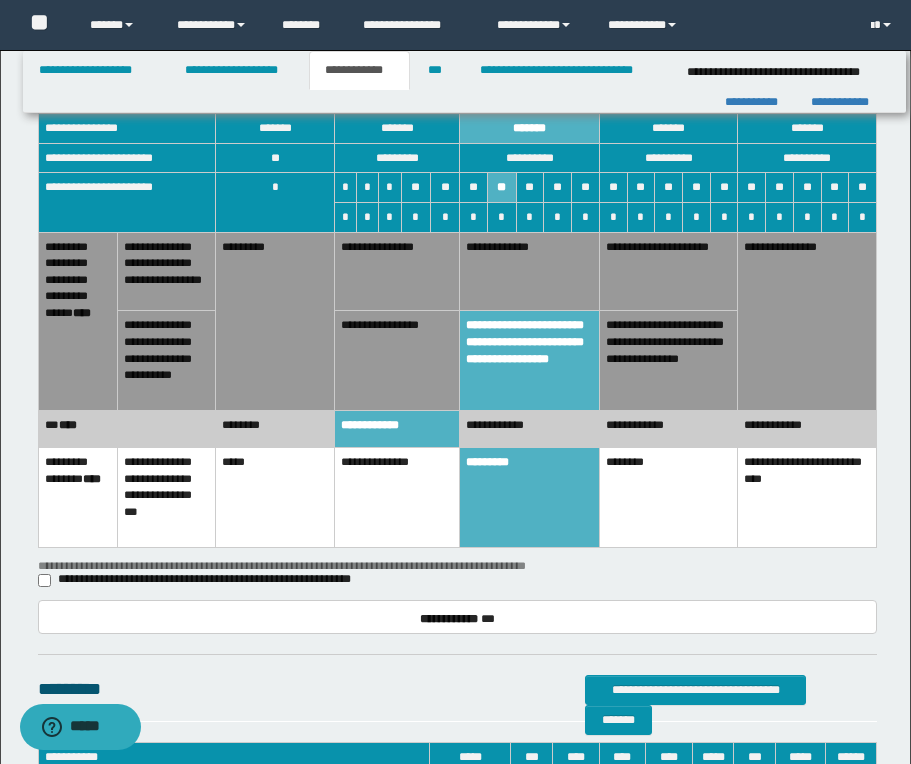 click on "**********" at bounding box center (530, 429) 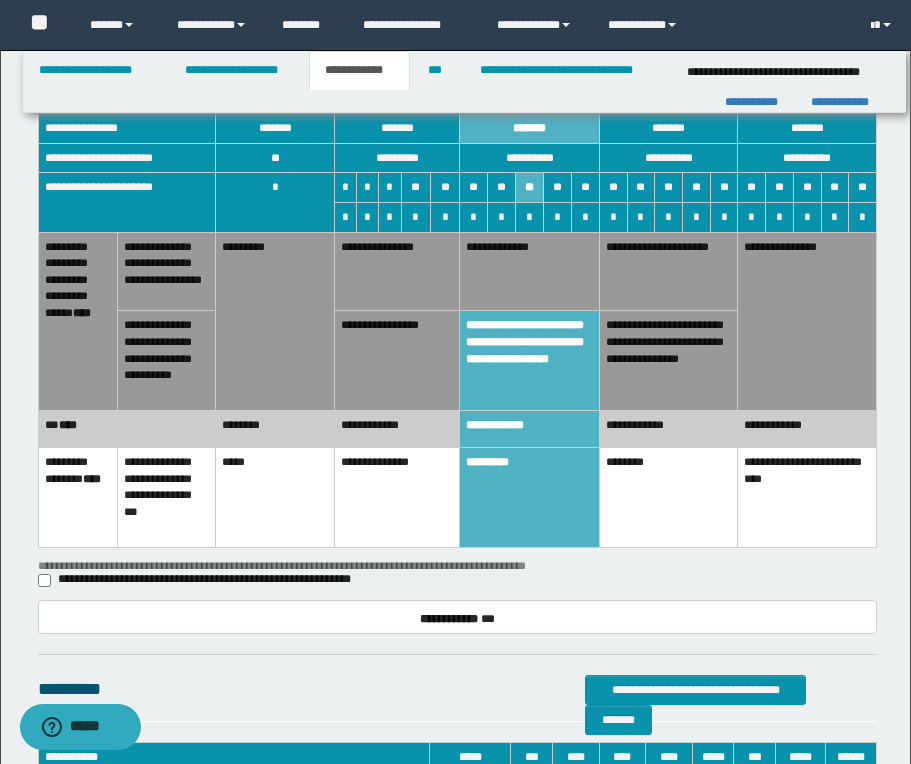 click on "**********" at bounding box center (397, 361) 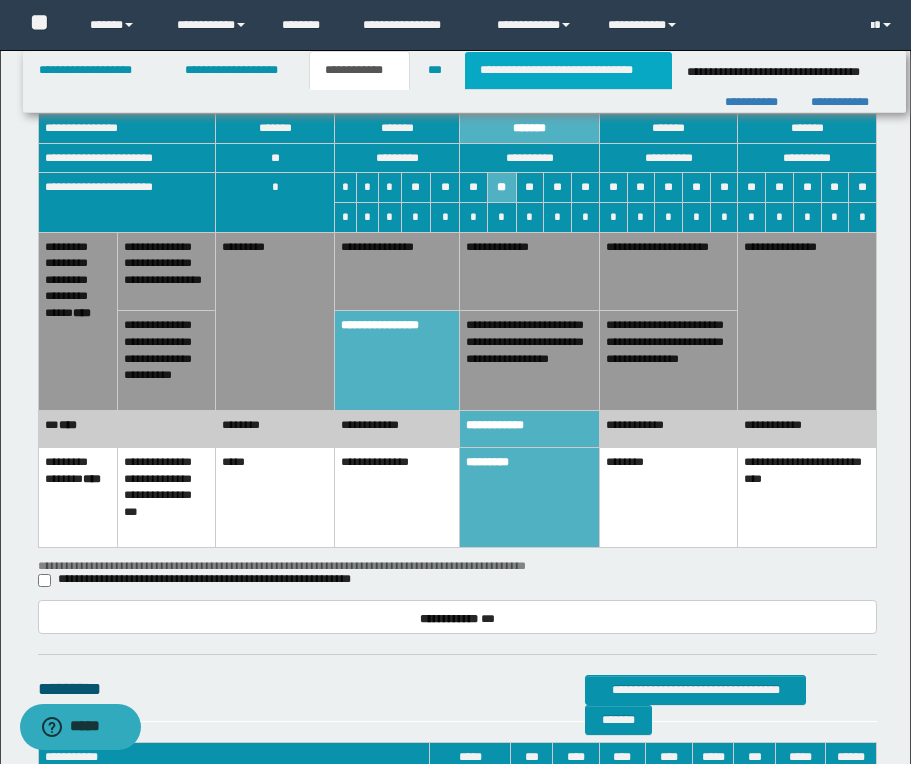 click on "**********" at bounding box center [568, 70] 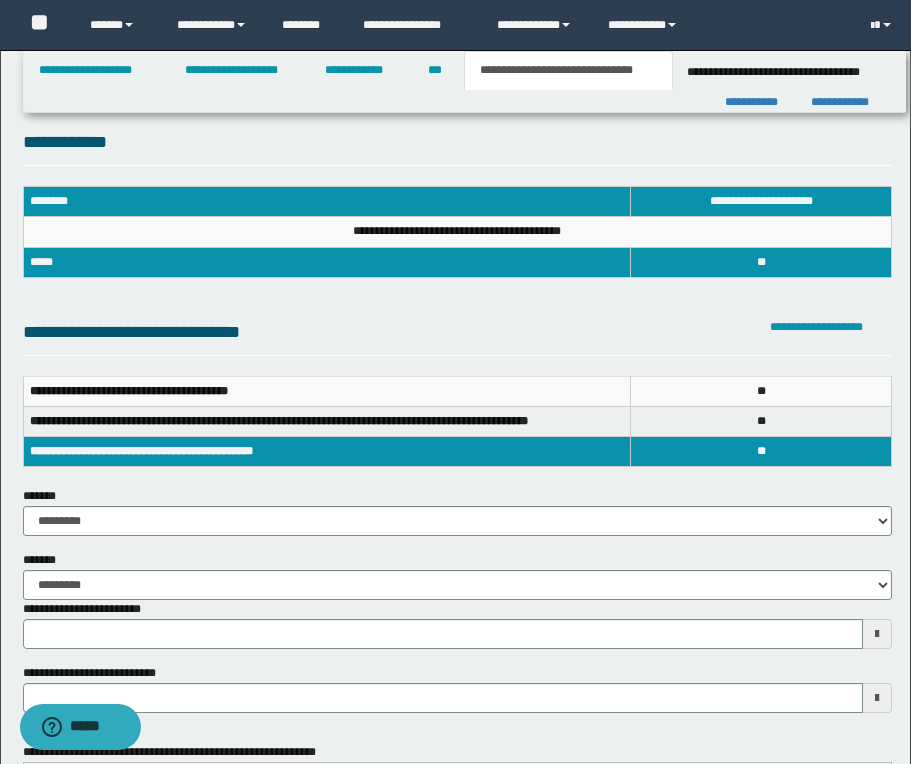 scroll, scrollTop: 0, scrollLeft: 0, axis: both 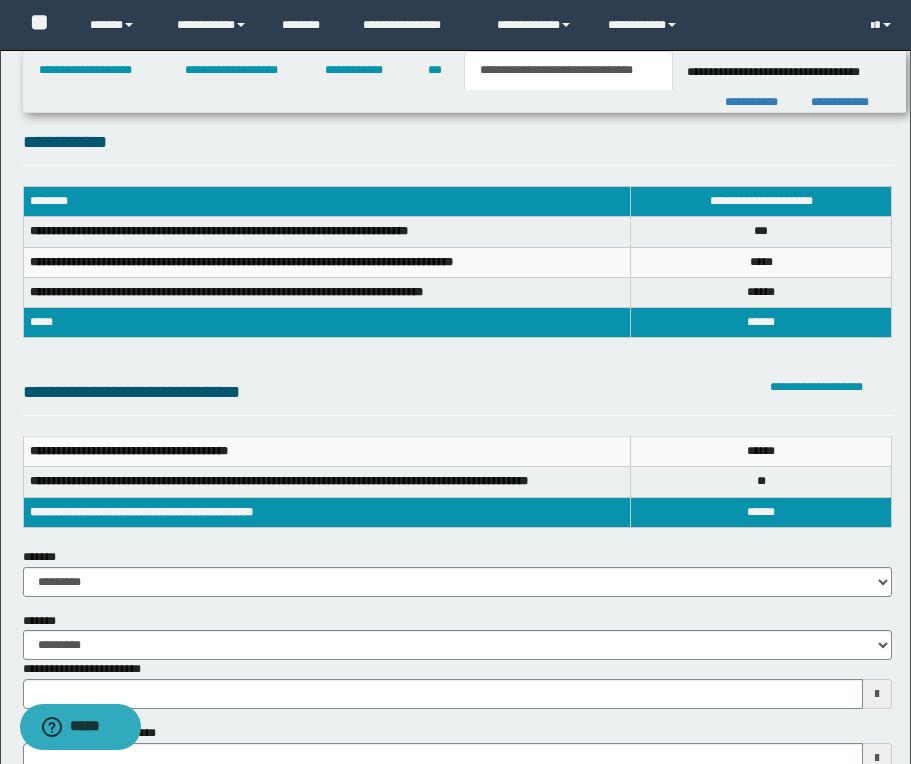 type 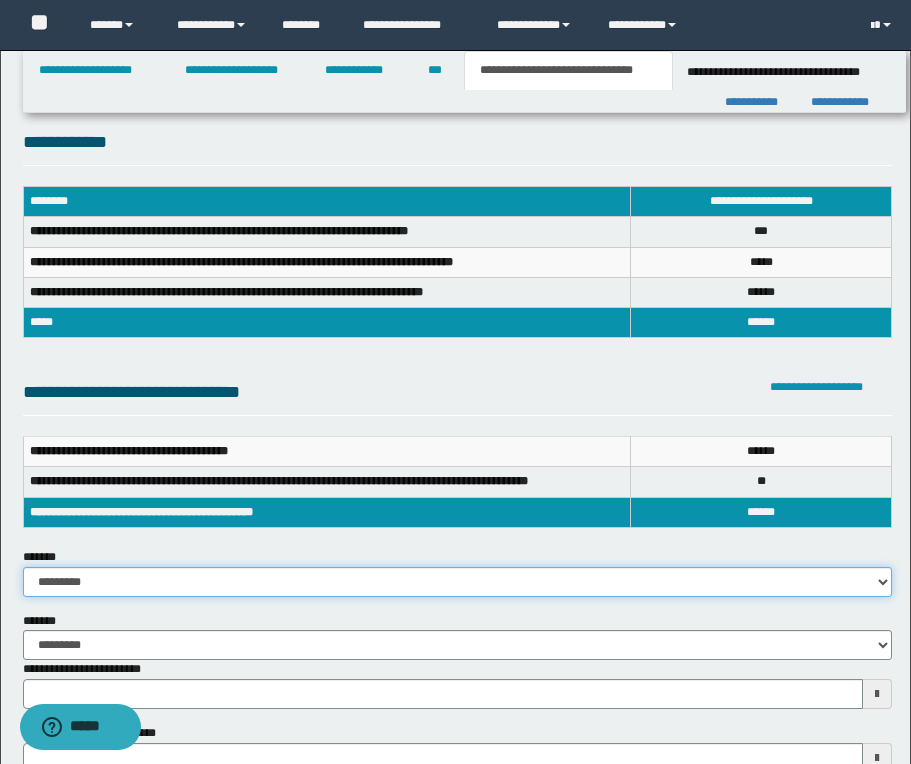 click on "**********" at bounding box center [457, 582] 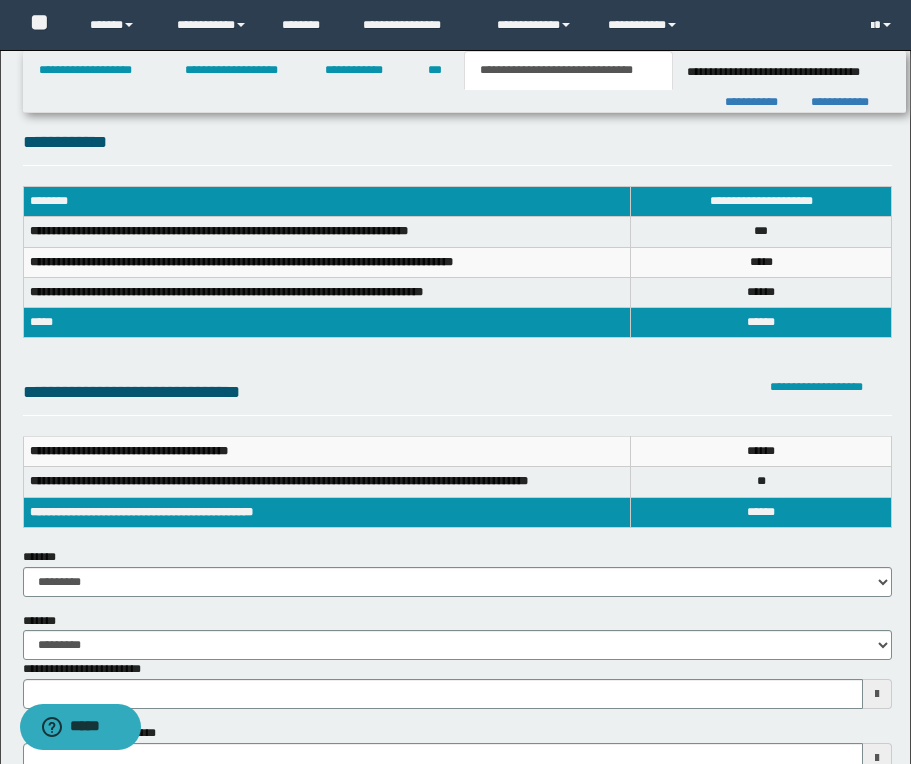 click on "*******" at bounding box center (44, 621) 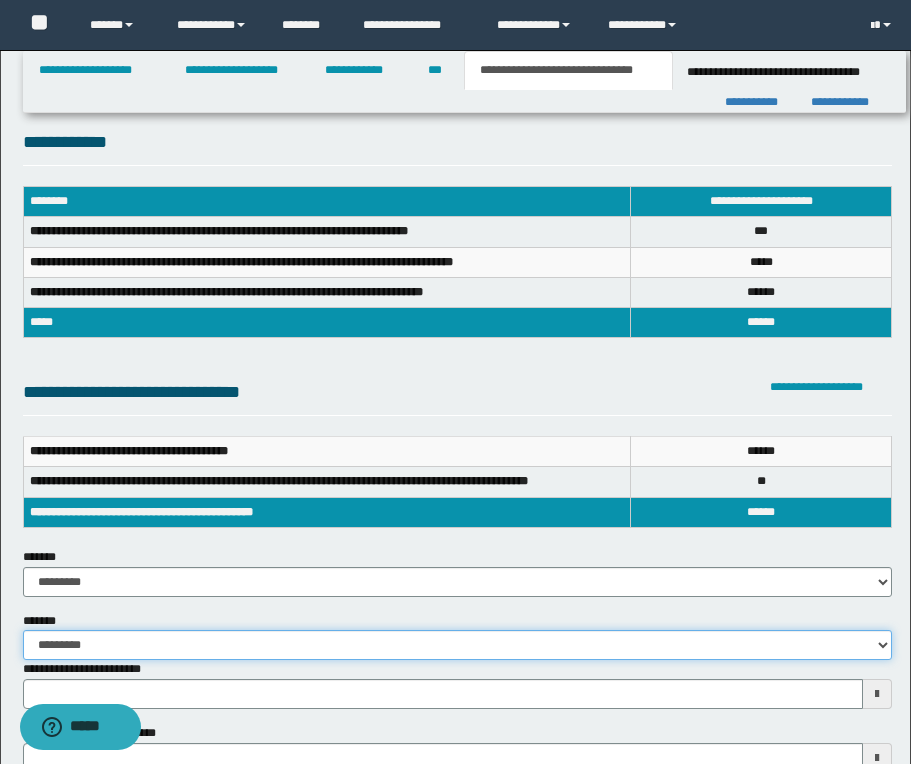 click on "**********" at bounding box center (457, 645) 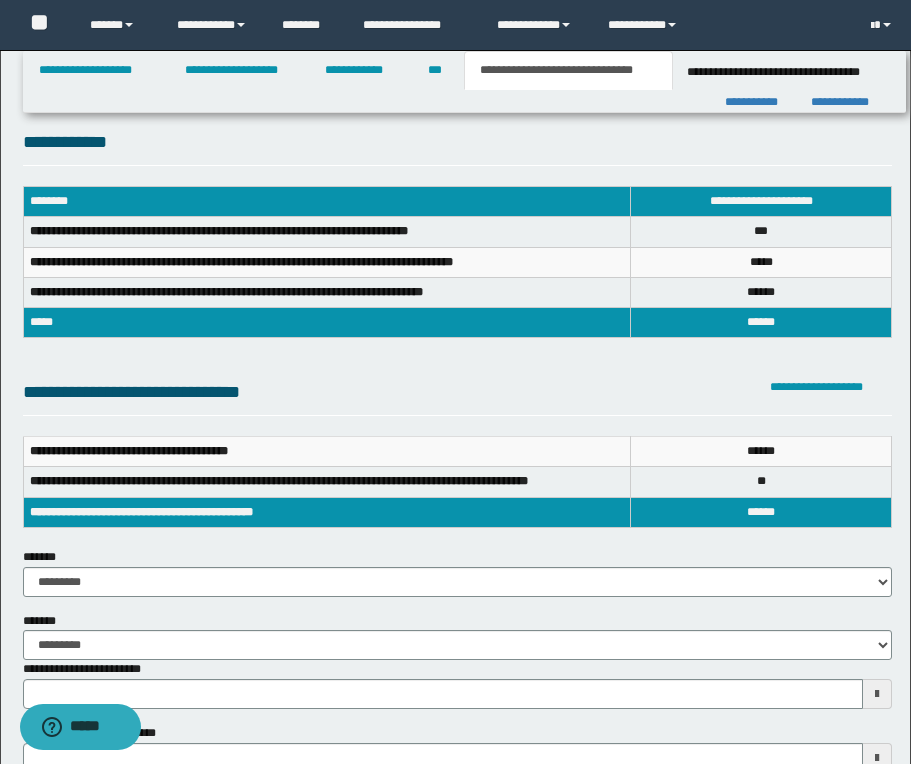 click on "**********" at bounding box center (457, 684) 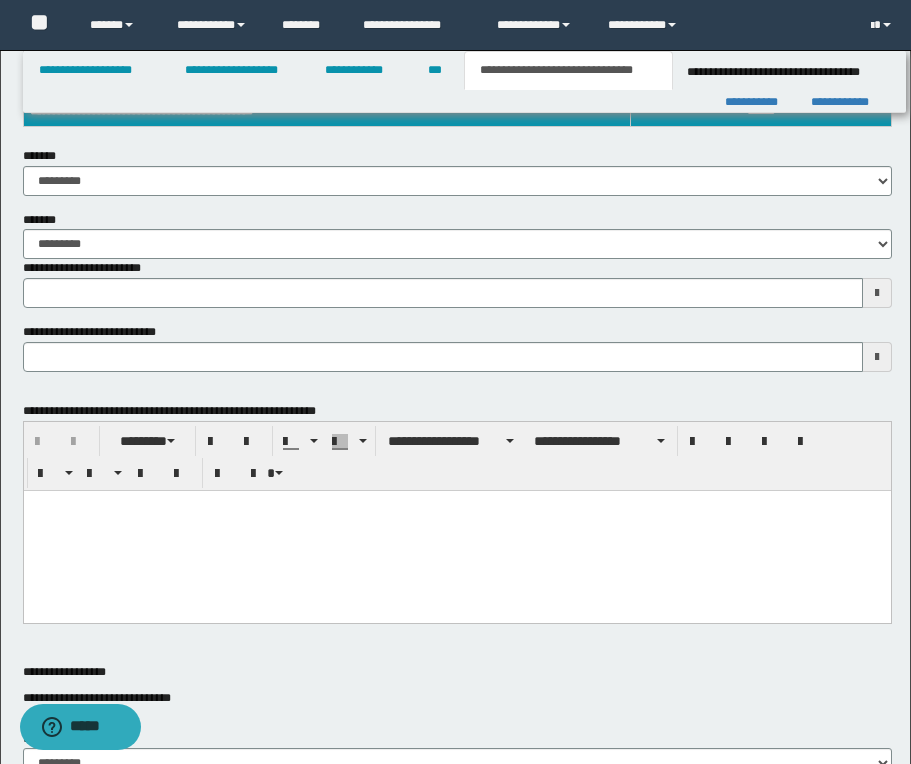 scroll, scrollTop: 440, scrollLeft: 0, axis: vertical 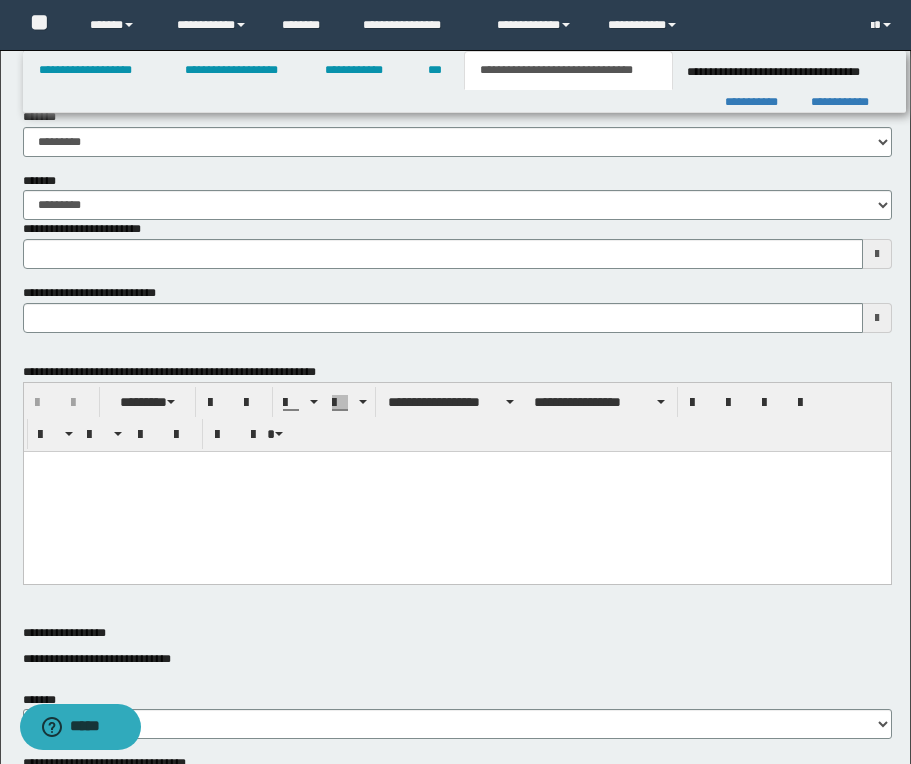 click on "**********" at bounding box center [457, 196] 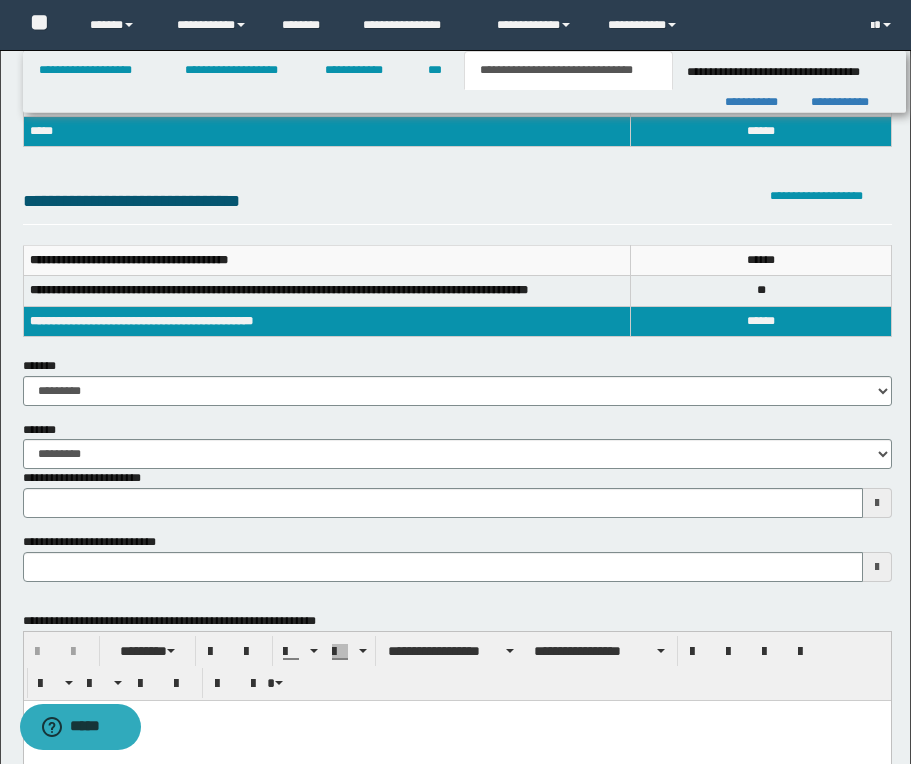 scroll, scrollTop: 160, scrollLeft: 0, axis: vertical 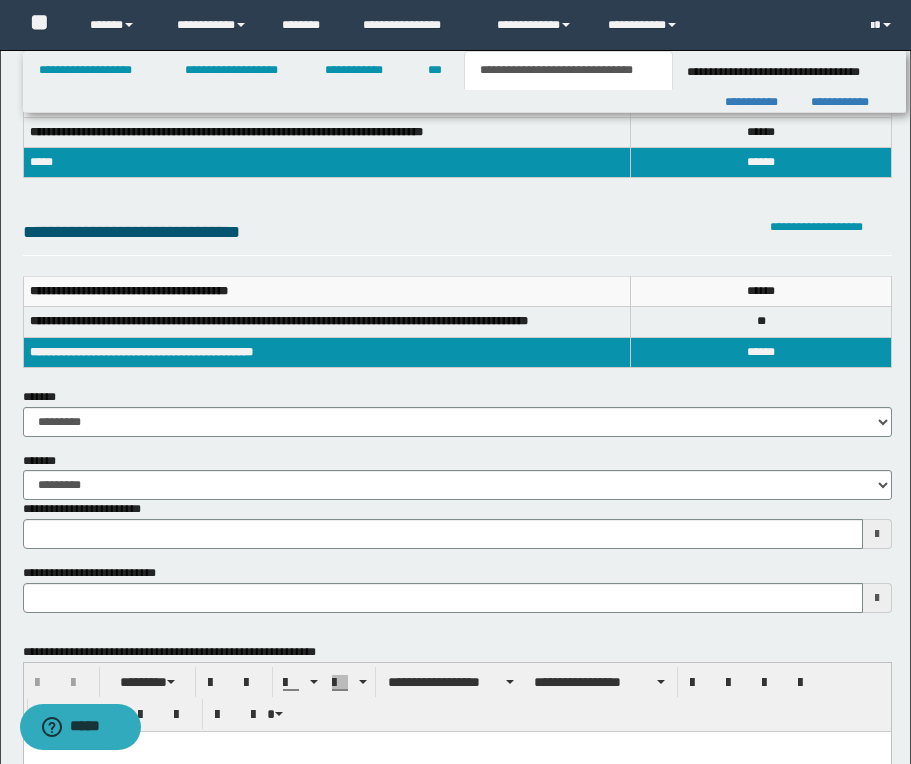 type 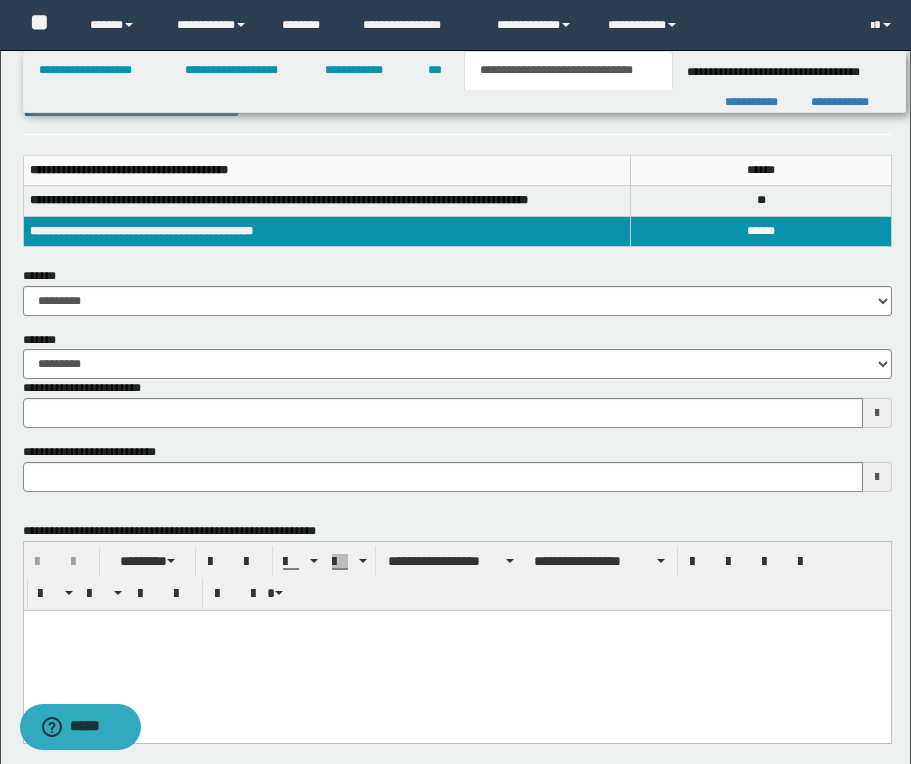 scroll, scrollTop: 320, scrollLeft: 0, axis: vertical 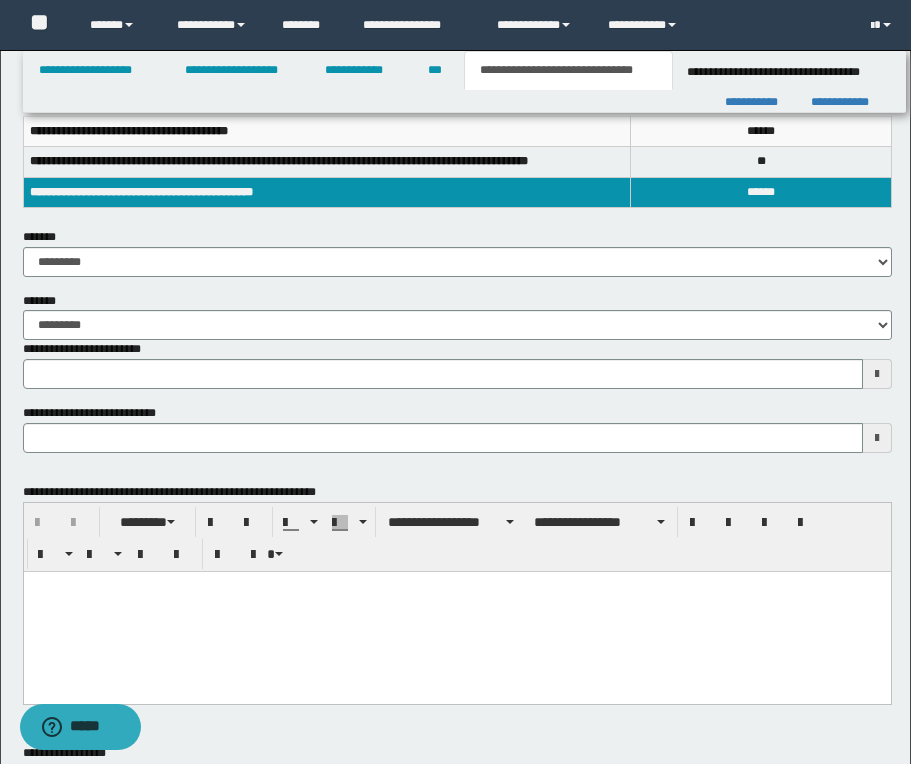 click at bounding box center [456, 586] 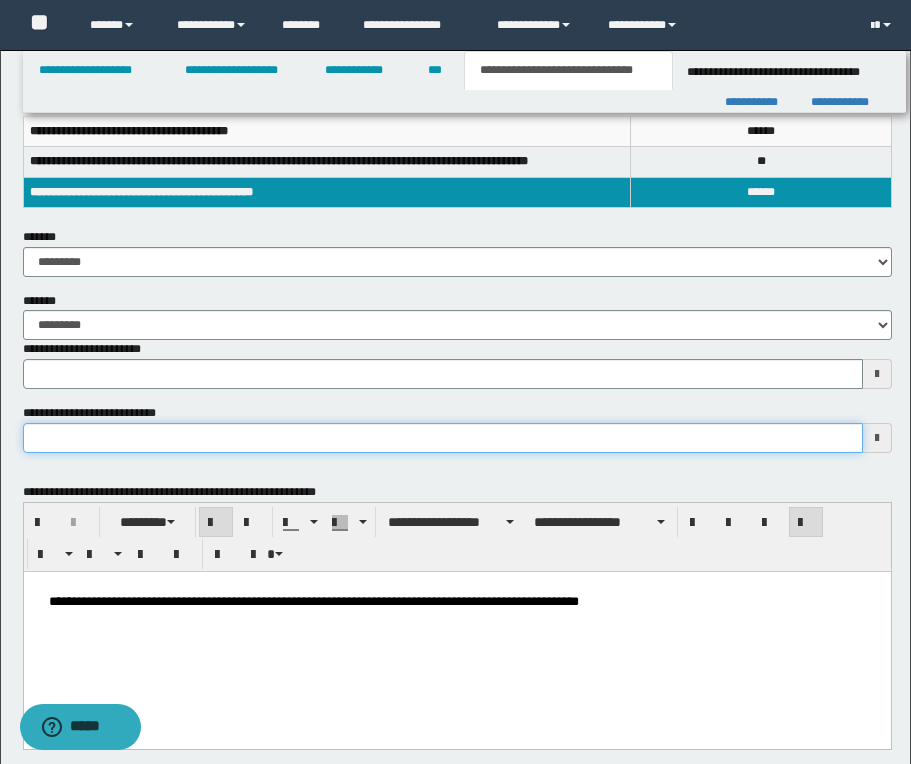 click on "**********" at bounding box center (443, 438) 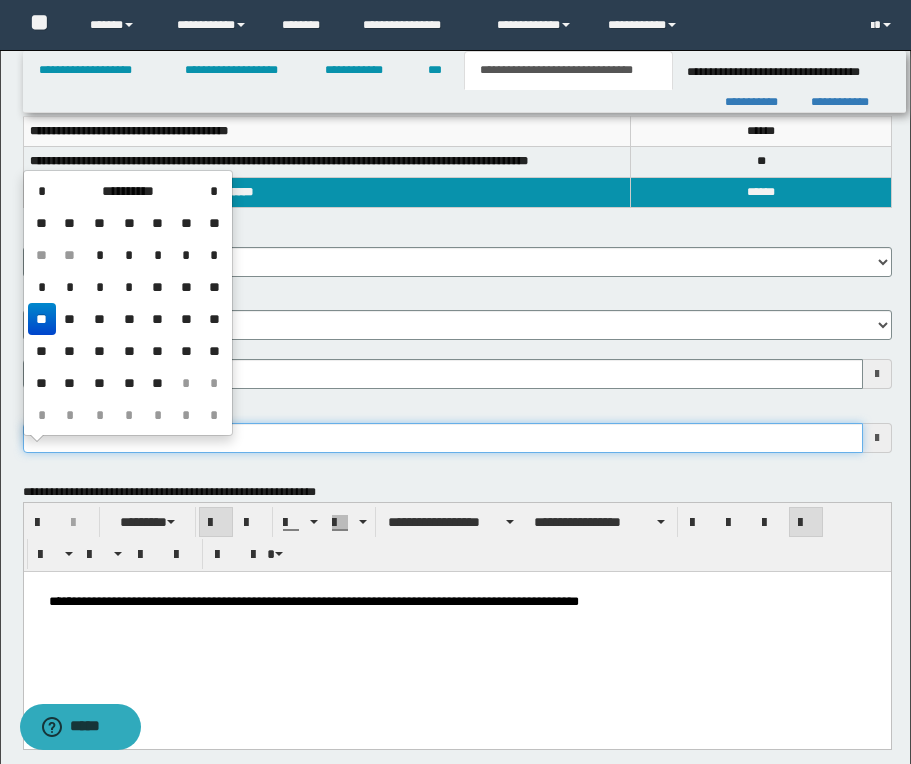 type on "**********" 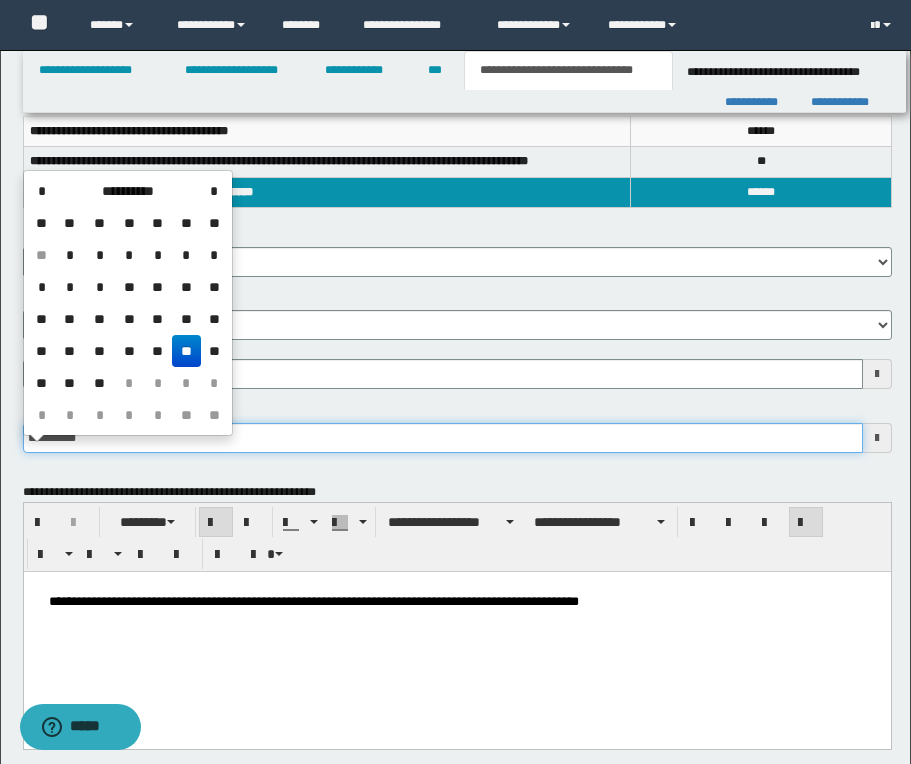 type 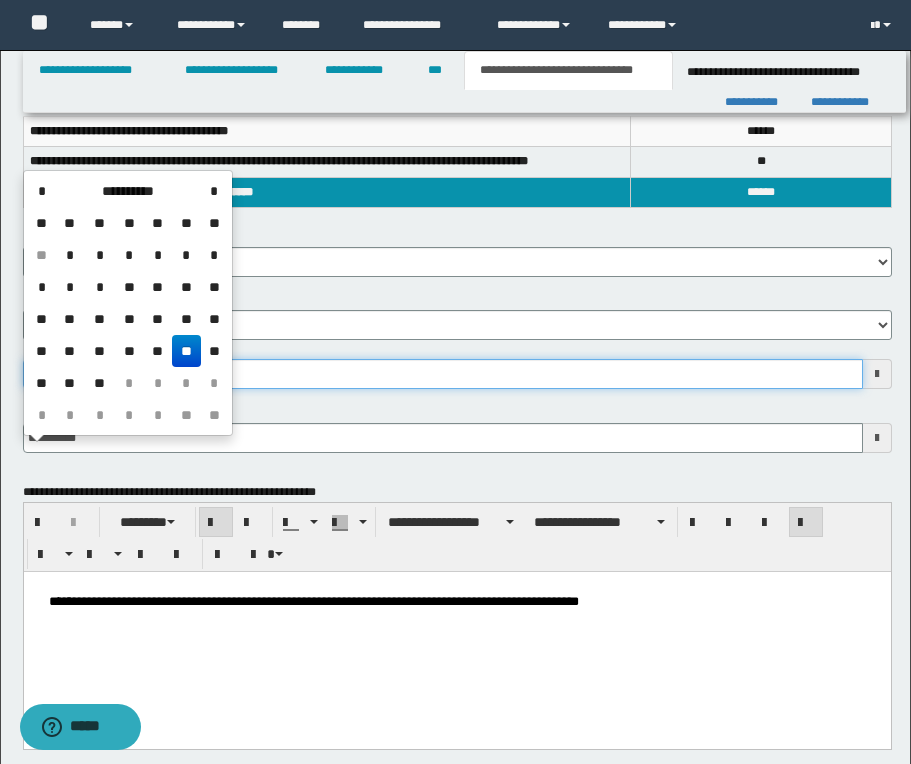 type on "**********" 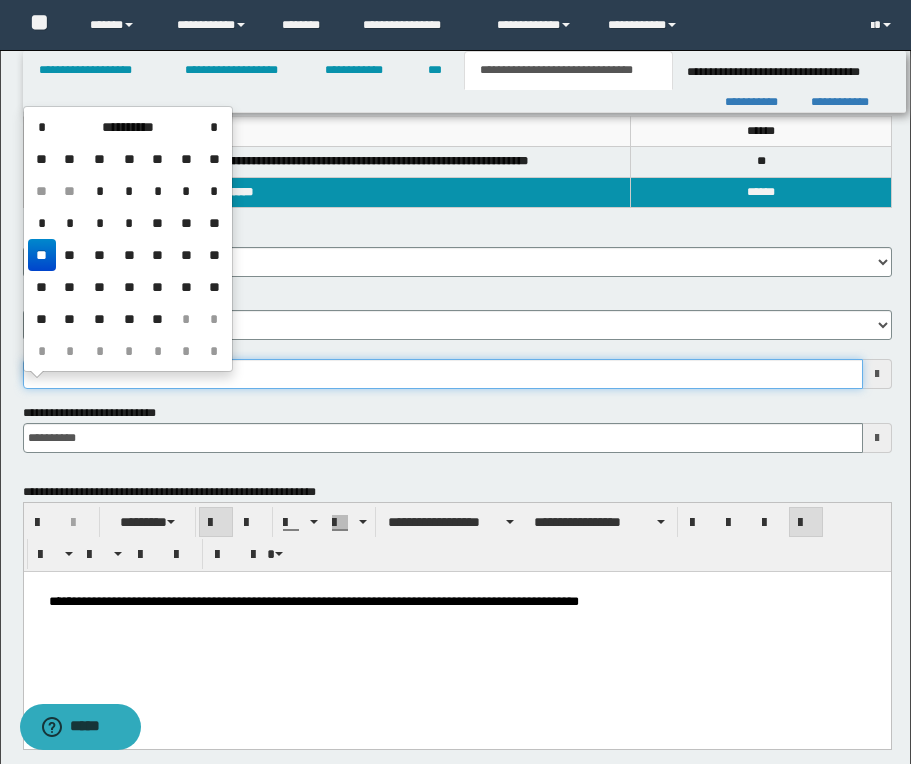 click on "**********" at bounding box center [443, 374] 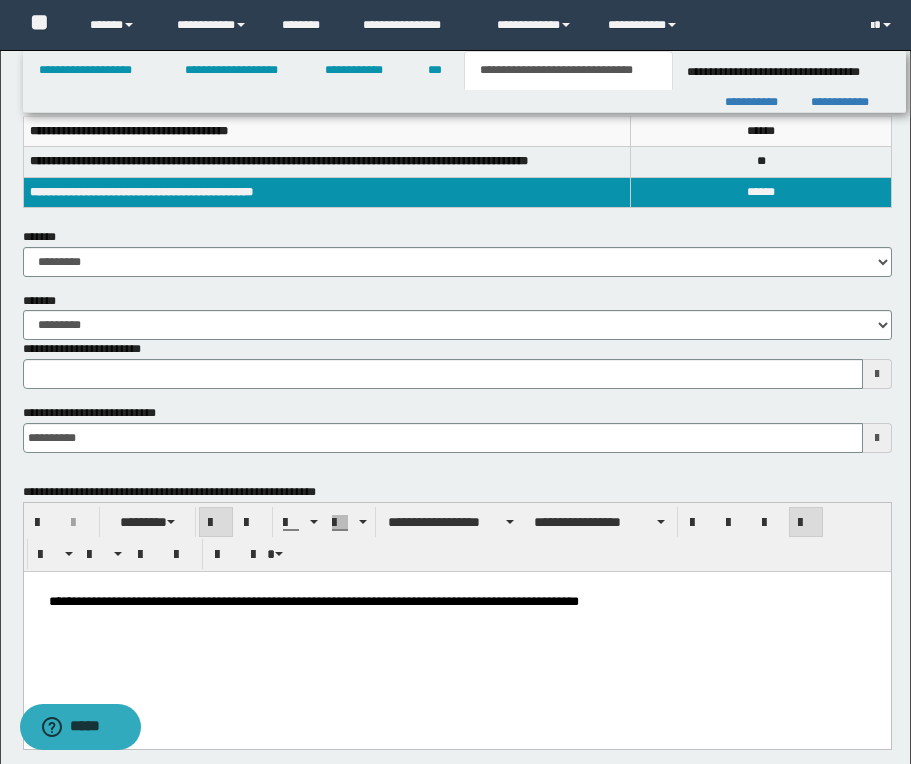 click on "**********" at bounding box center (457, 171) 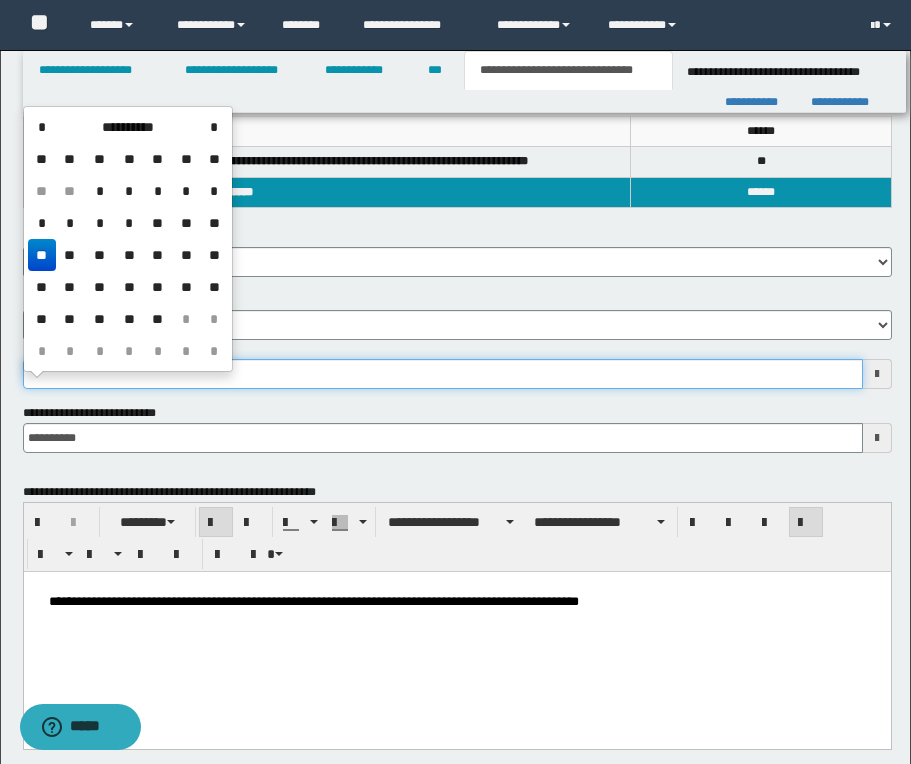 click on "**********" at bounding box center (443, 374) 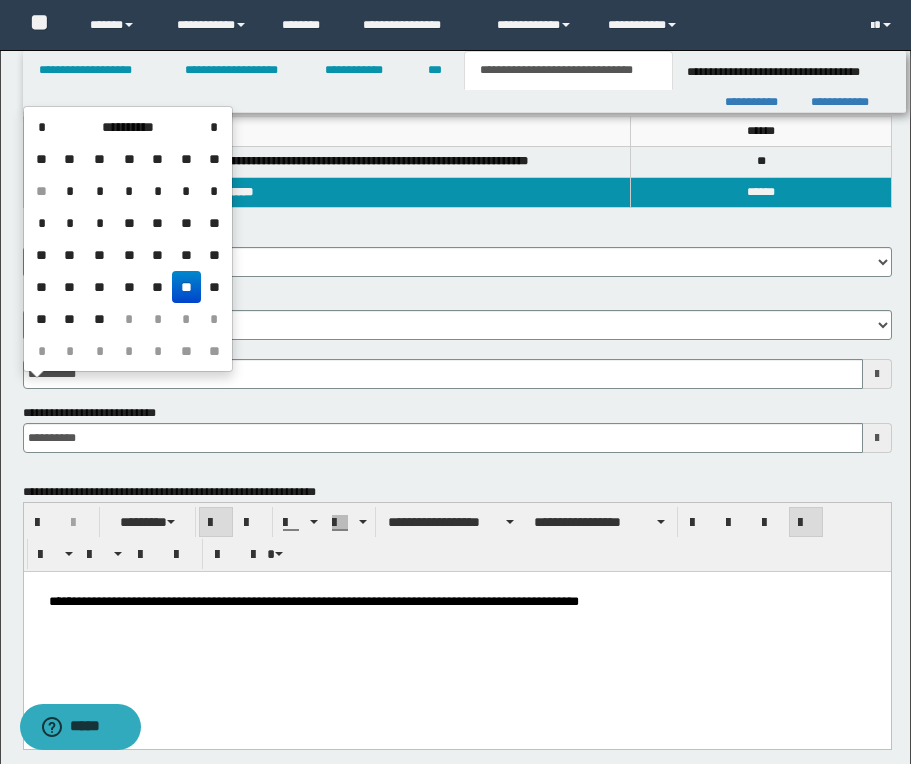 click on "**********" at bounding box center (128, 239) 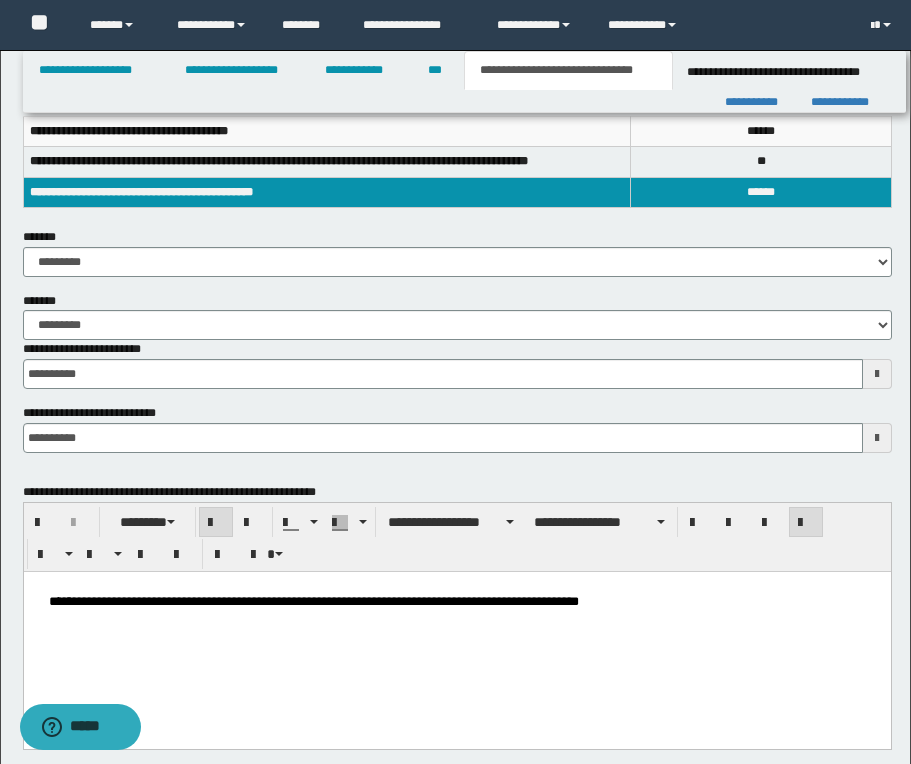 click on "**********" at bounding box center [457, 364] 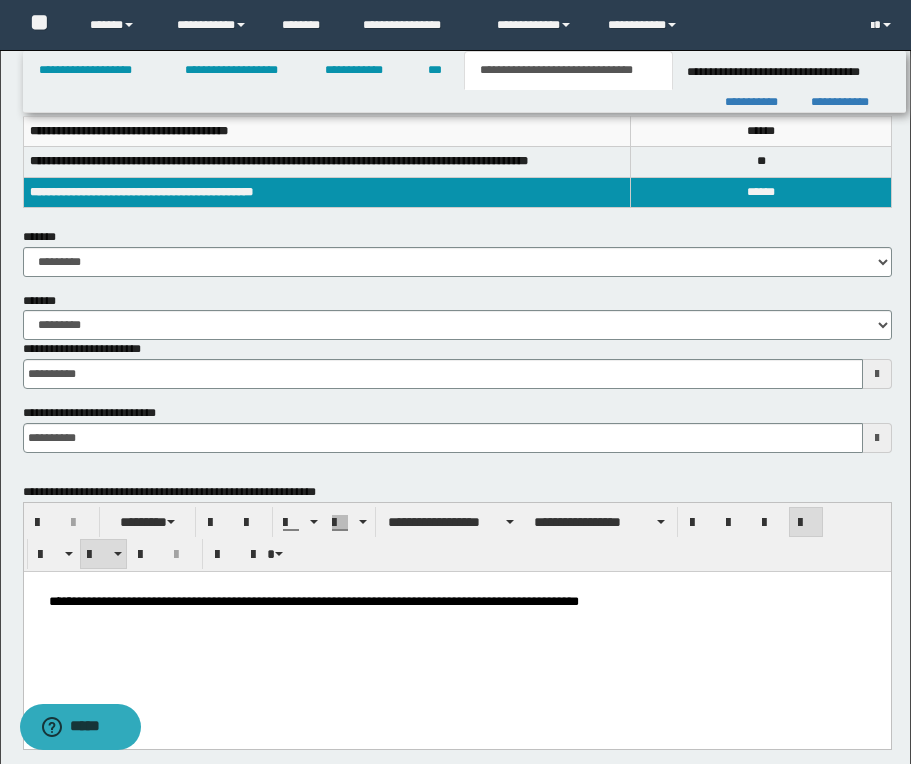 click on "**********" at bounding box center (456, 600) 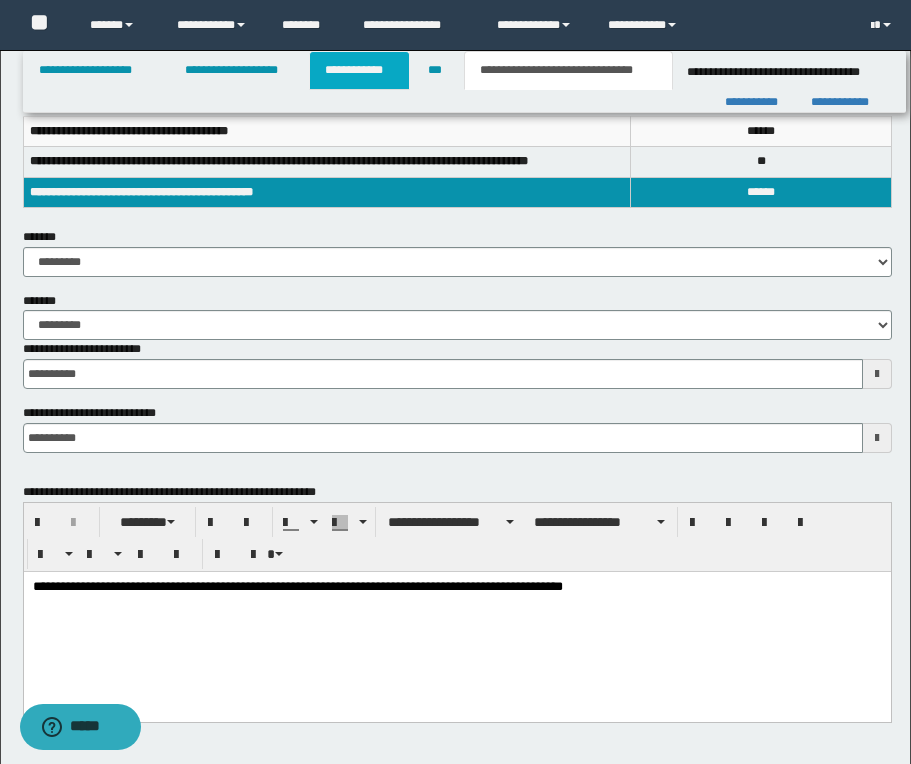click on "**********" at bounding box center [359, 70] 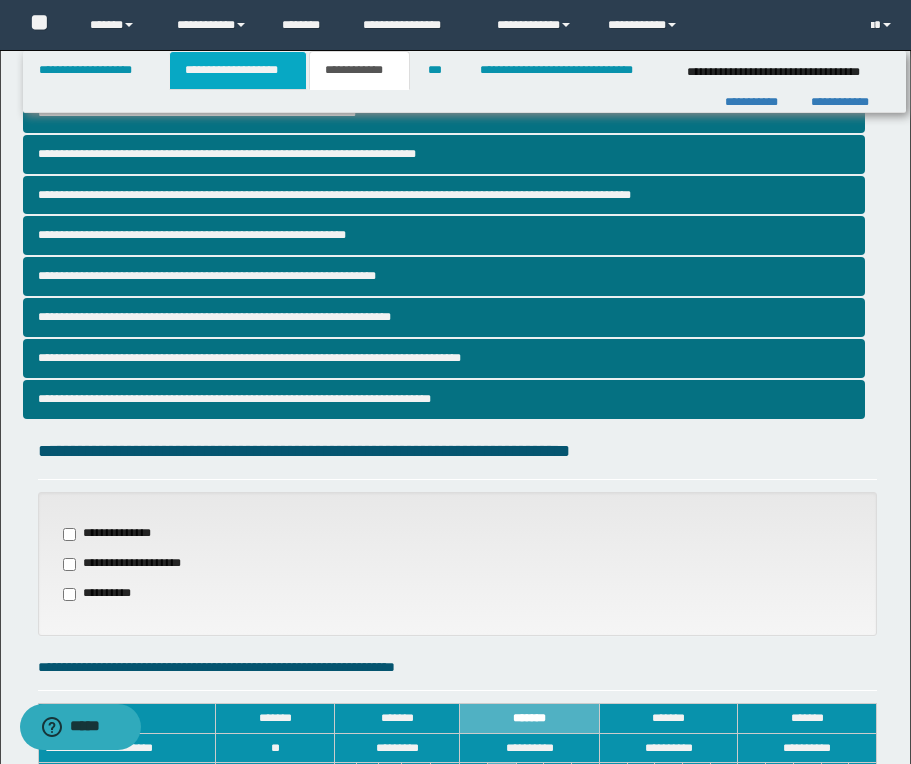 click on "**********" at bounding box center [238, 70] 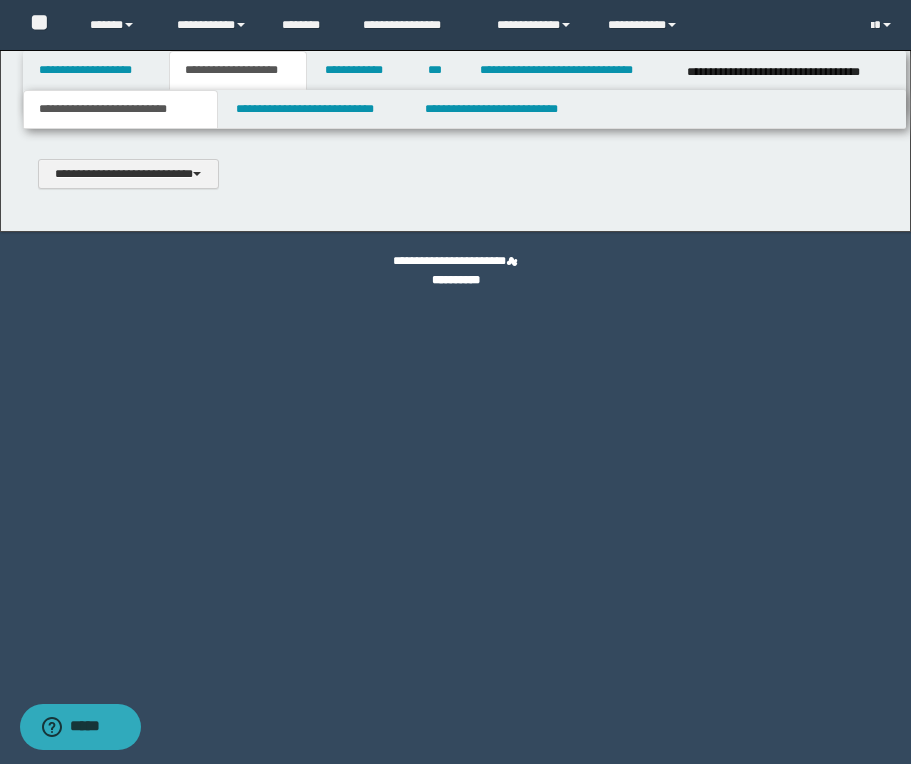 scroll, scrollTop: 0, scrollLeft: 0, axis: both 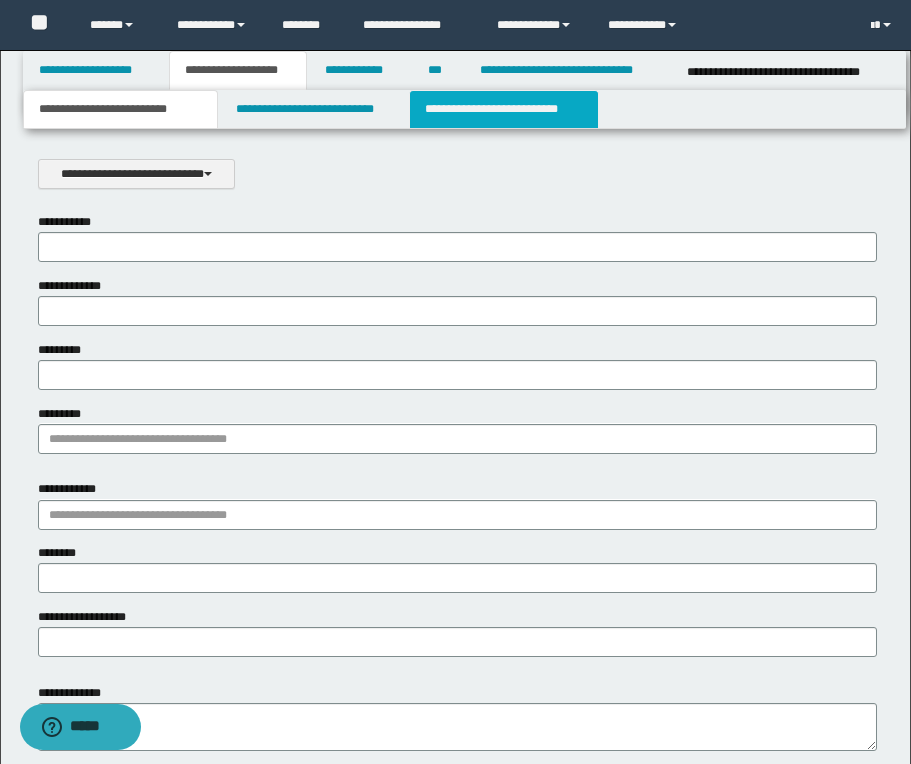 click on "**********" at bounding box center [504, 109] 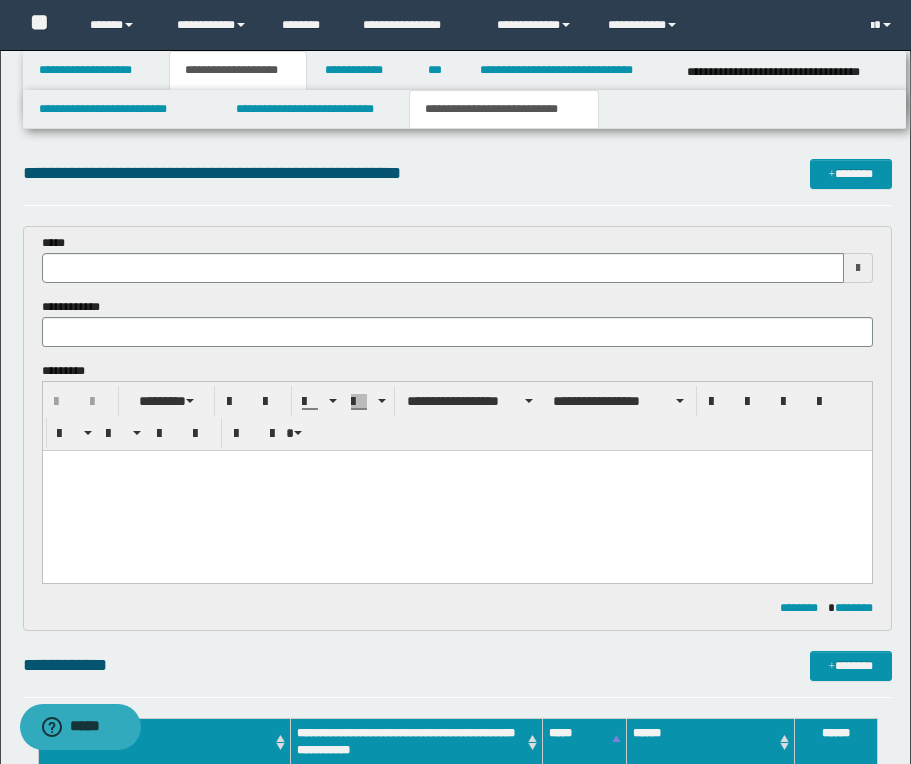 scroll, scrollTop: 0, scrollLeft: 0, axis: both 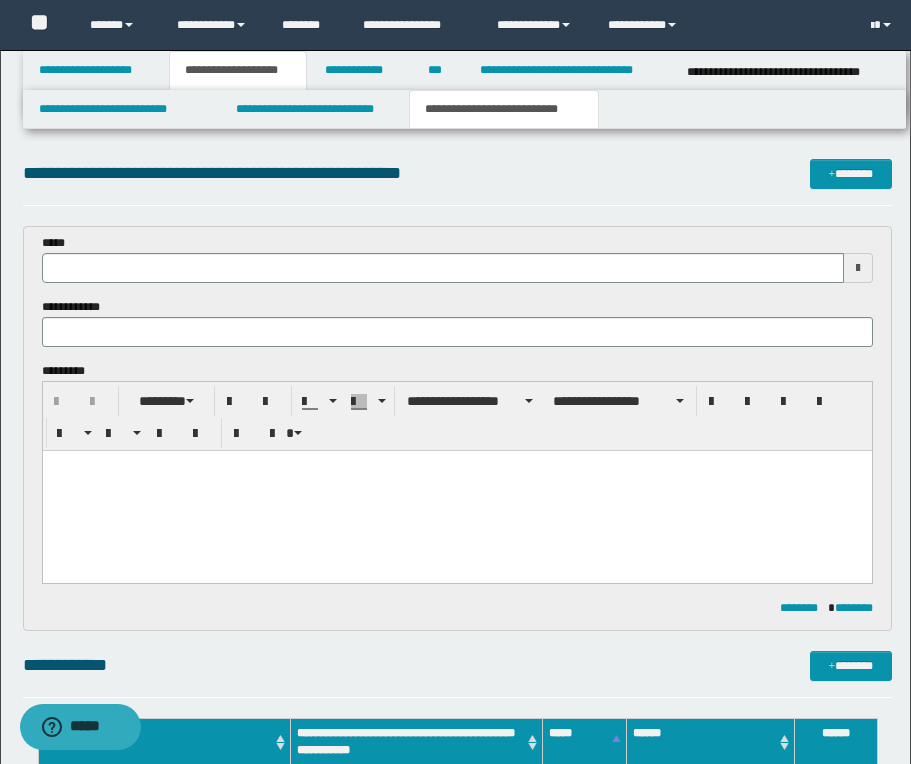 click at bounding box center (456, 491) 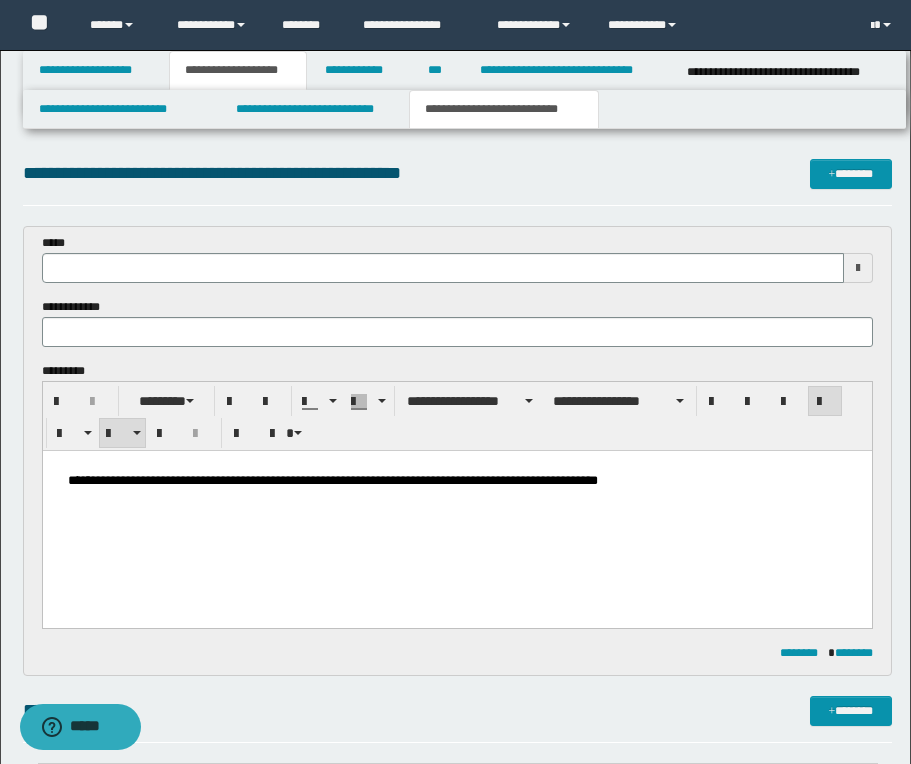 click on "**********" at bounding box center [456, 480] 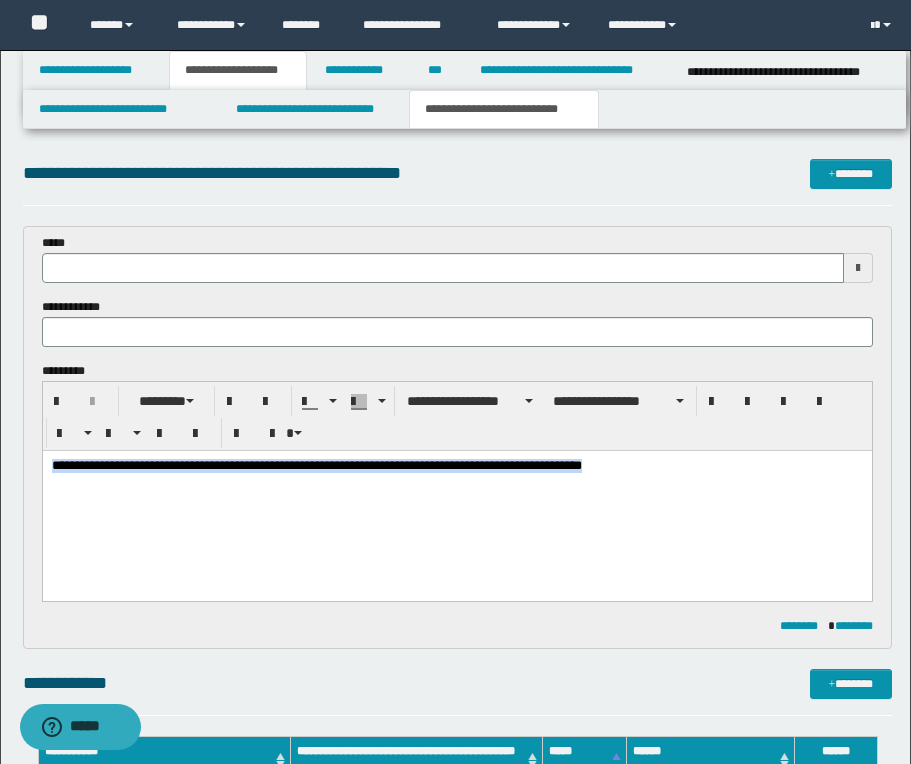 drag, startPoint x: 690, startPoint y: 469, endPoint x: 6, endPoint y: 457, distance: 684.1052 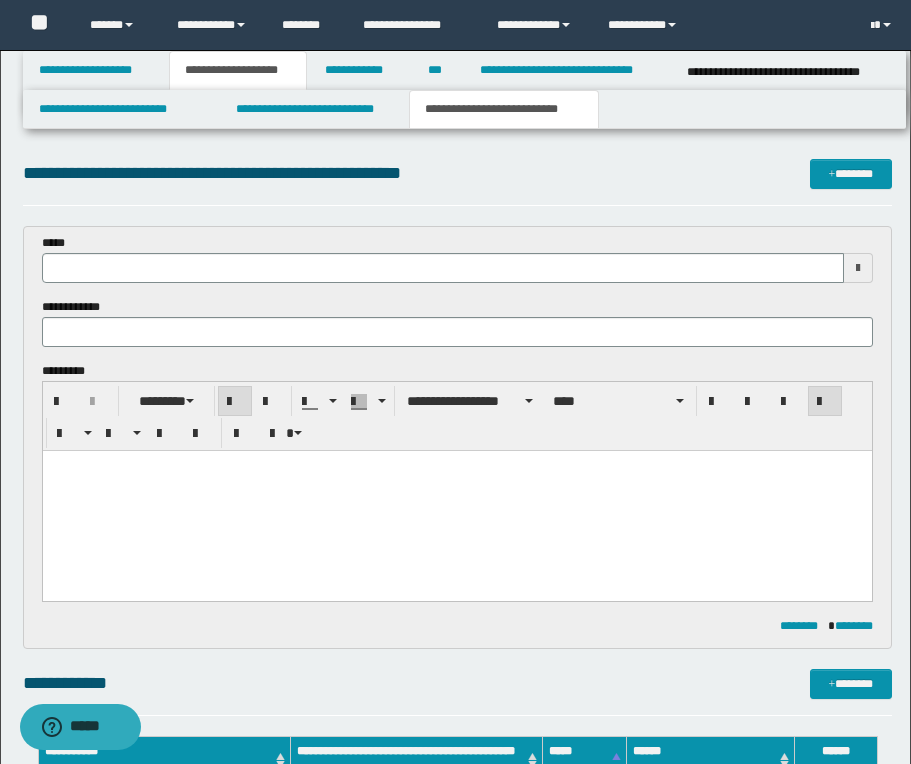 click at bounding box center (456, 499) 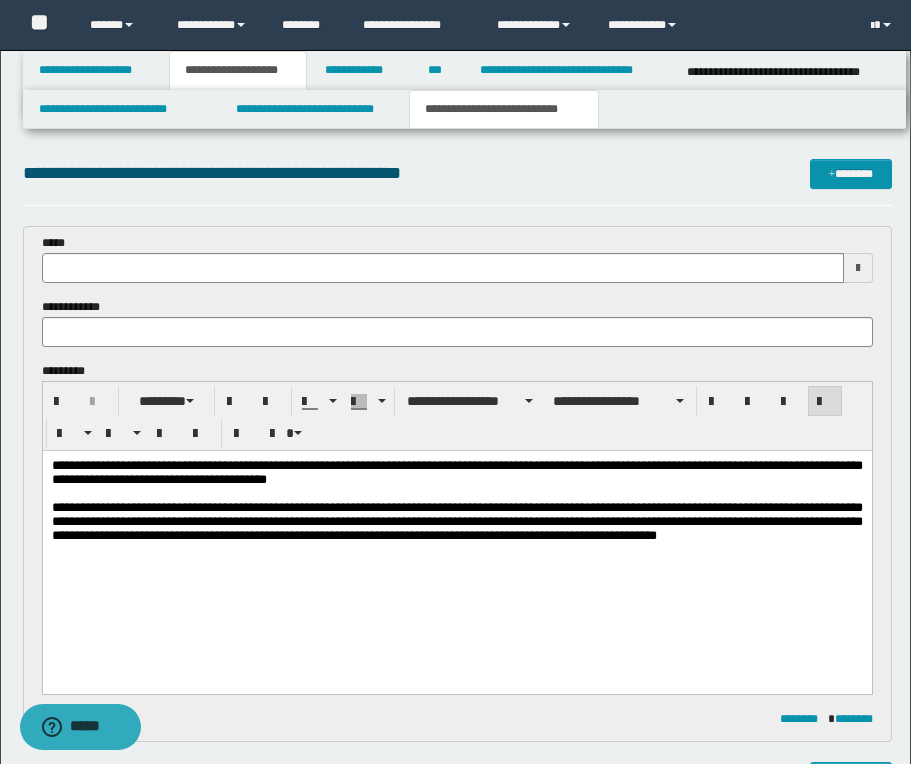 click at bounding box center [457, 332] 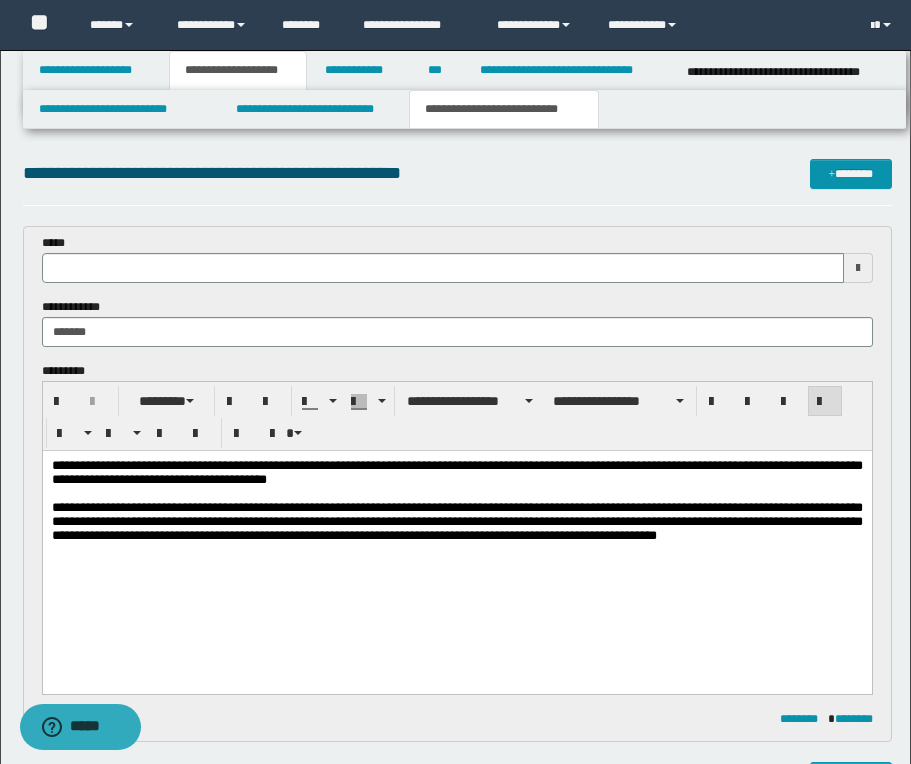 type on "********" 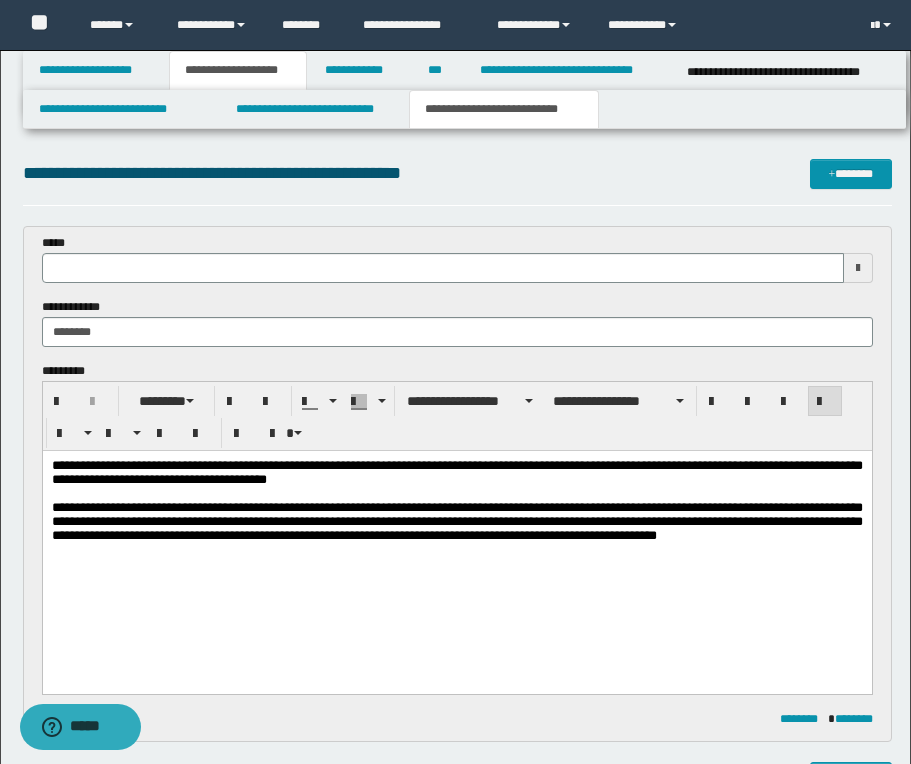 type 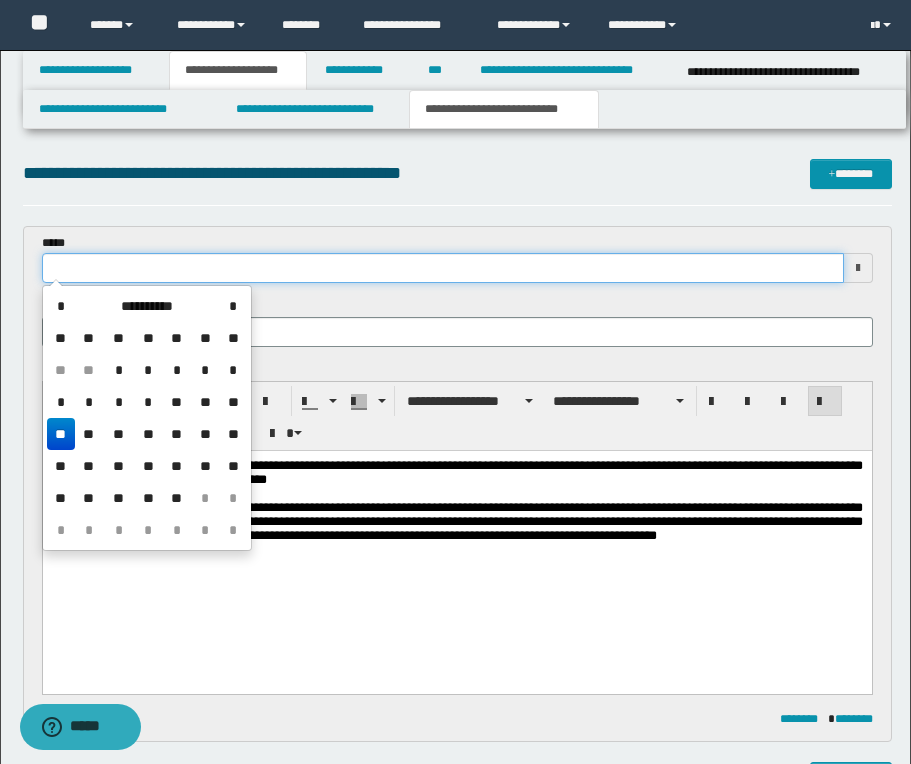click at bounding box center (443, 268) 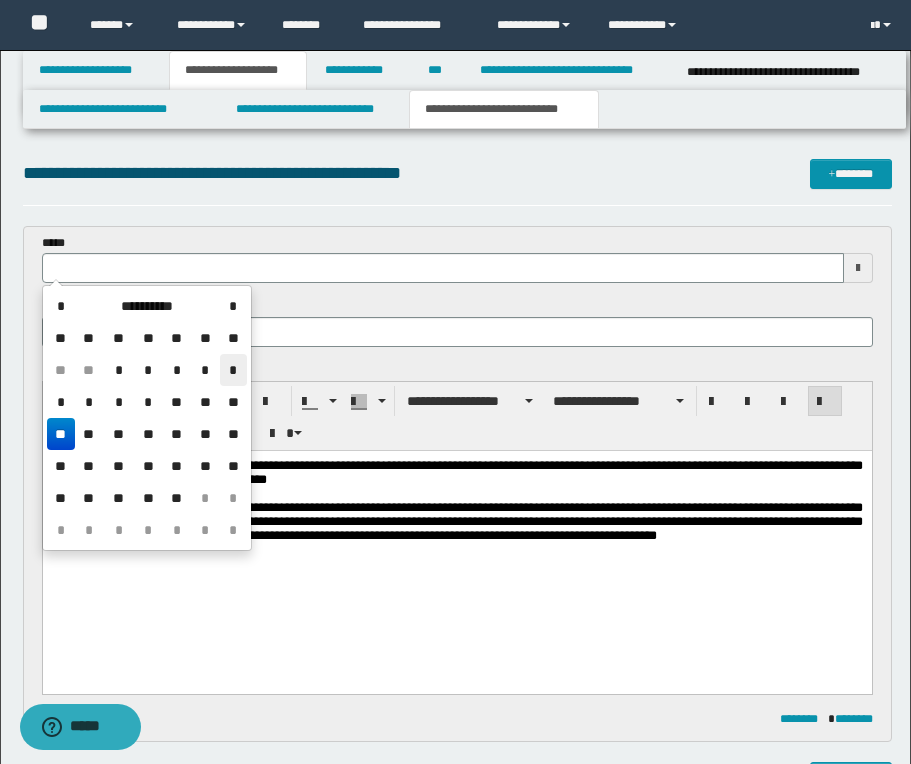 click on "*" at bounding box center [233, 370] 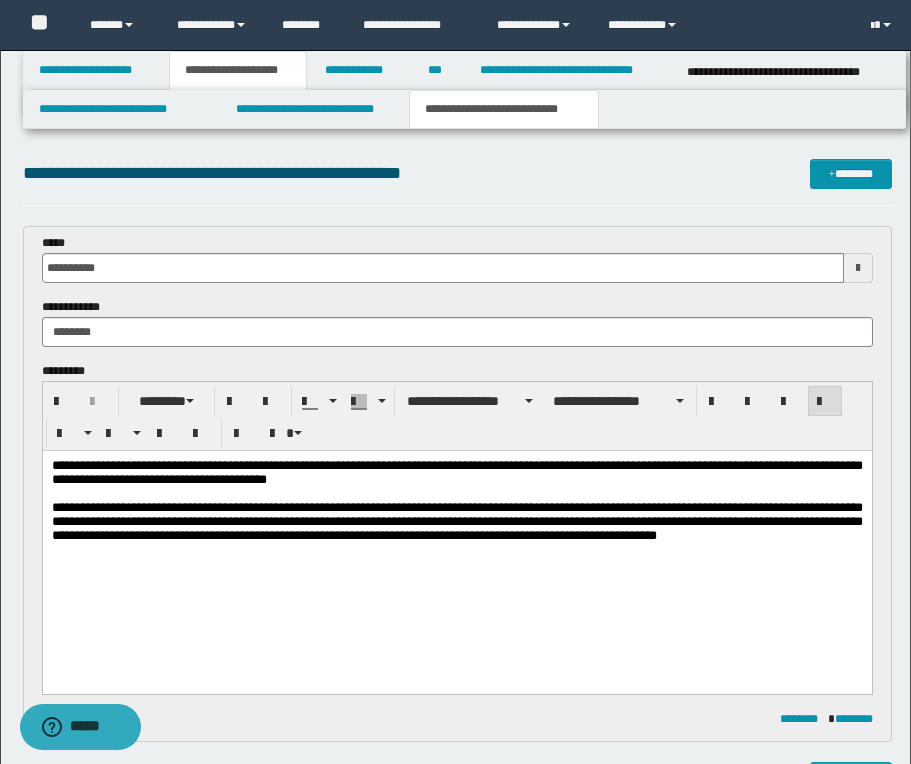 click on "**********" at bounding box center (455, 899) 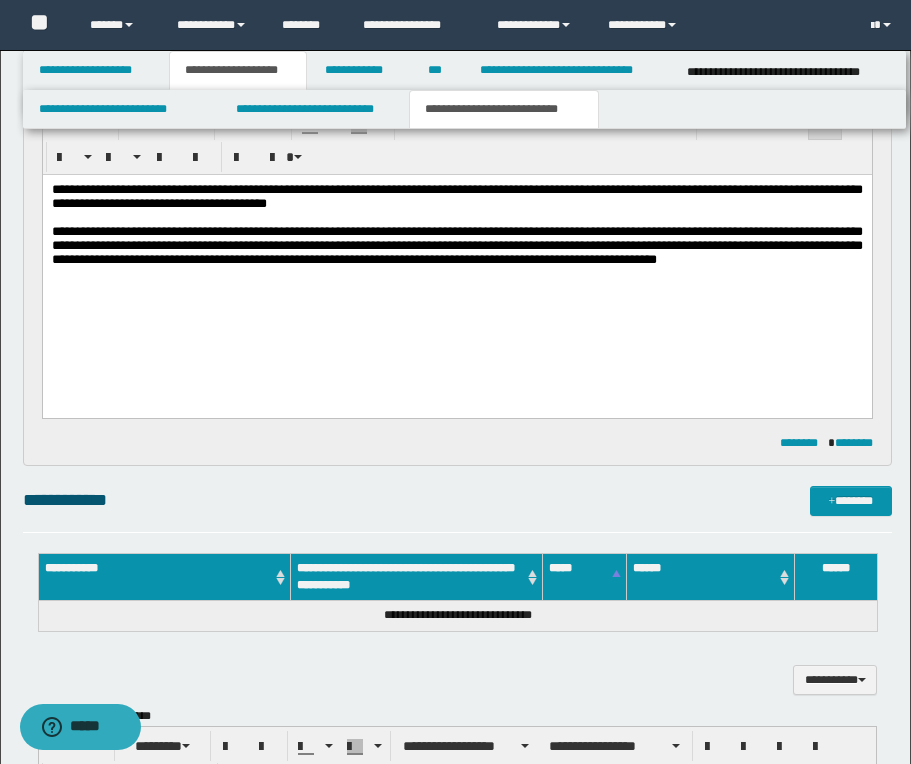 scroll, scrollTop: 280, scrollLeft: 0, axis: vertical 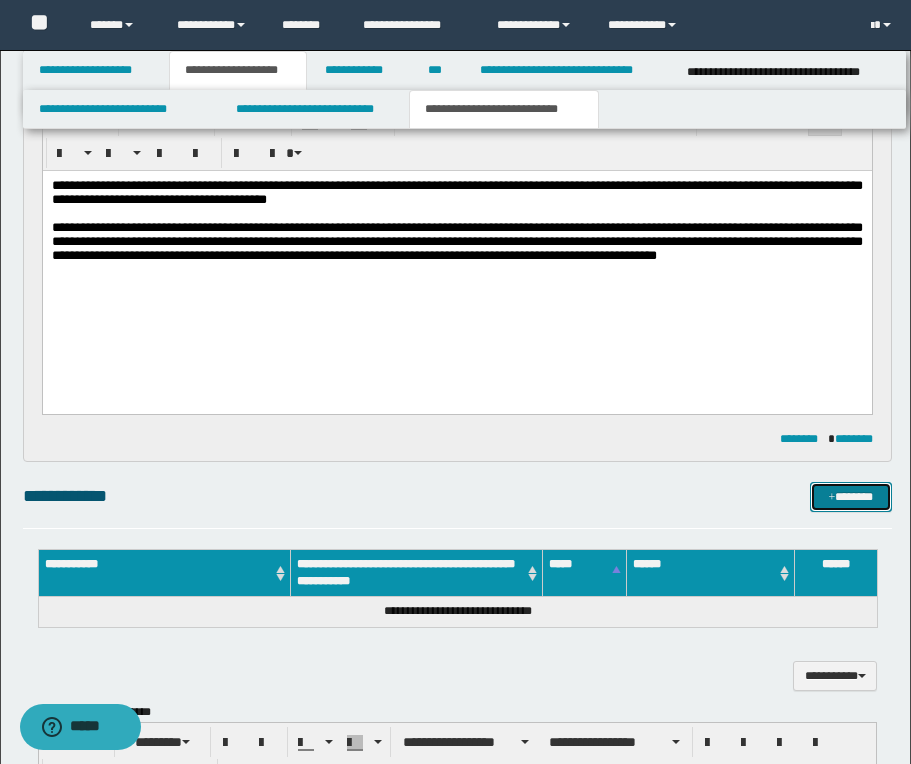 click on "*******" at bounding box center (851, 497) 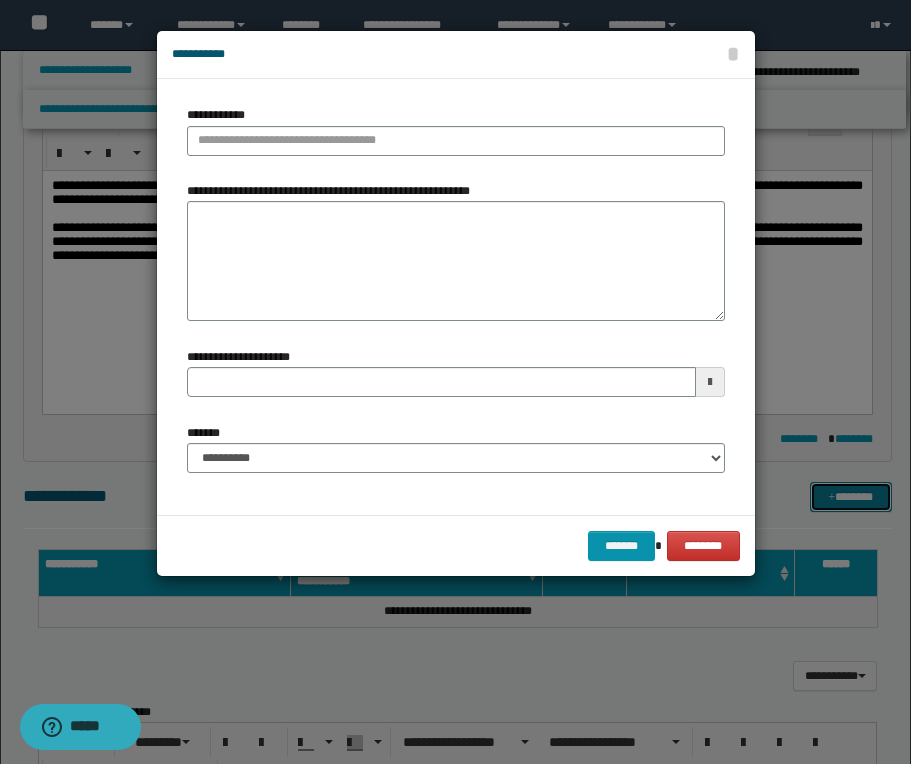 type 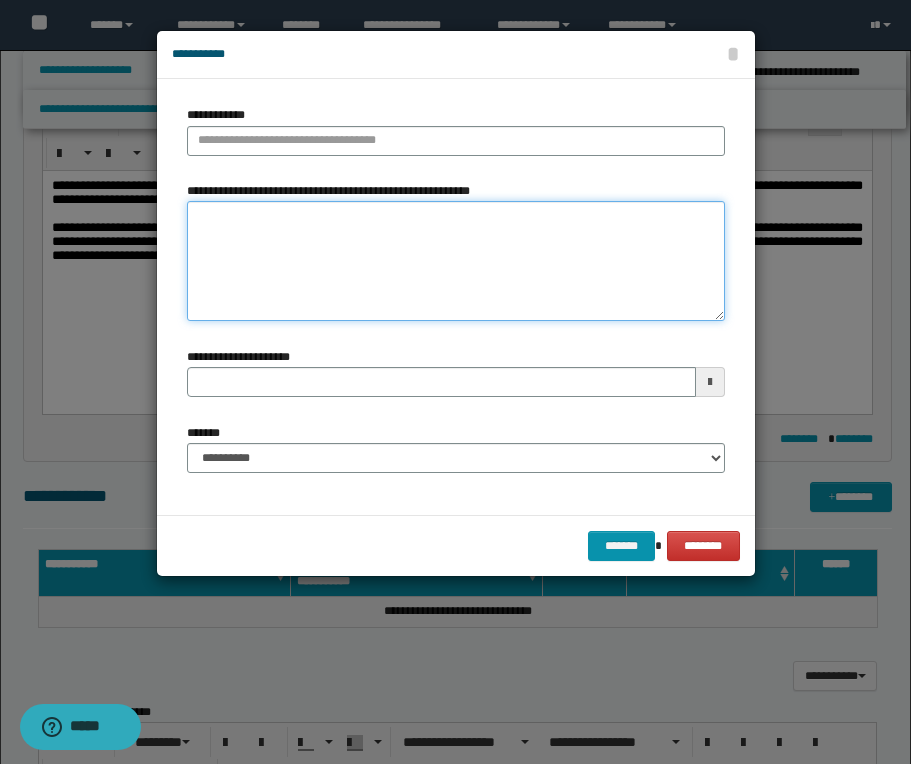 click on "**********" at bounding box center (456, 261) 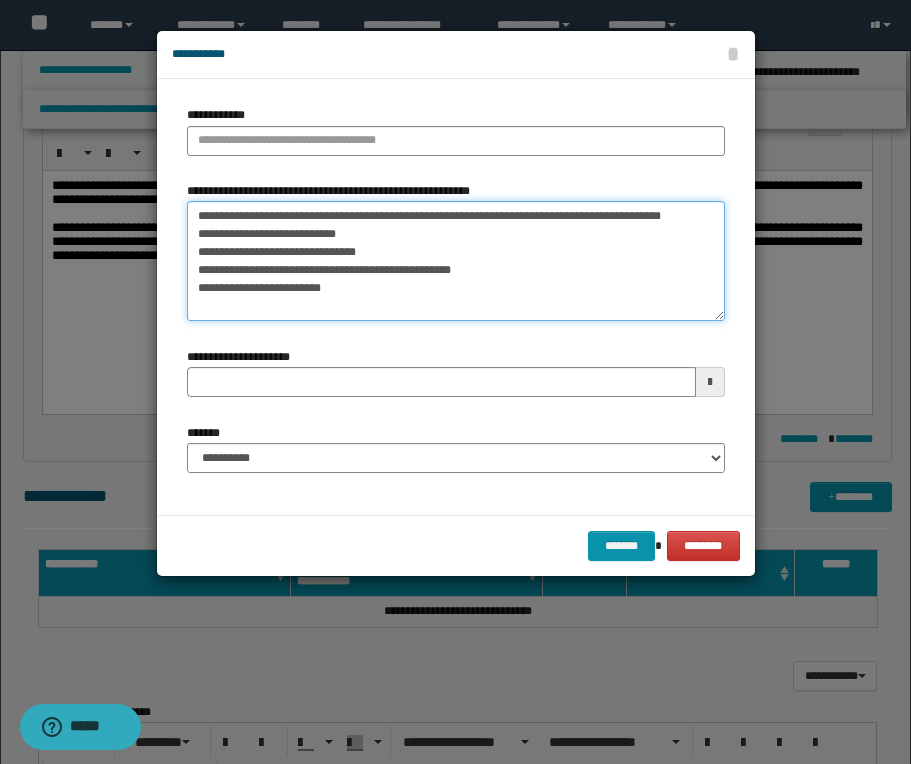 scroll, scrollTop: 11, scrollLeft: 0, axis: vertical 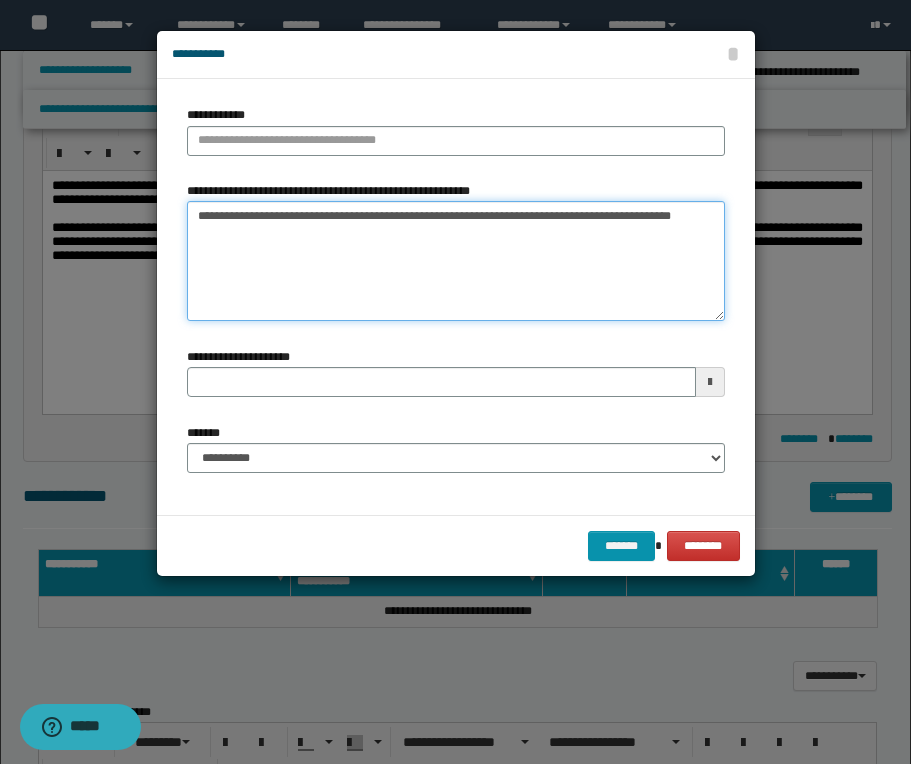 type on "**********" 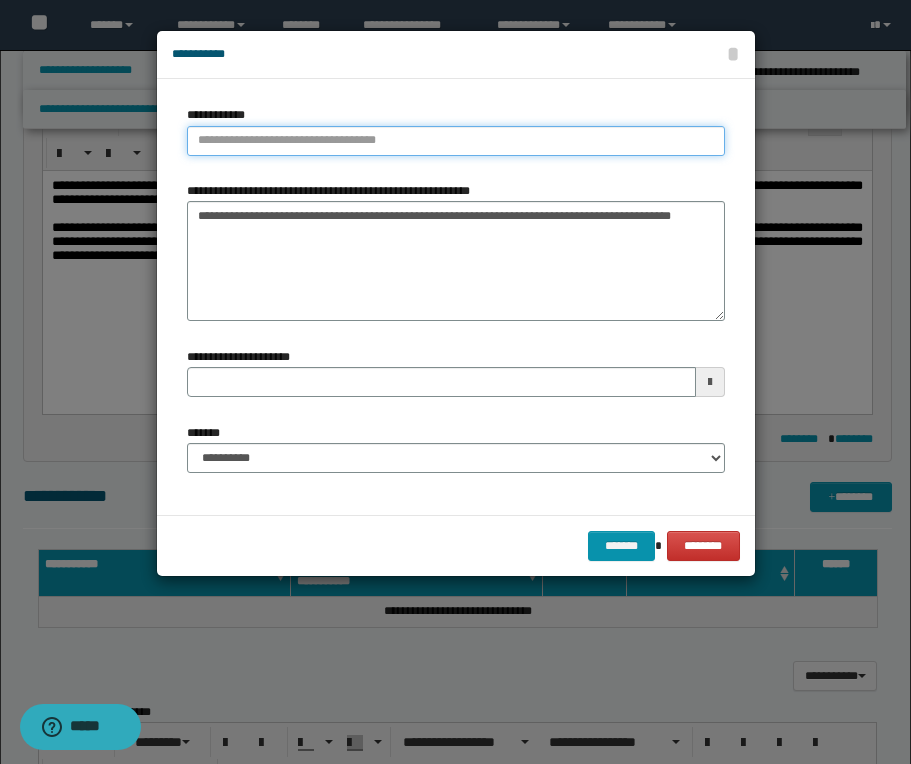 click on "**********" at bounding box center [456, 141] 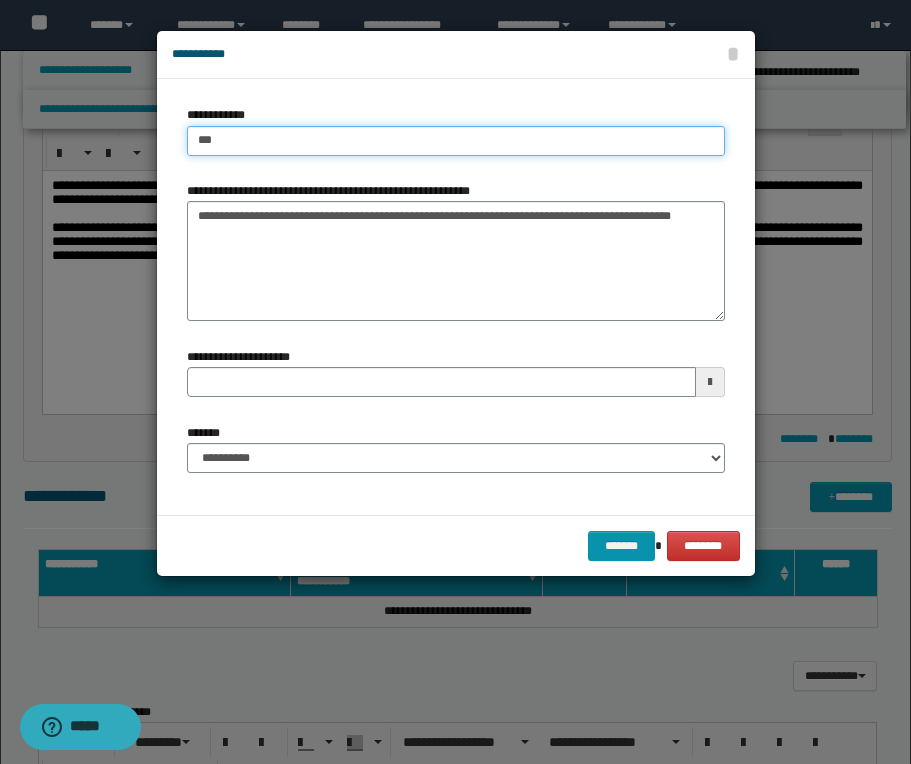 type on "****" 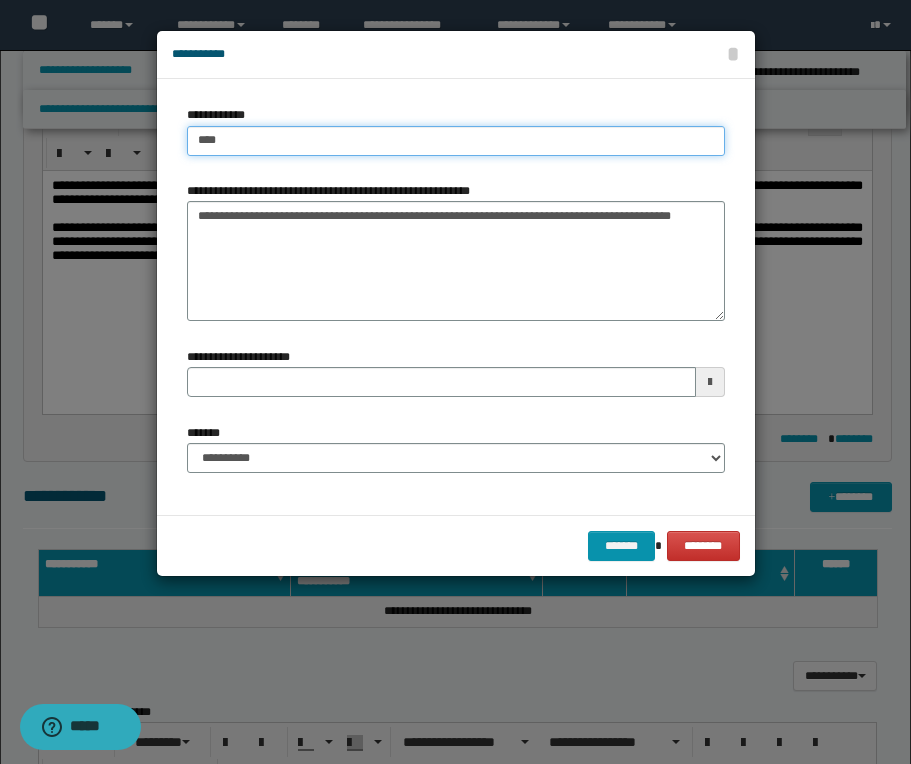 type on "****" 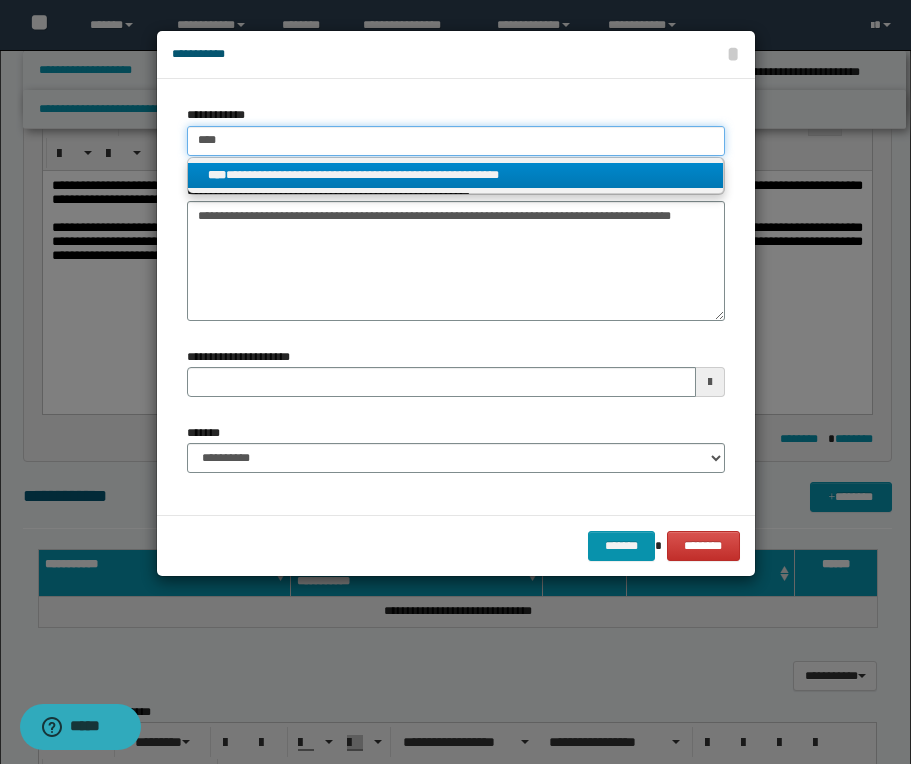 type on "****" 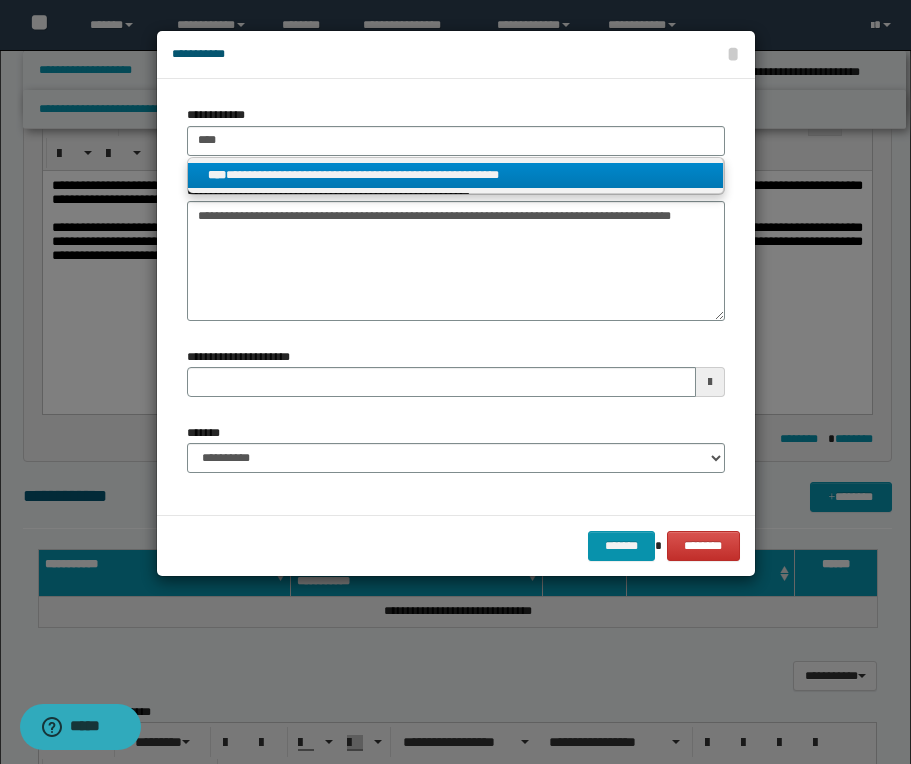 click on "**********" at bounding box center (455, 175) 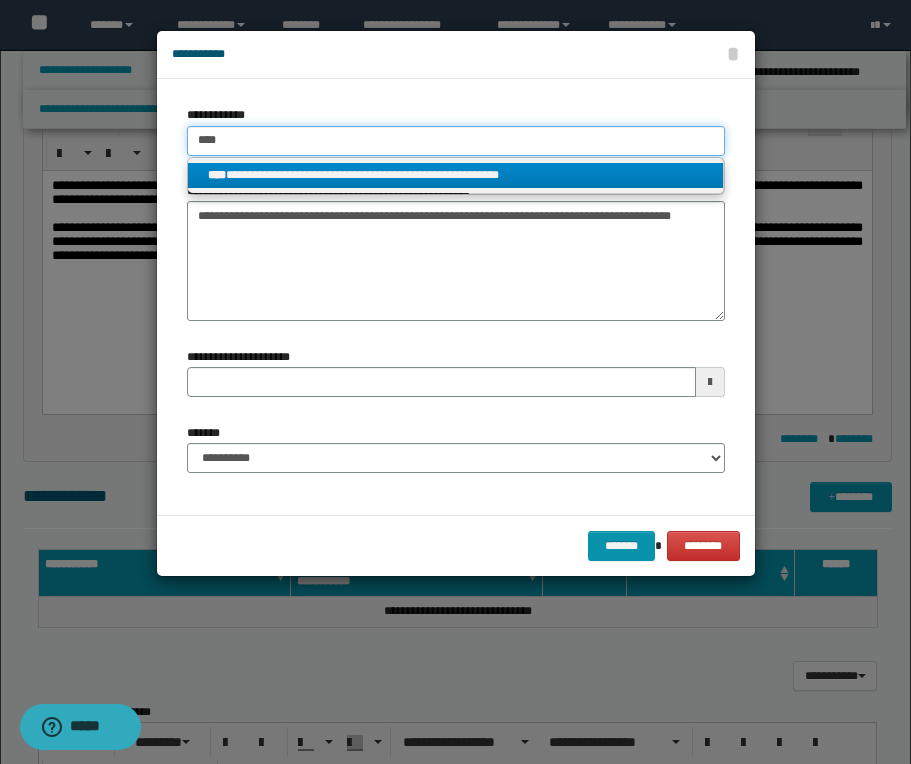 type 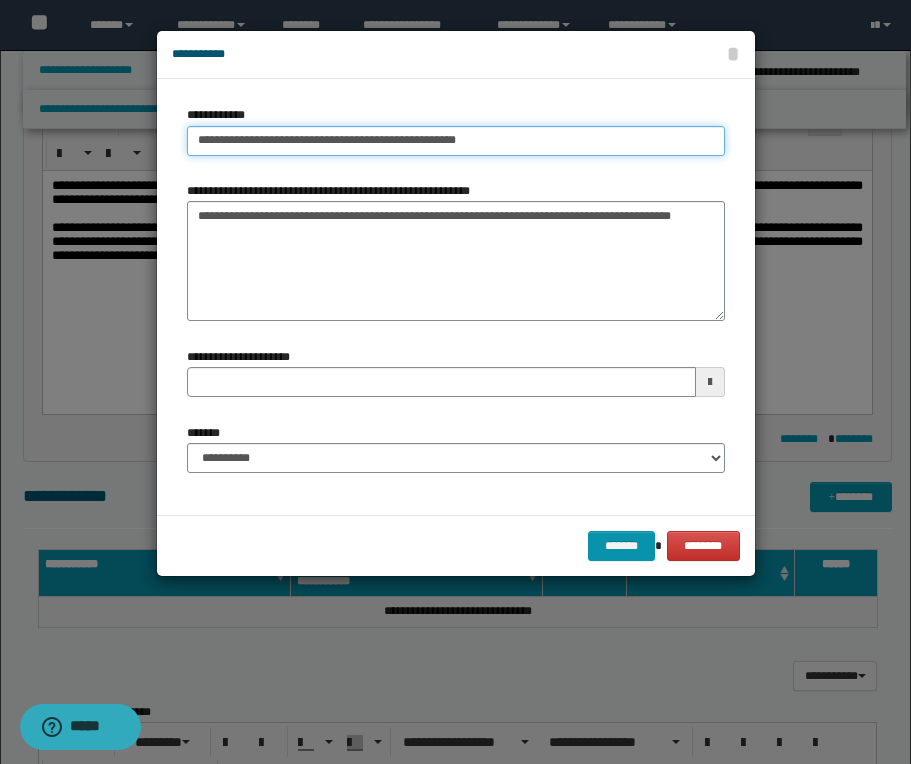 type 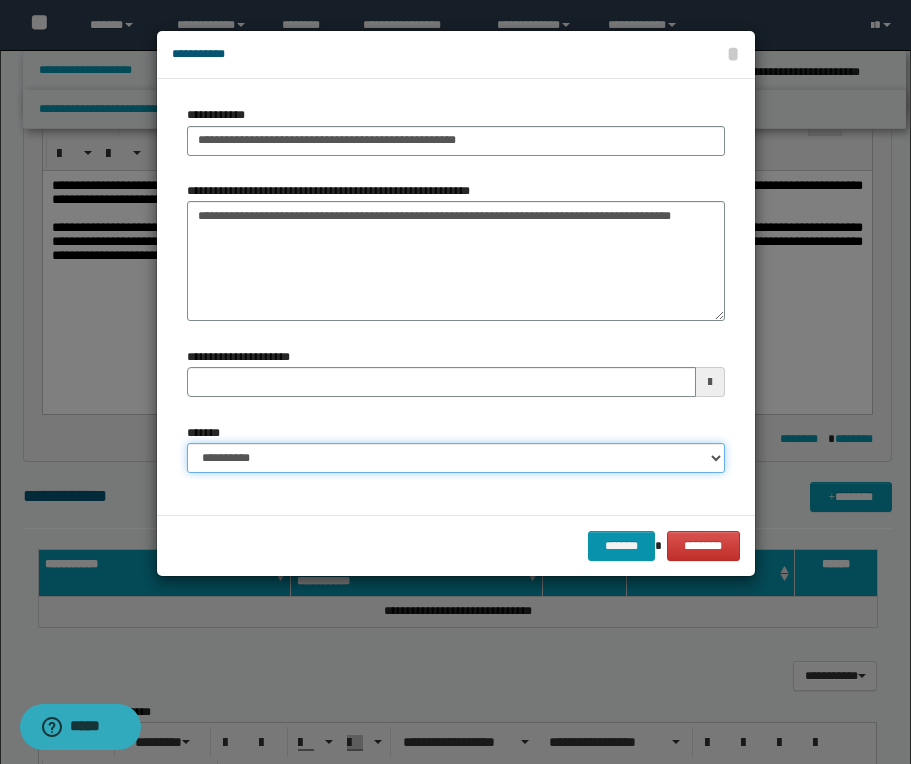 click on "**********" at bounding box center [456, 458] 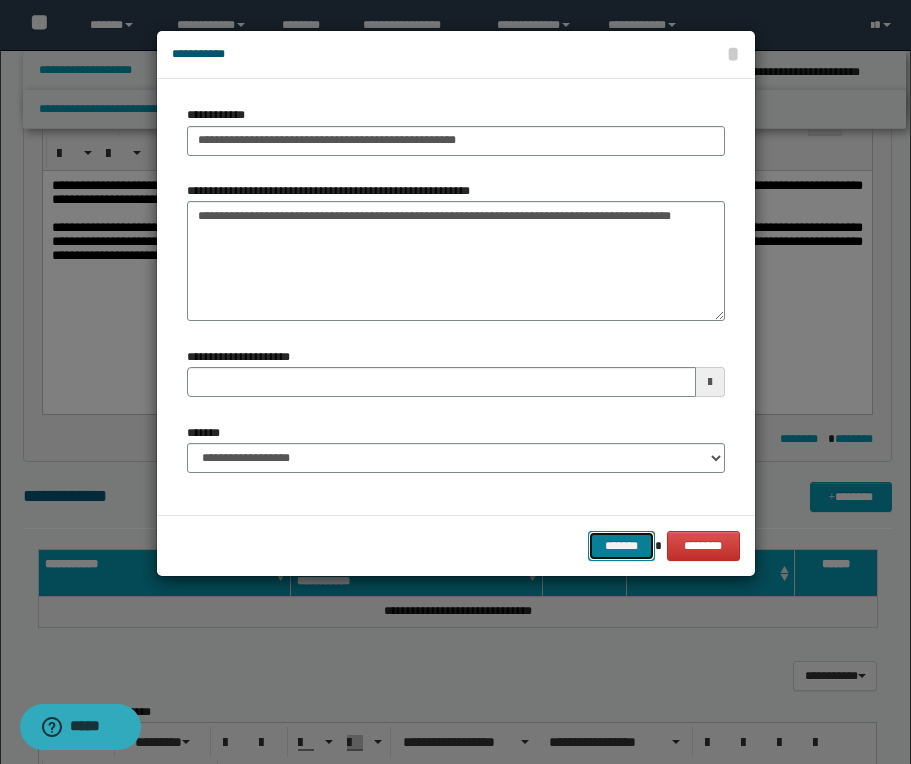 click on "*******" at bounding box center (622, 546) 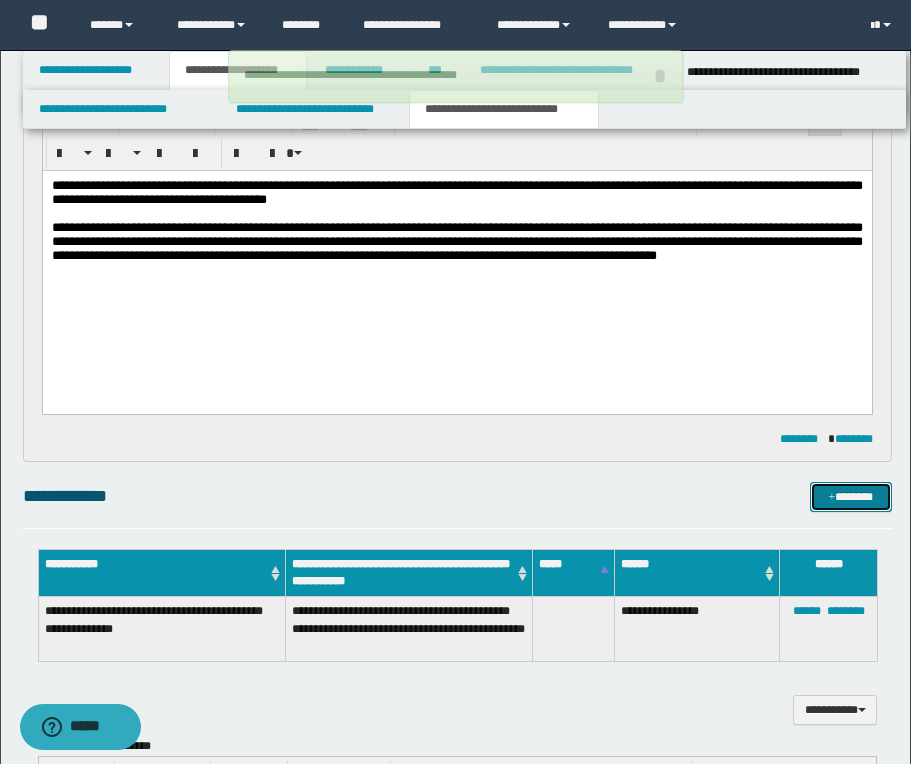 type 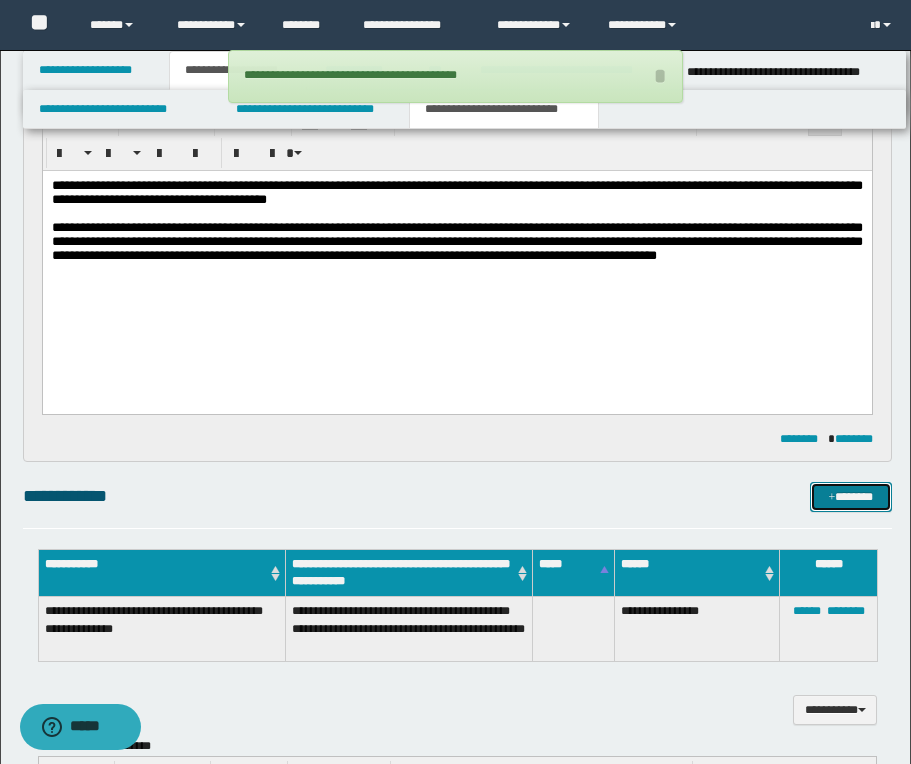 click on "*******" at bounding box center (851, 497) 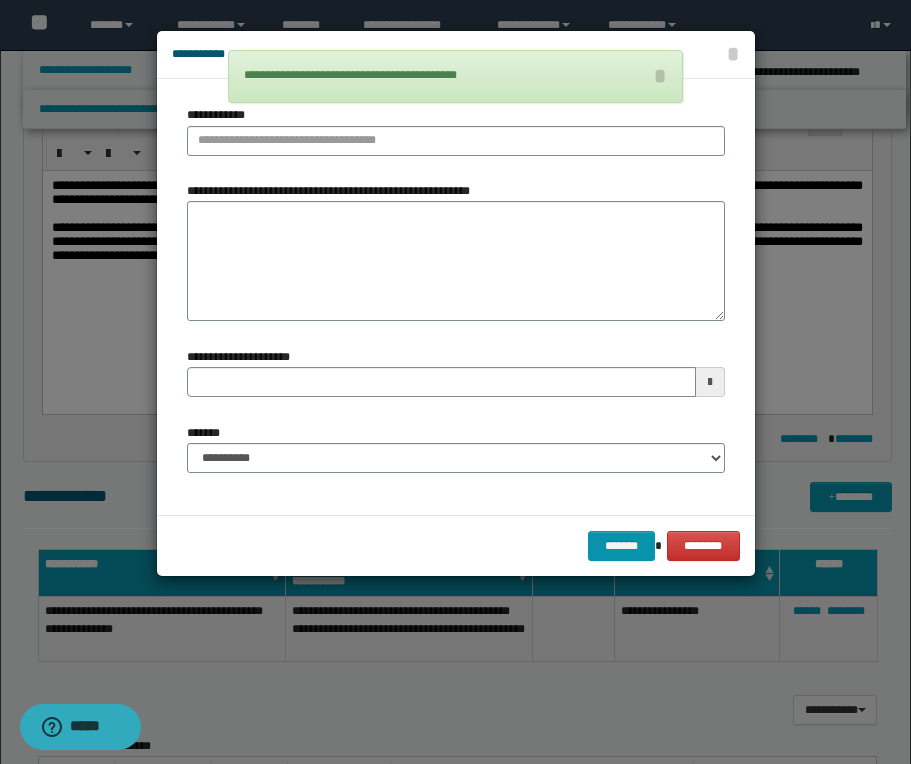 type 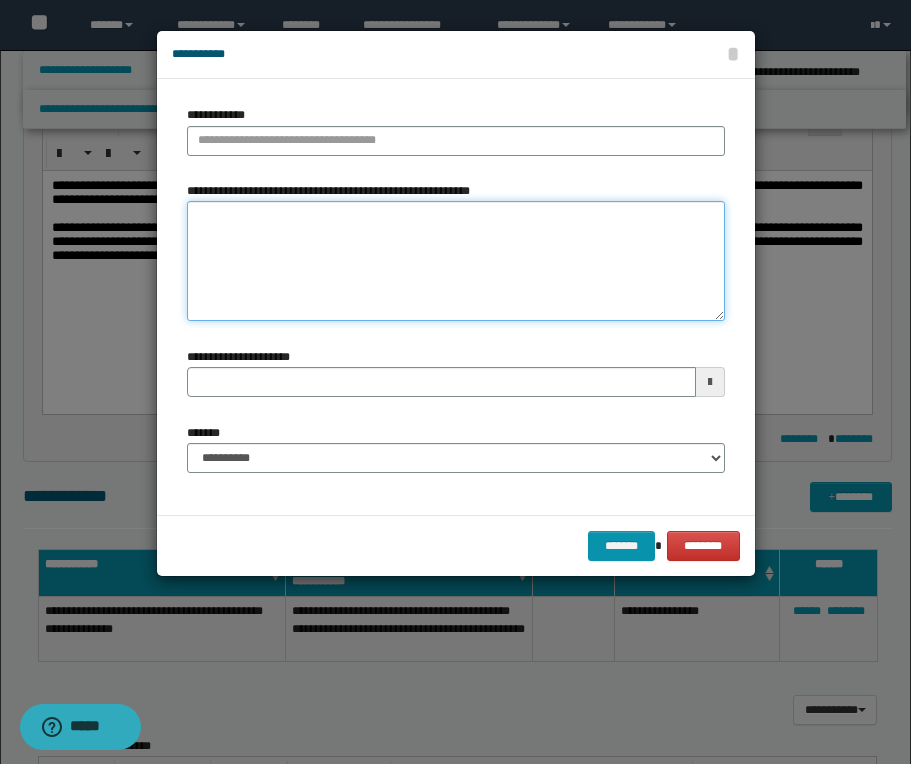 click on "**********" at bounding box center (456, 261) 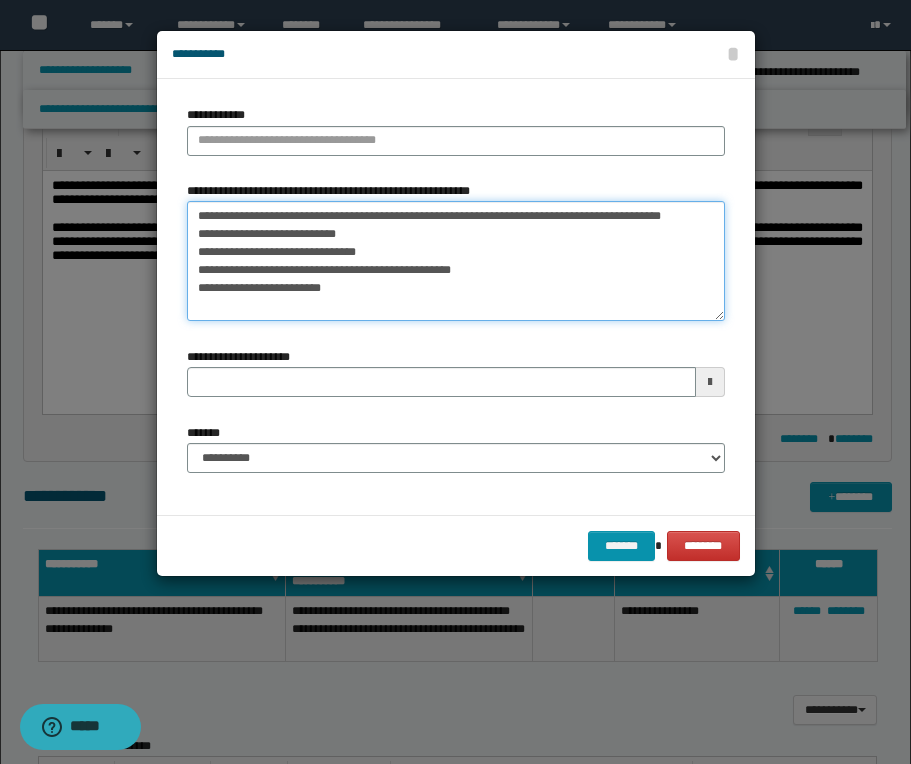 scroll, scrollTop: 11, scrollLeft: 0, axis: vertical 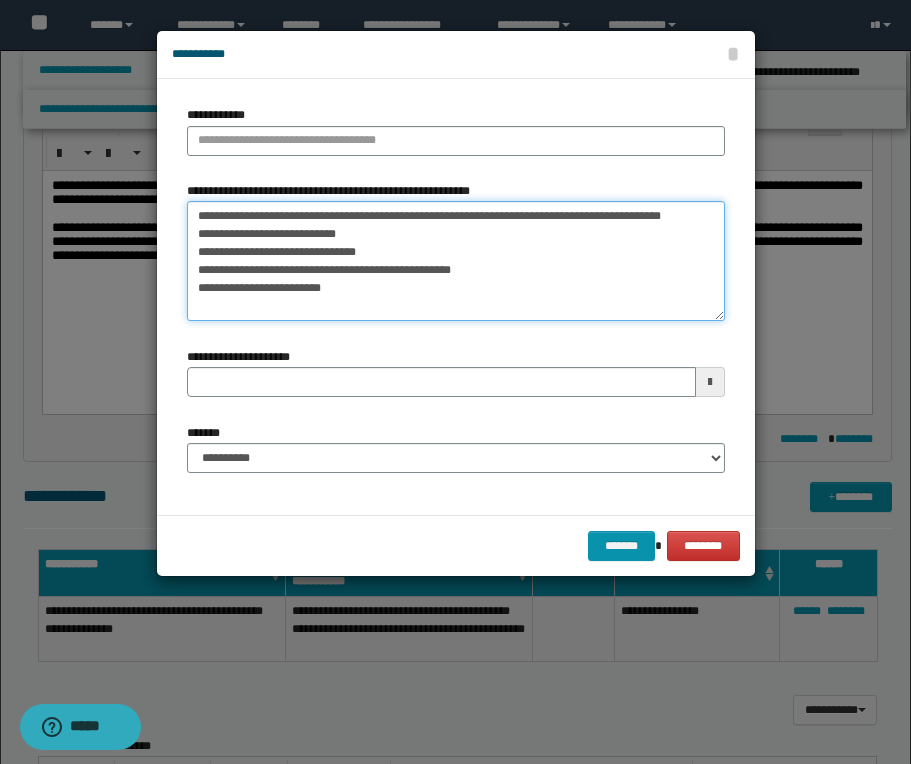 drag, startPoint x: 194, startPoint y: 258, endPoint x: 358, endPoint y: 297, distance: 168.57343 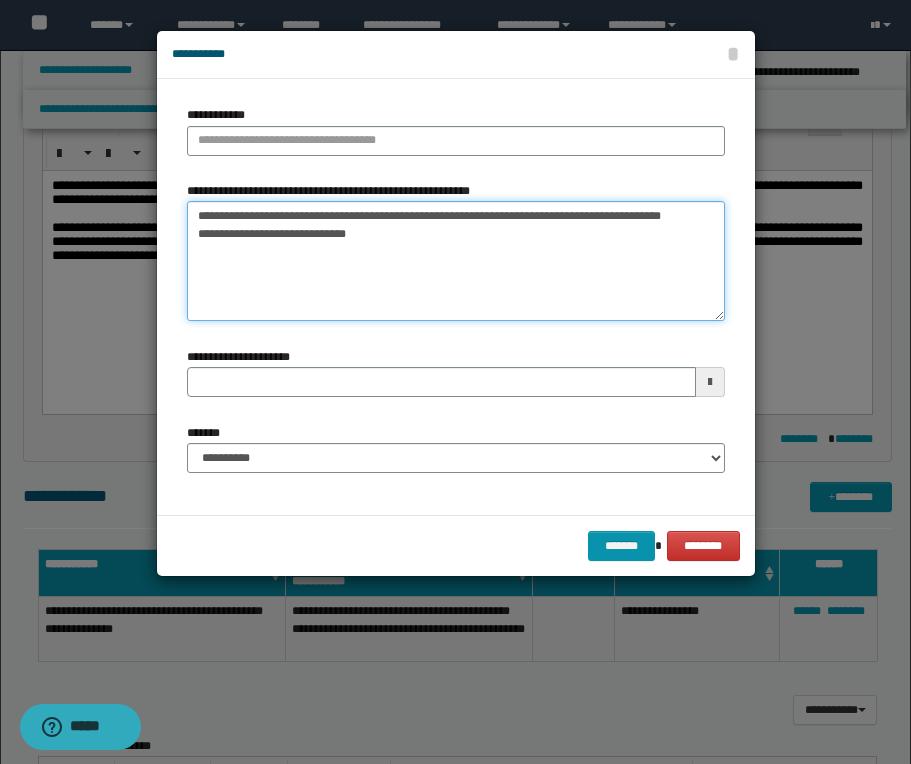 scroll, scrollTop: 0, scrollLeft: 0, axis: both 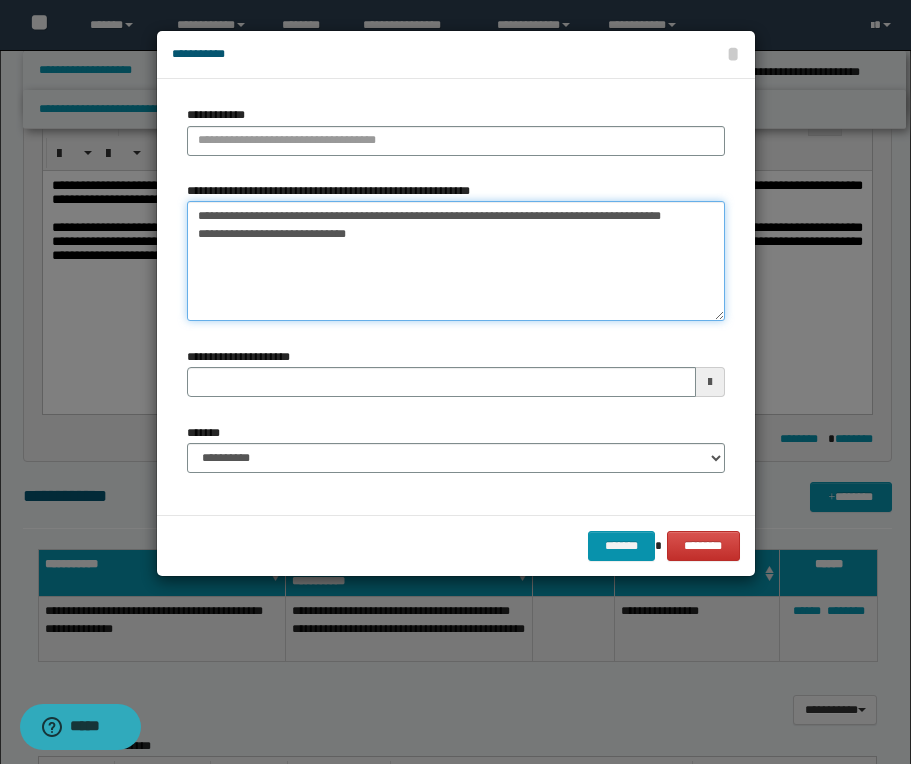 drag, startPoint x: 282, startPoint y: 234, endPoint x: 159, endPoint y: 179, distance: 134.73679 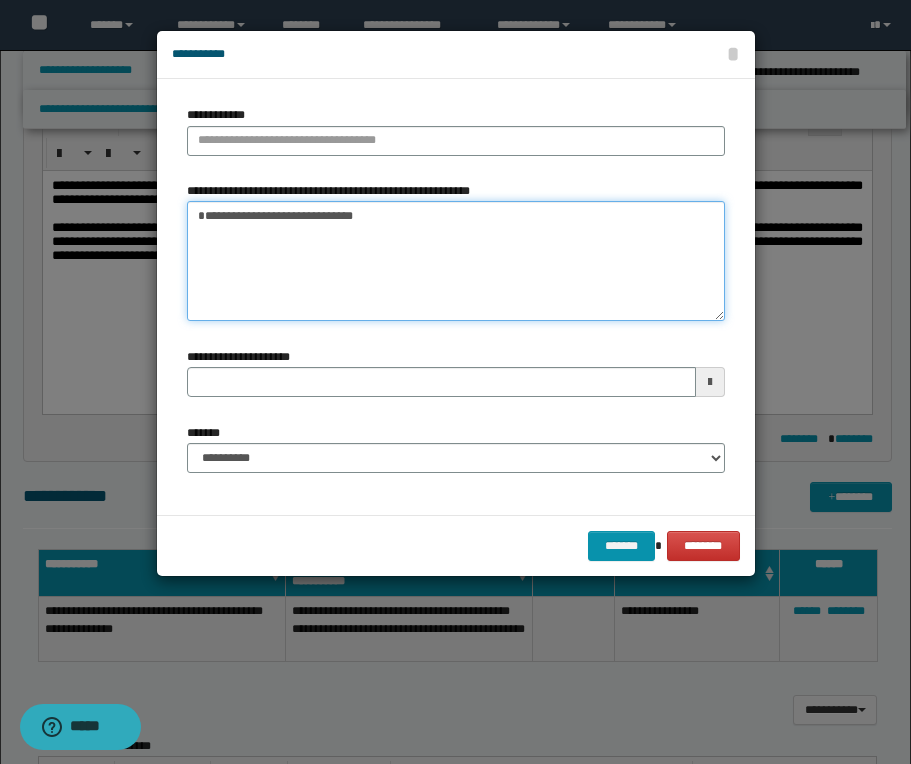 type on "**********" 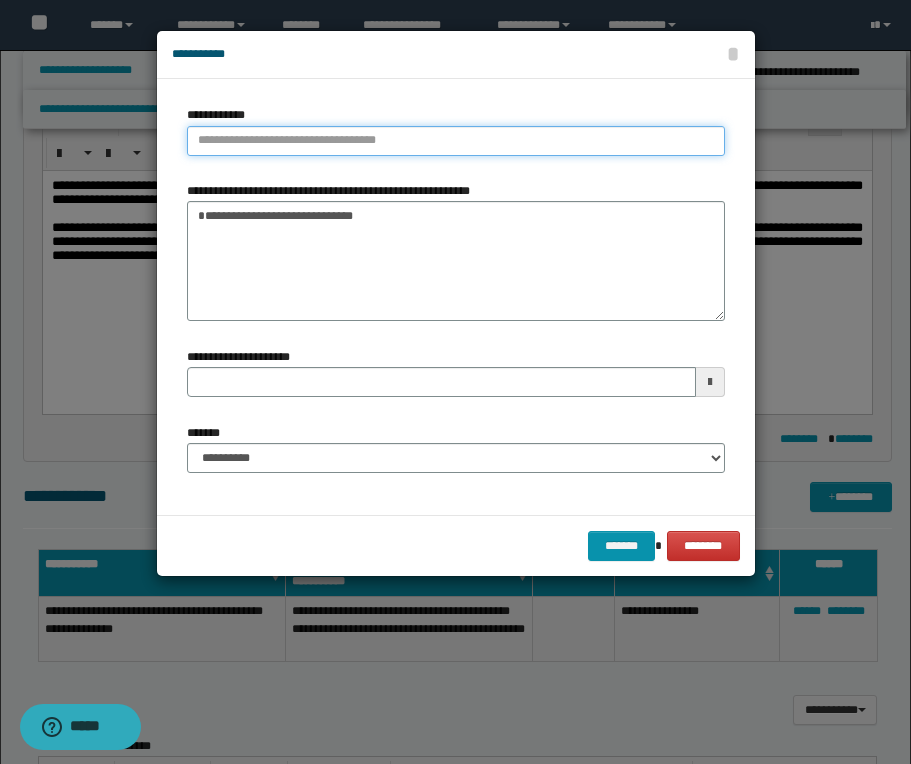 type on "**********" 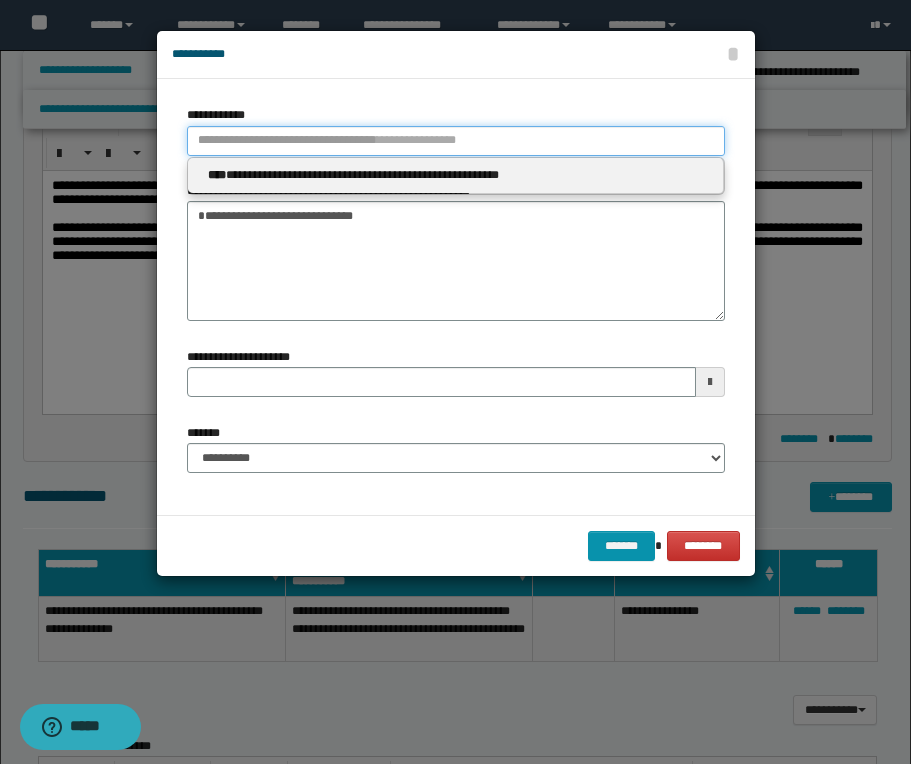 click on "**********" at bounding box center [456, 141] 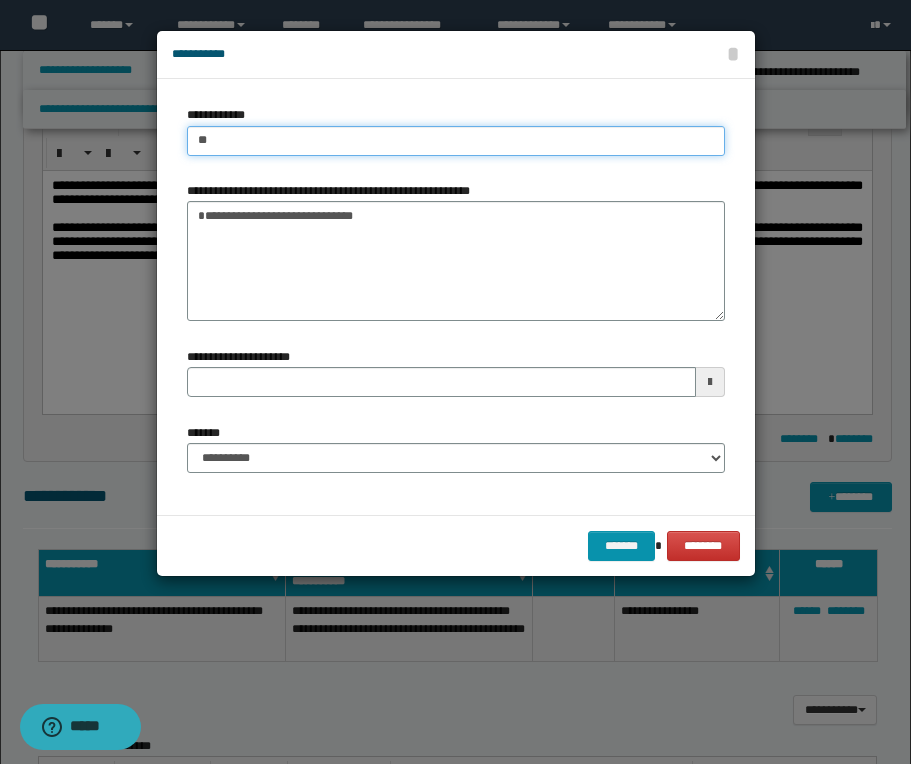 type on "***" 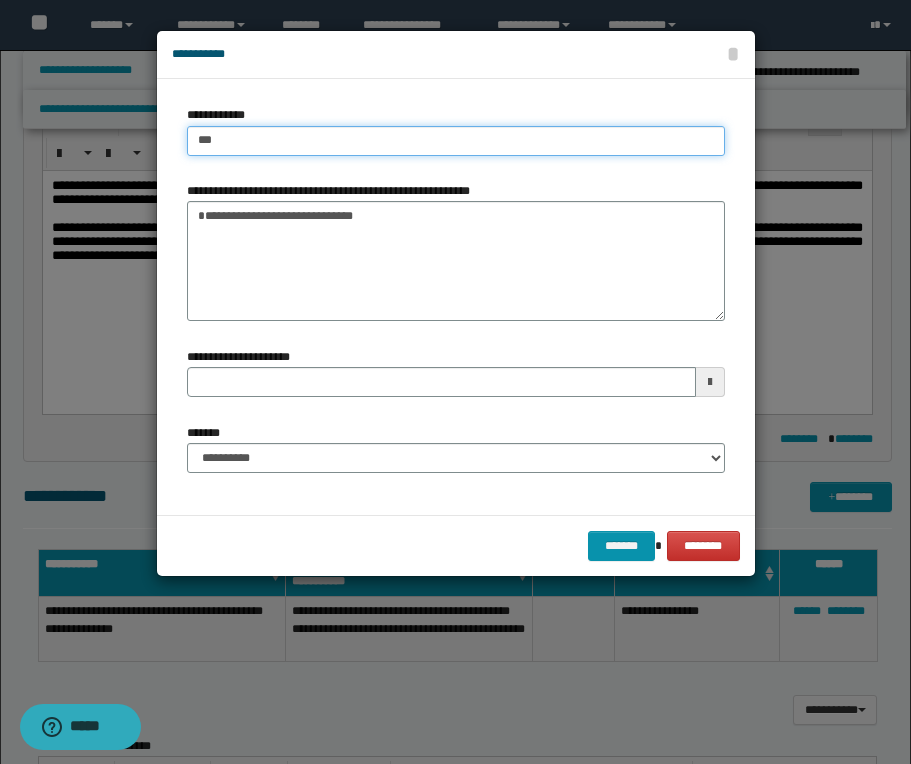 type on "***" 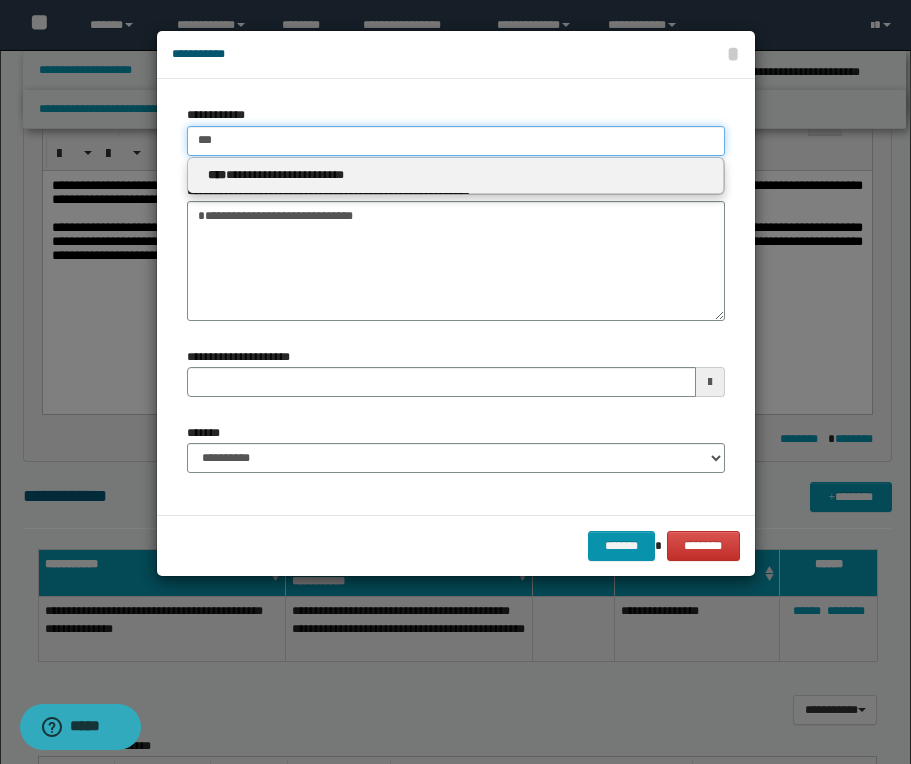 type 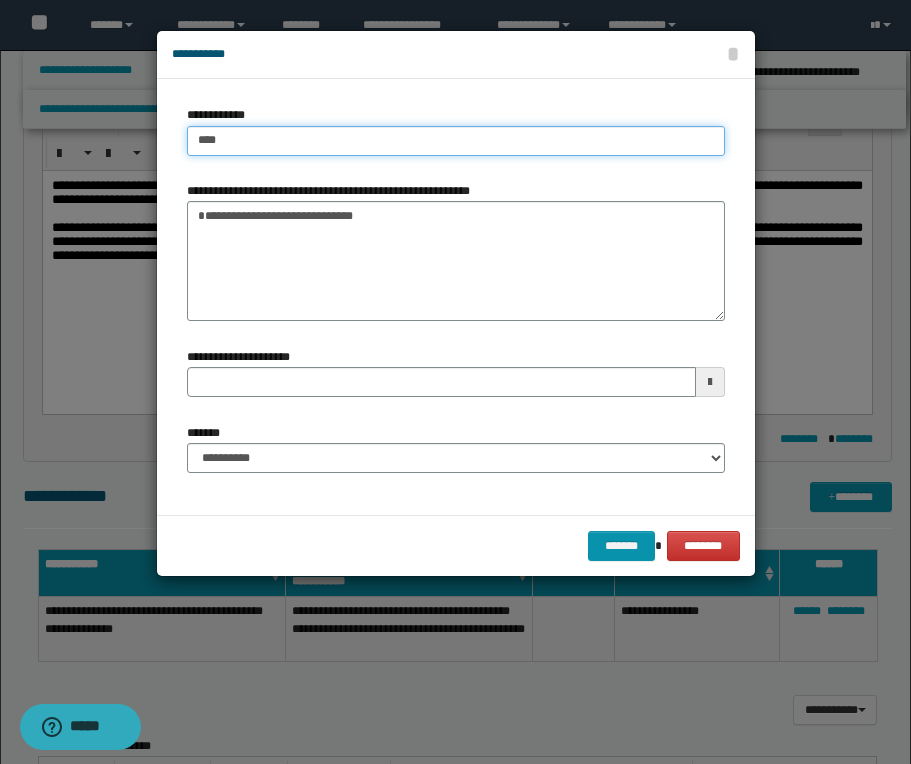 type on "****" 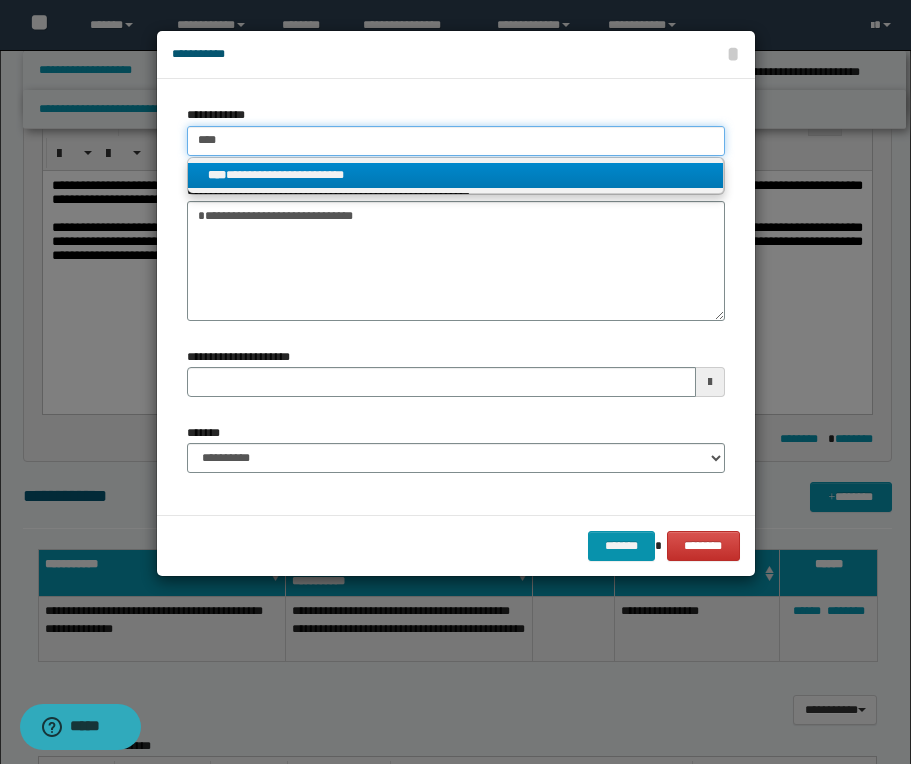 type on "****" 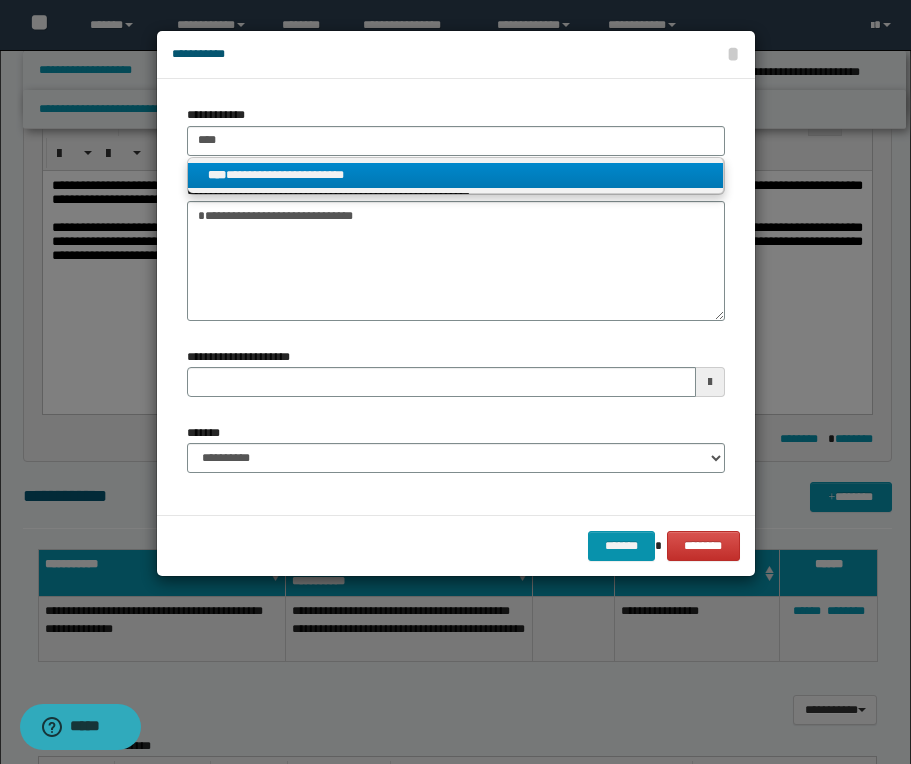 click on "**********" at bounding box center [455, 175] 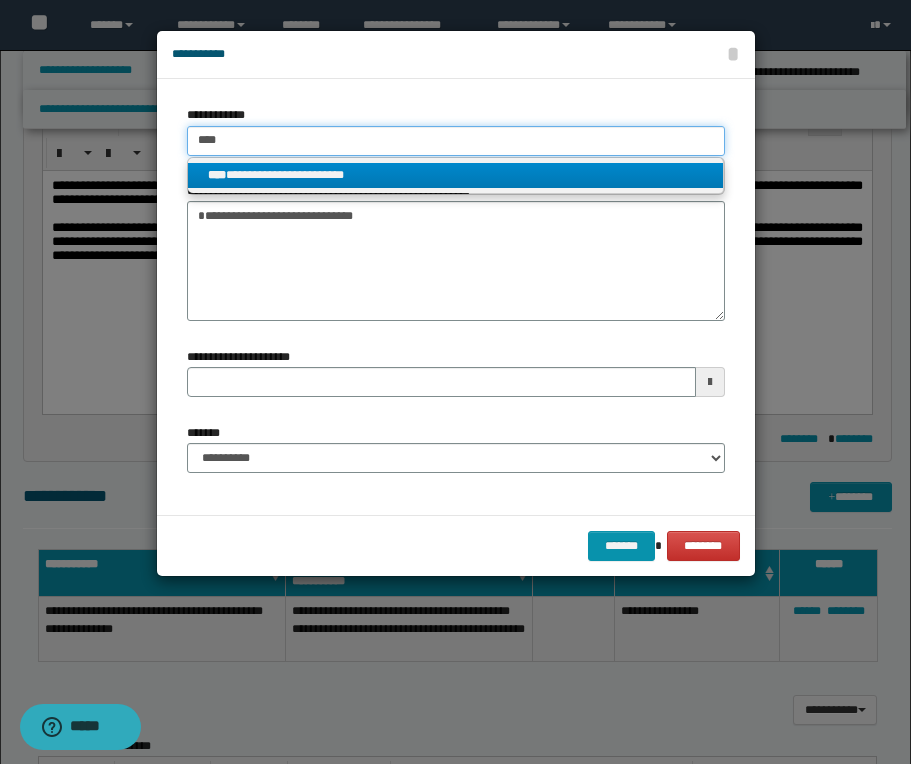 type 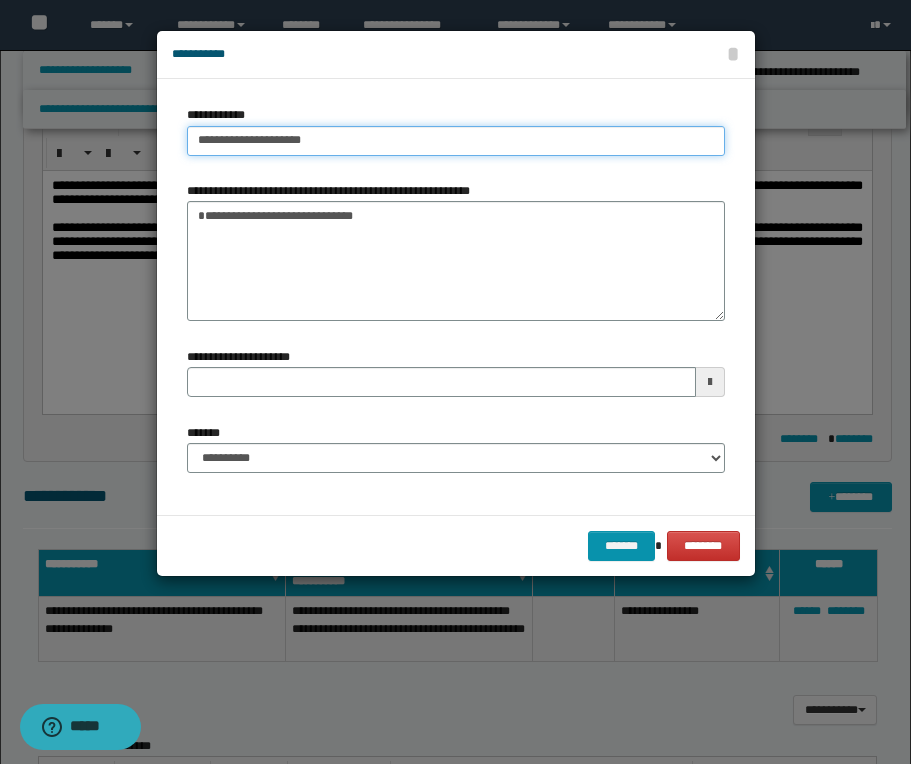 type 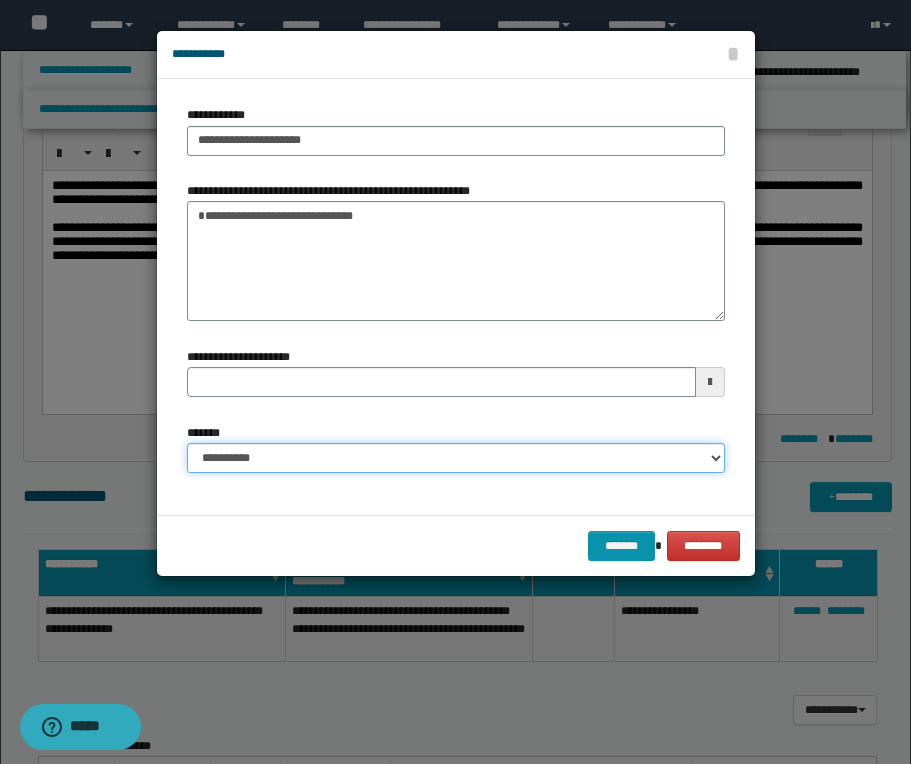 click on "**********" at bounding box center [456, 458] 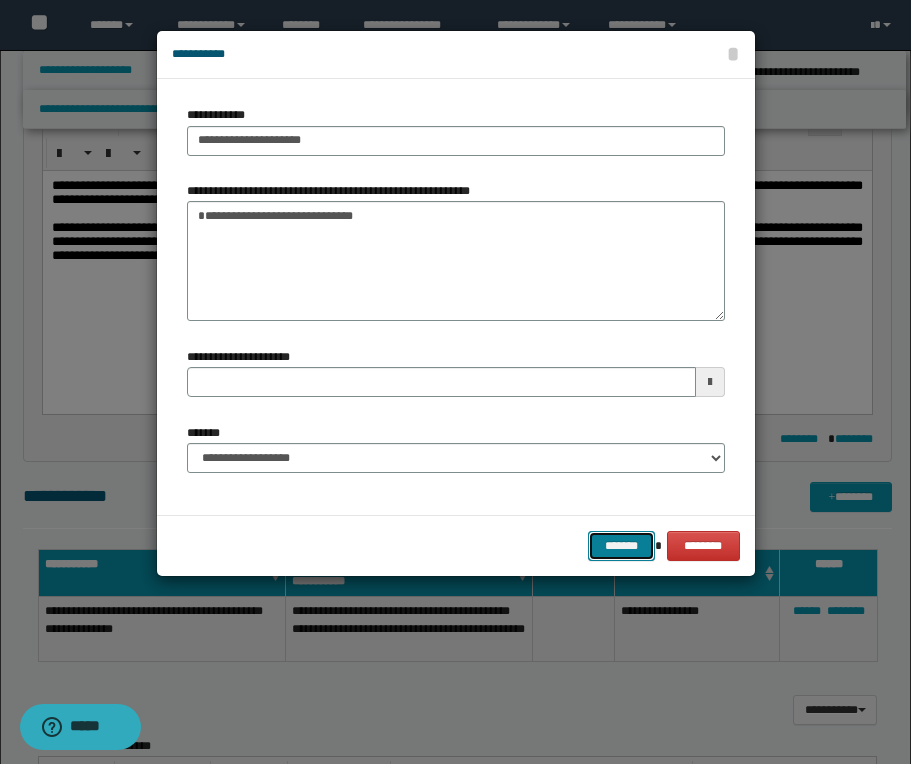 click on "*******" at bounding box center [622, 546] 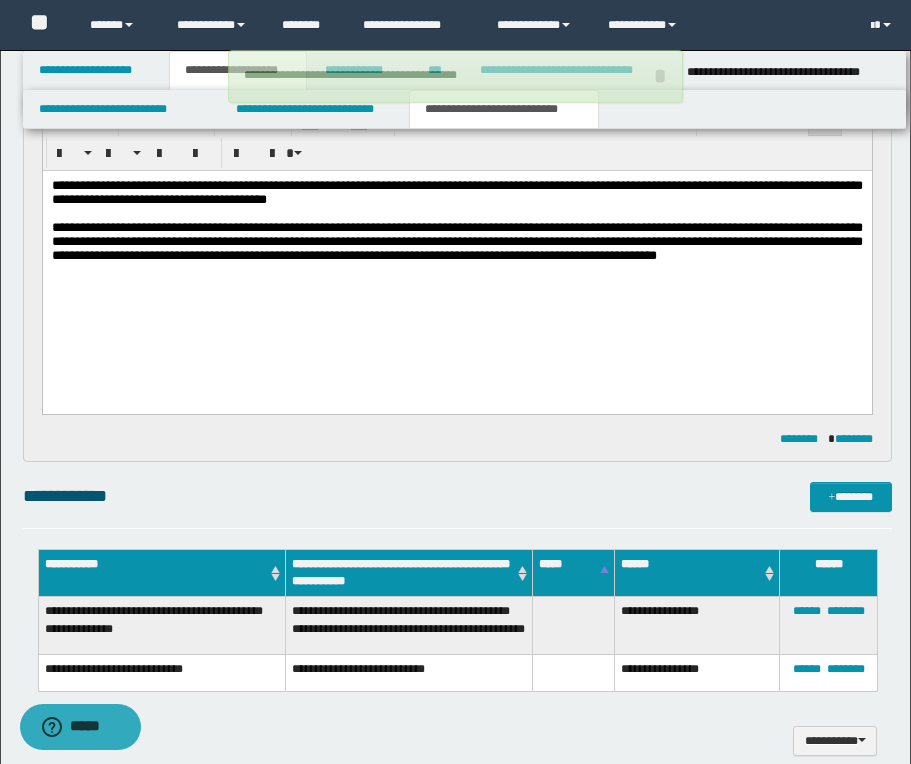 type 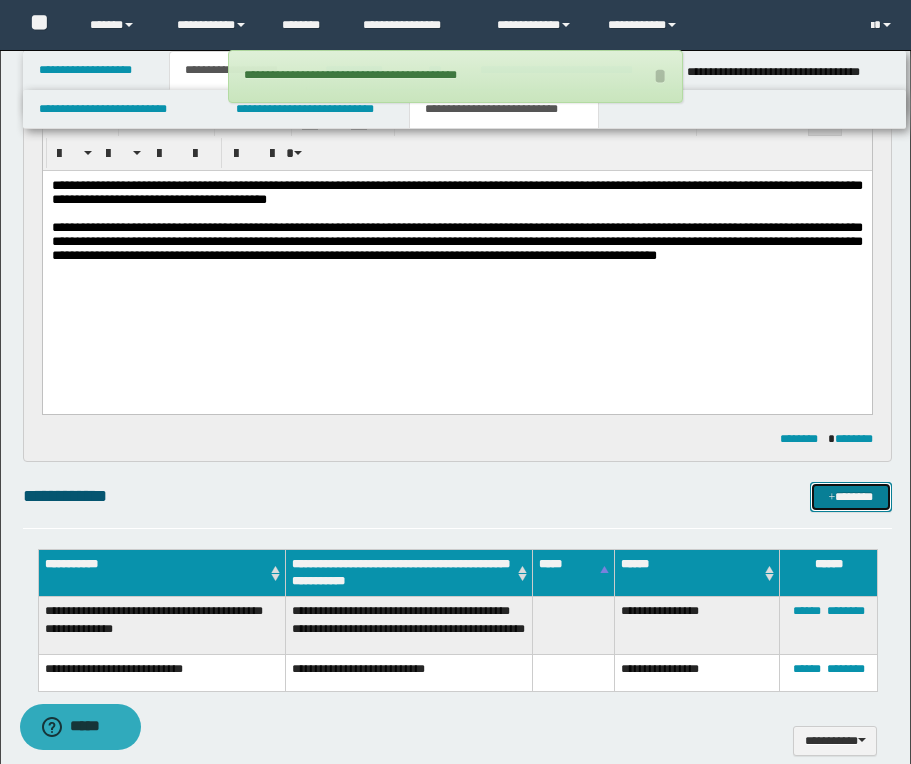 click on "*******" at bounding box center (851, 497) 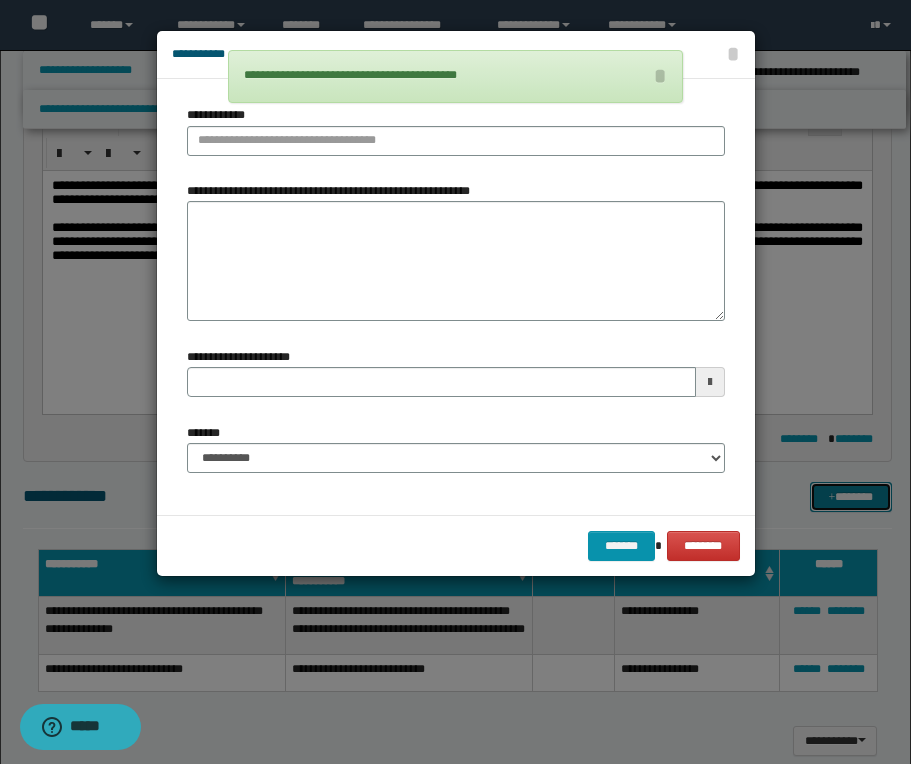 type 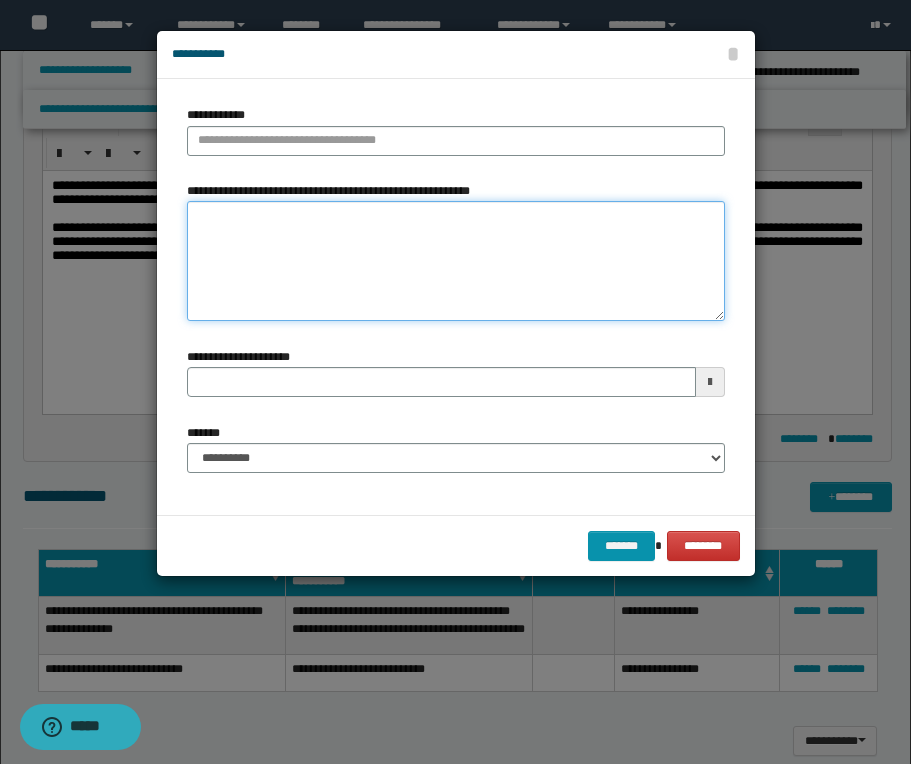 click on "**********" at bounding box center [456, 261] 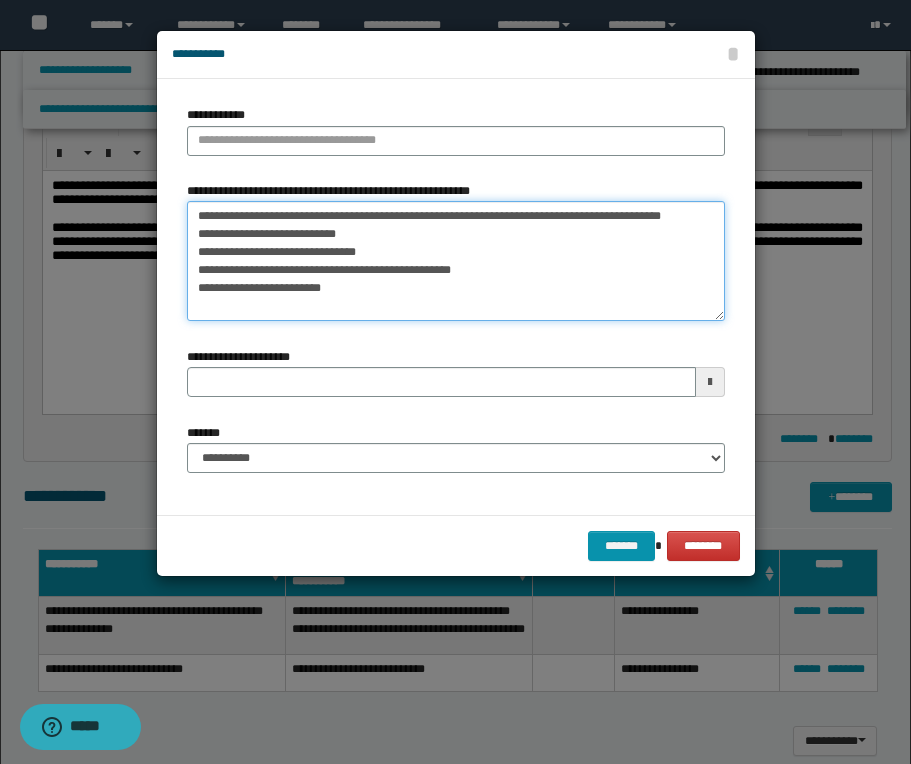 scroll, scrollTop: 0, scrollLeft: 0, axis: both 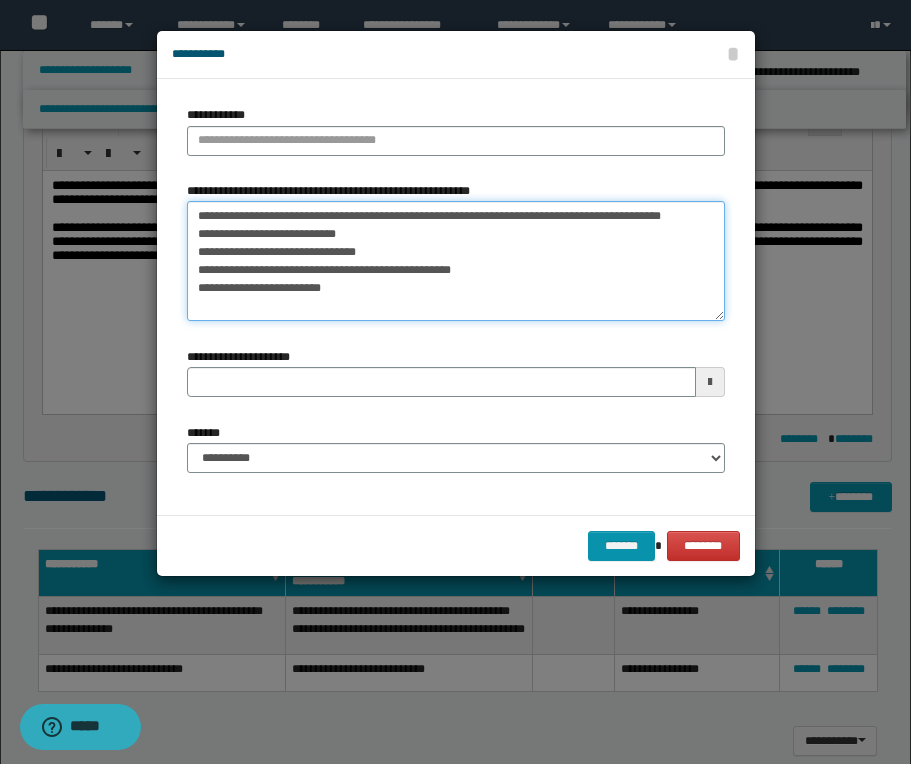 drag, startPoint x: 379, startPoint y: 237, endPoint x: 169, endPoint y: 188, distance: 215.6409 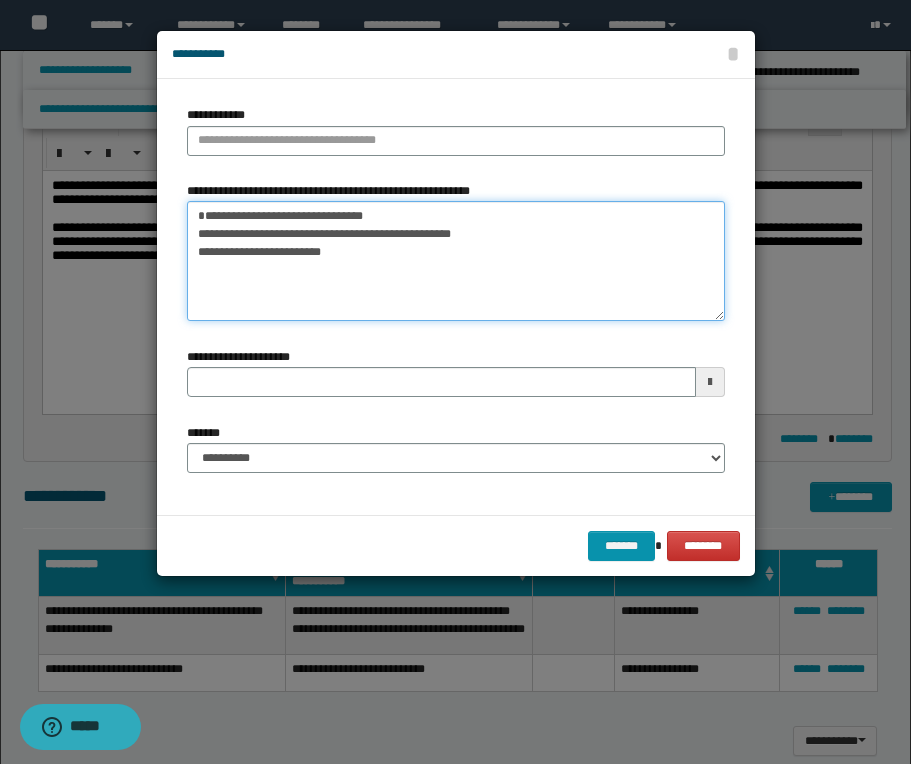 drag, startPoint x: 355, startPoint y: 279, endPoint x: 162, endPoint y: 243, distance: 196.32881 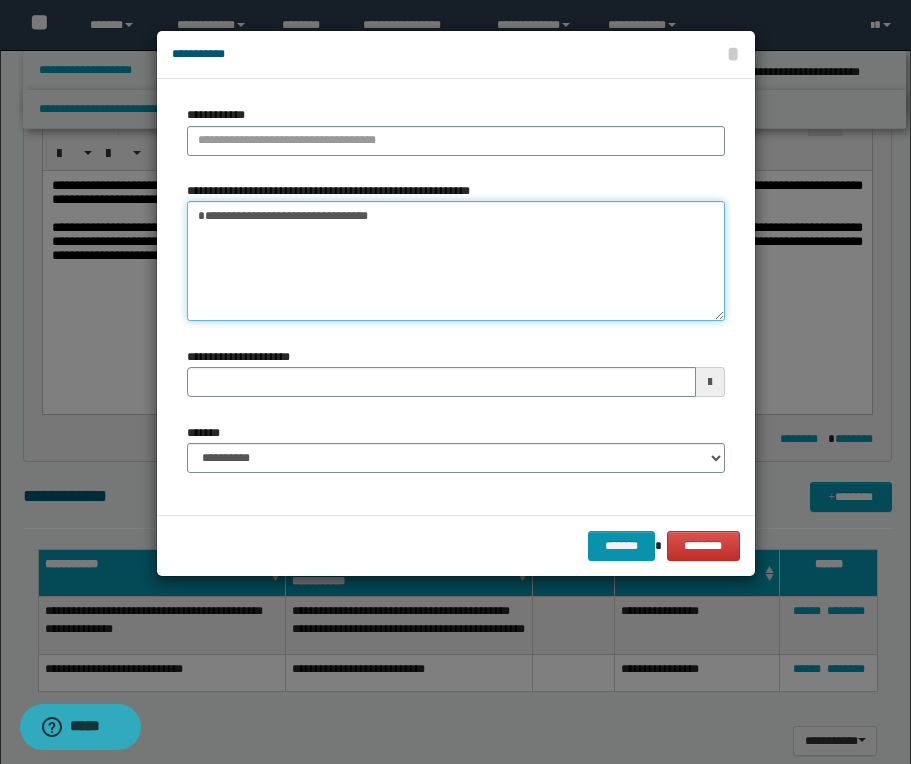 type on "**********" 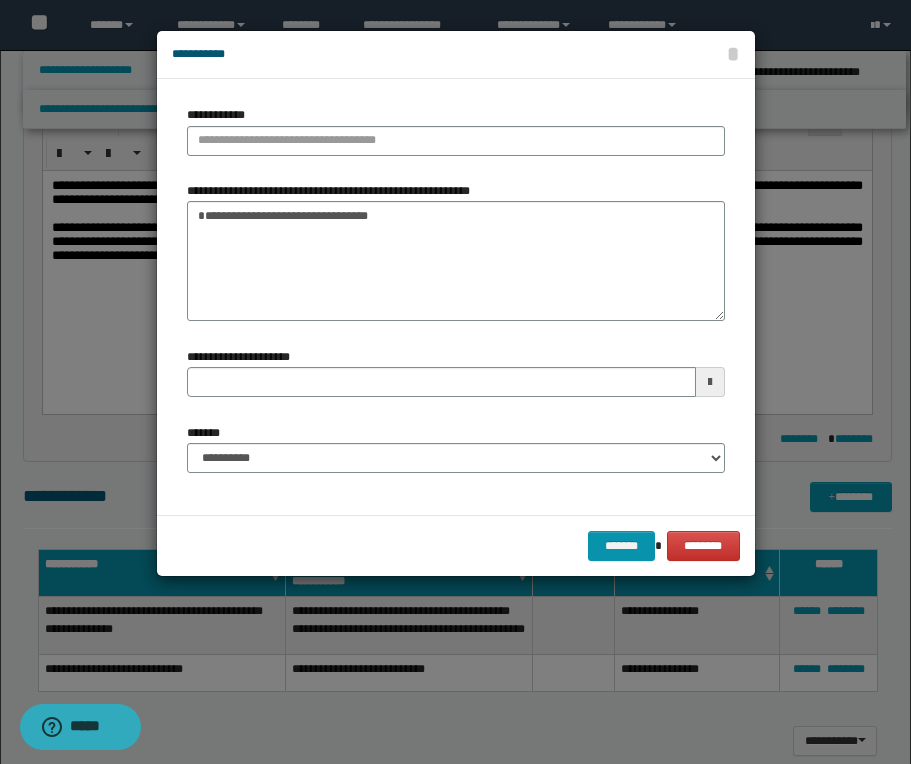 click on "**********" at bounding box center (456, 138) 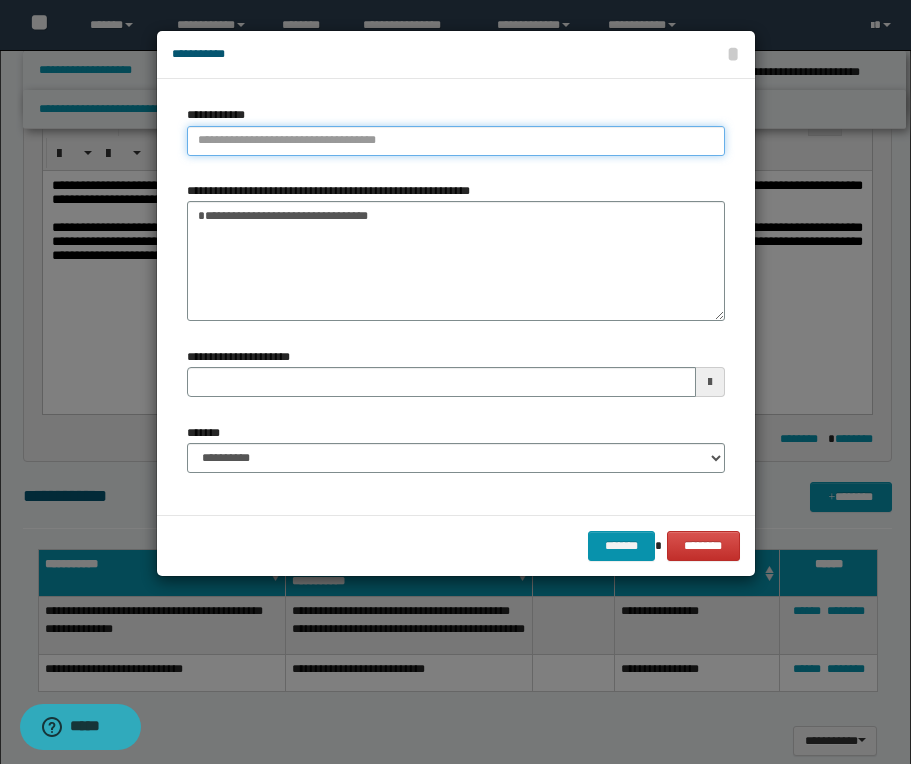 type on "**********" 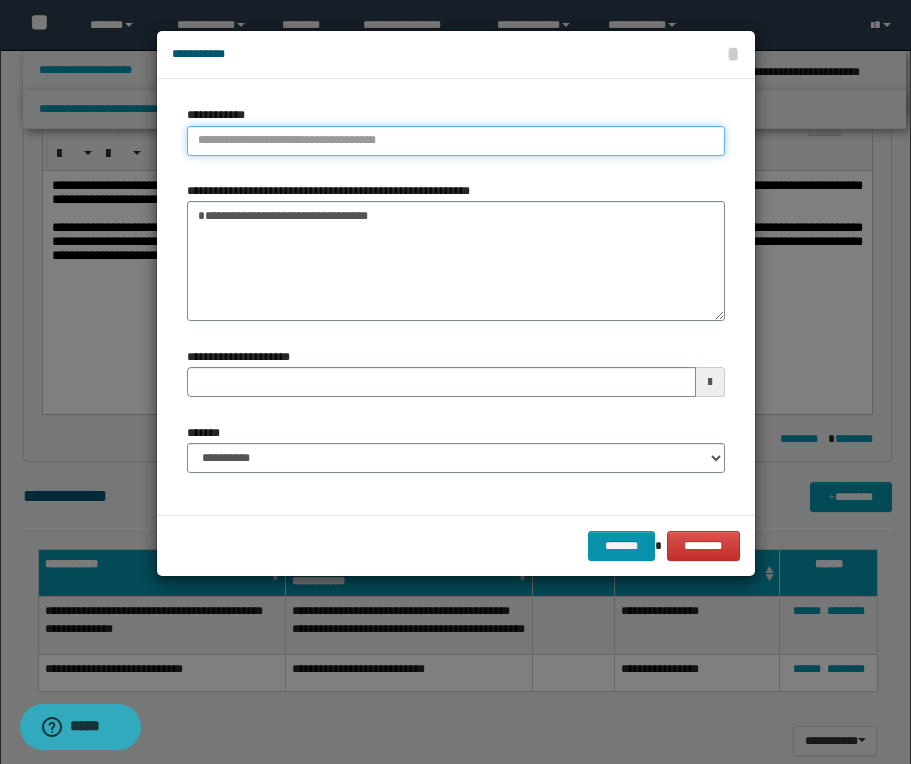 click on "**********" at bounding box center [456, 141] 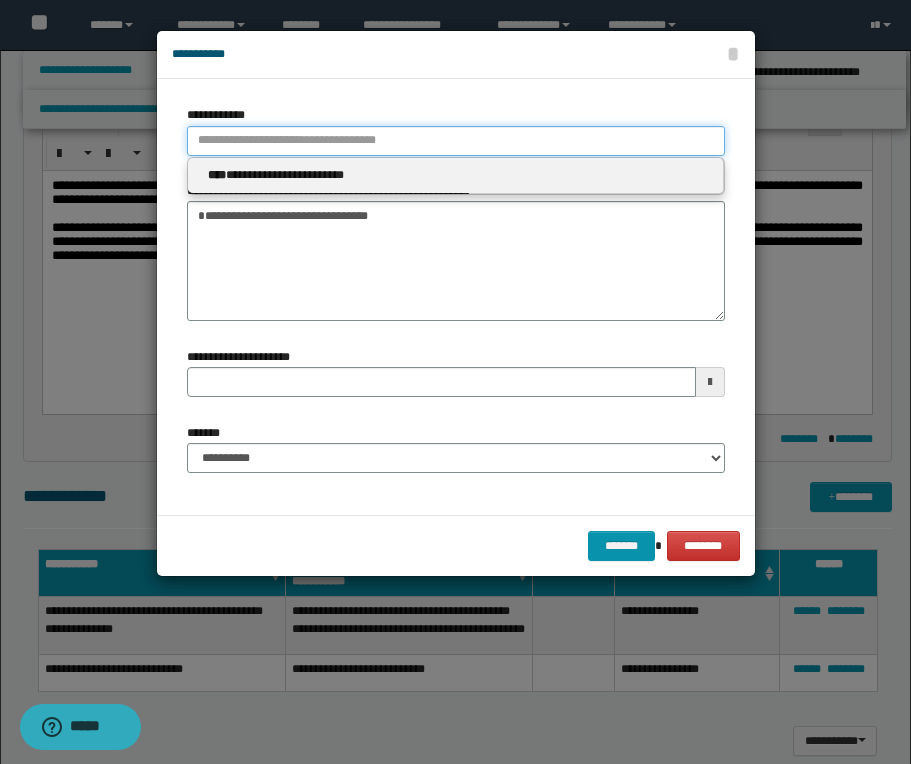 type 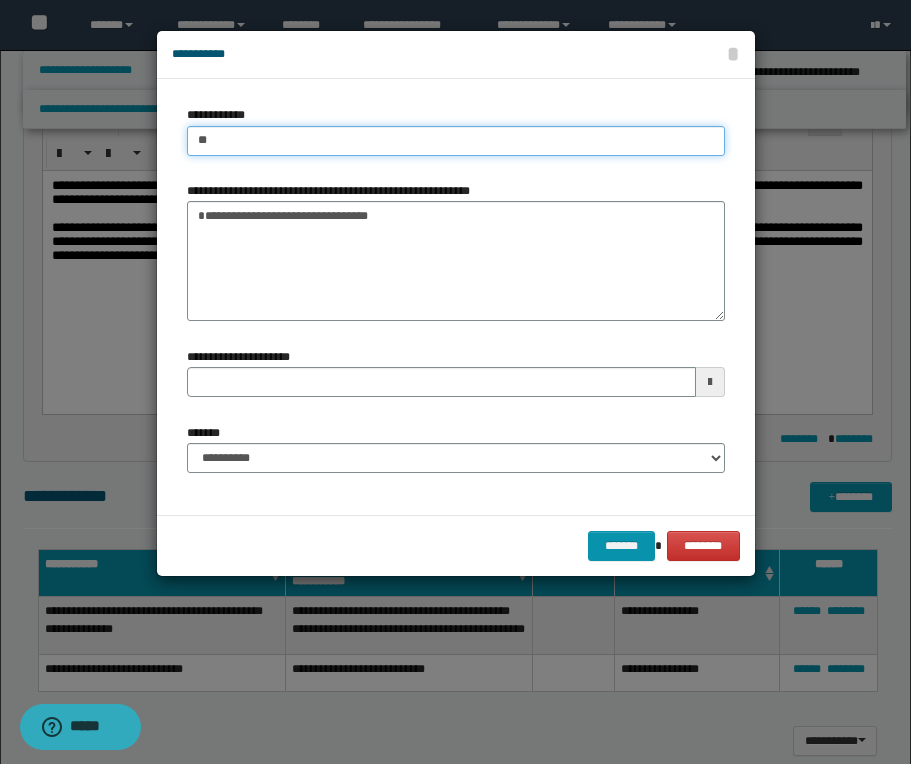 type on "***" 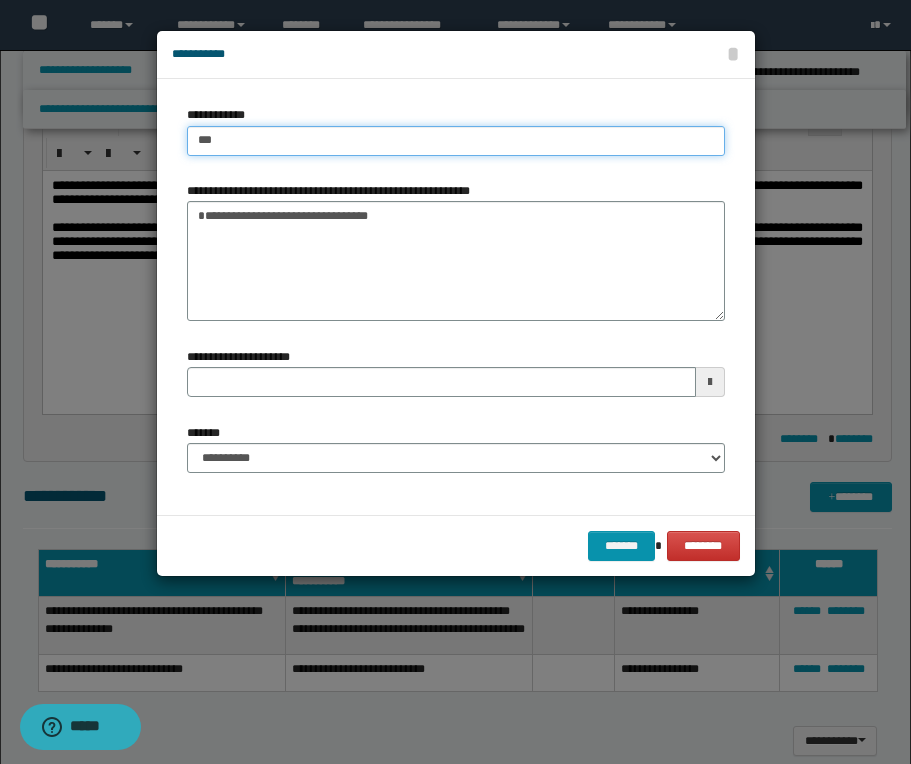 type on "***" 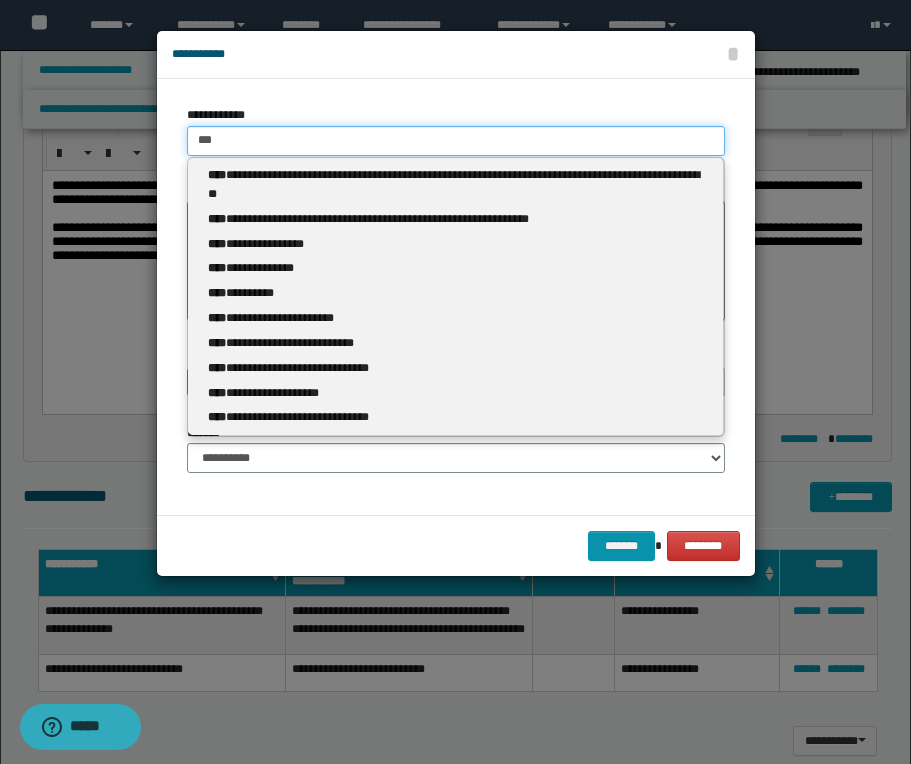 type 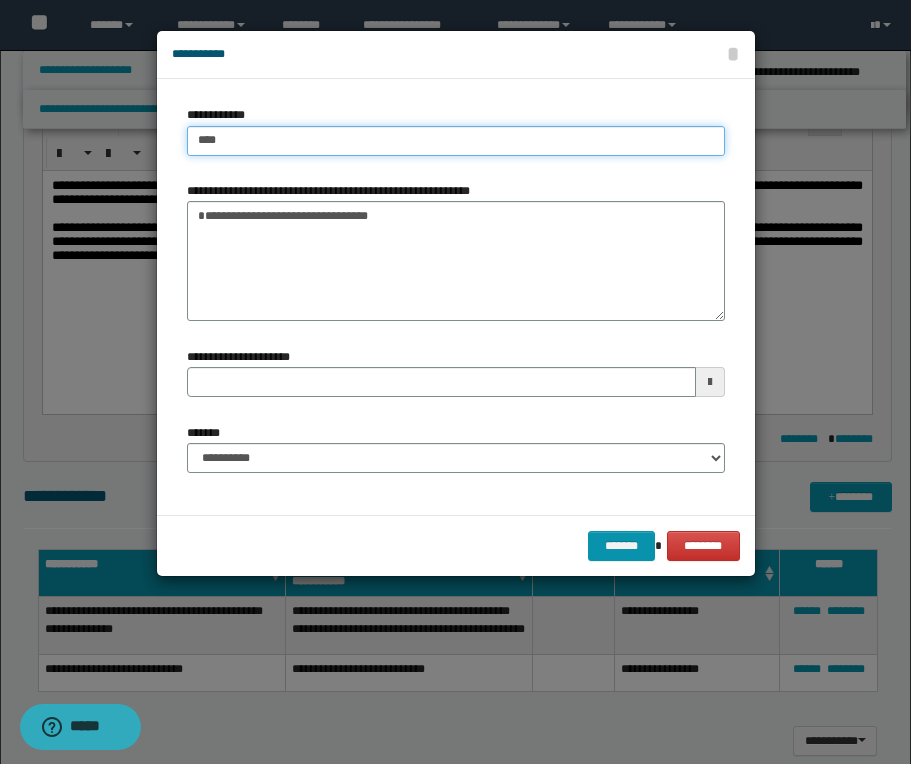 type on "****" 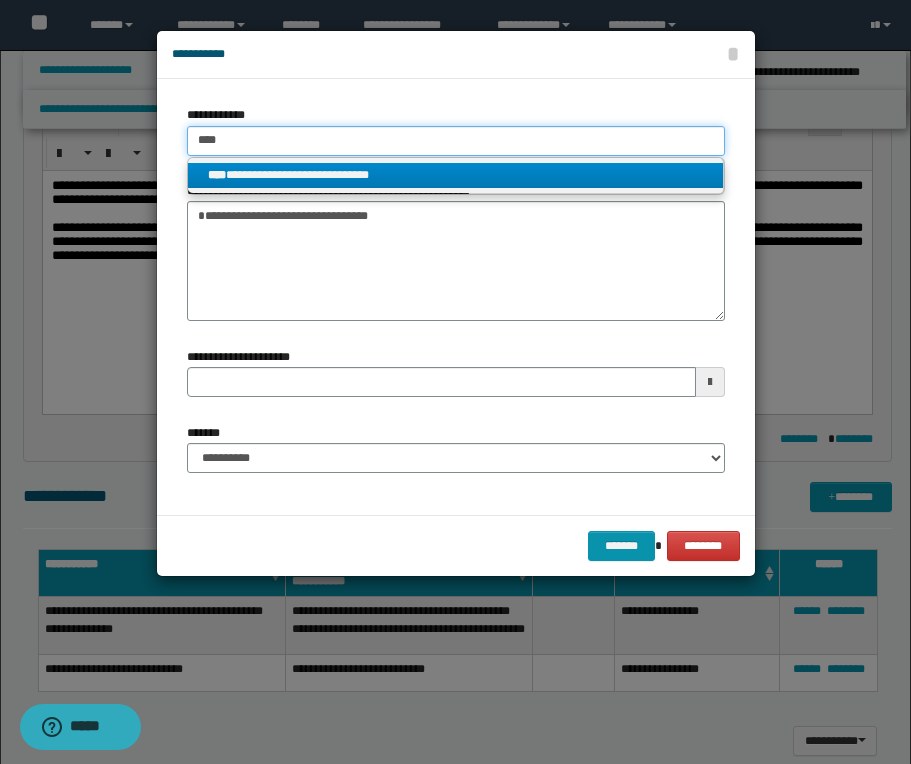 type on "****" 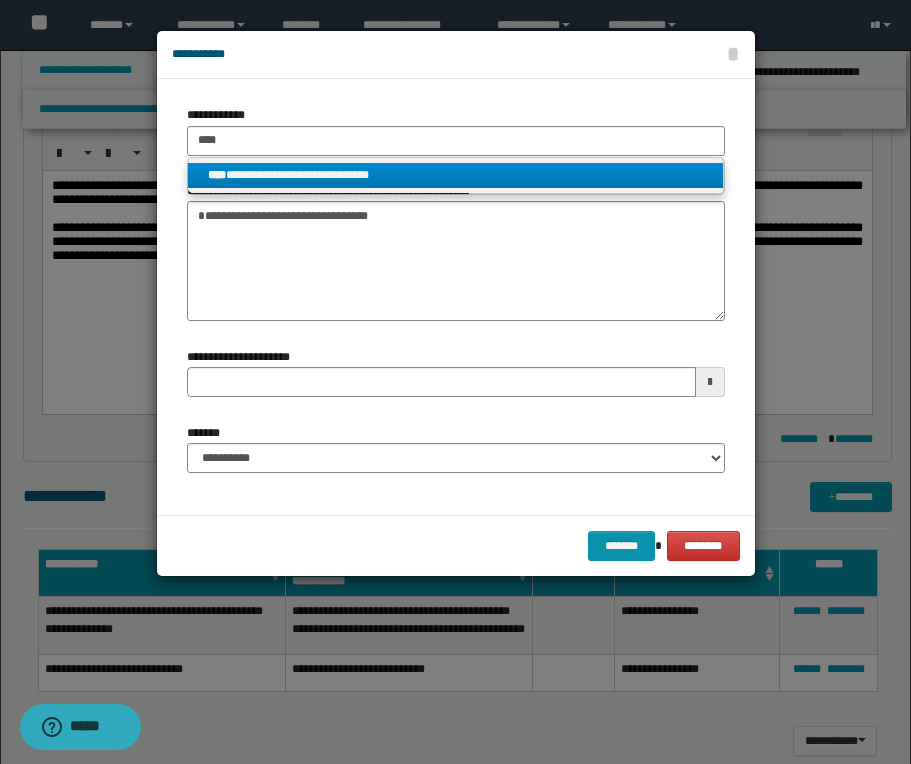 click on "**********" at bounding box center (455, 175) 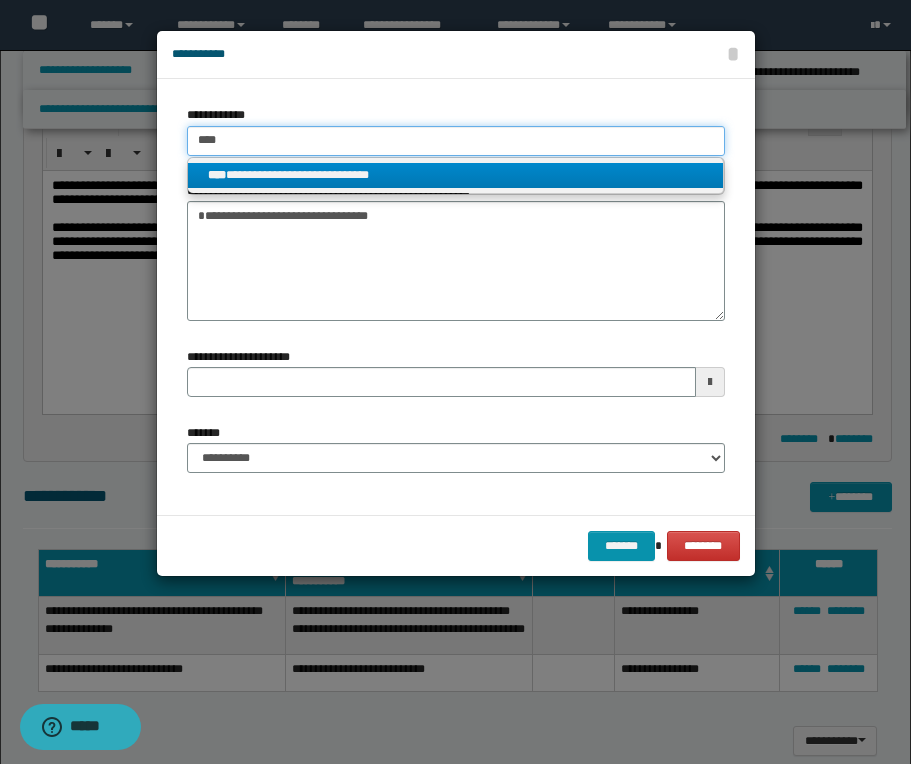type 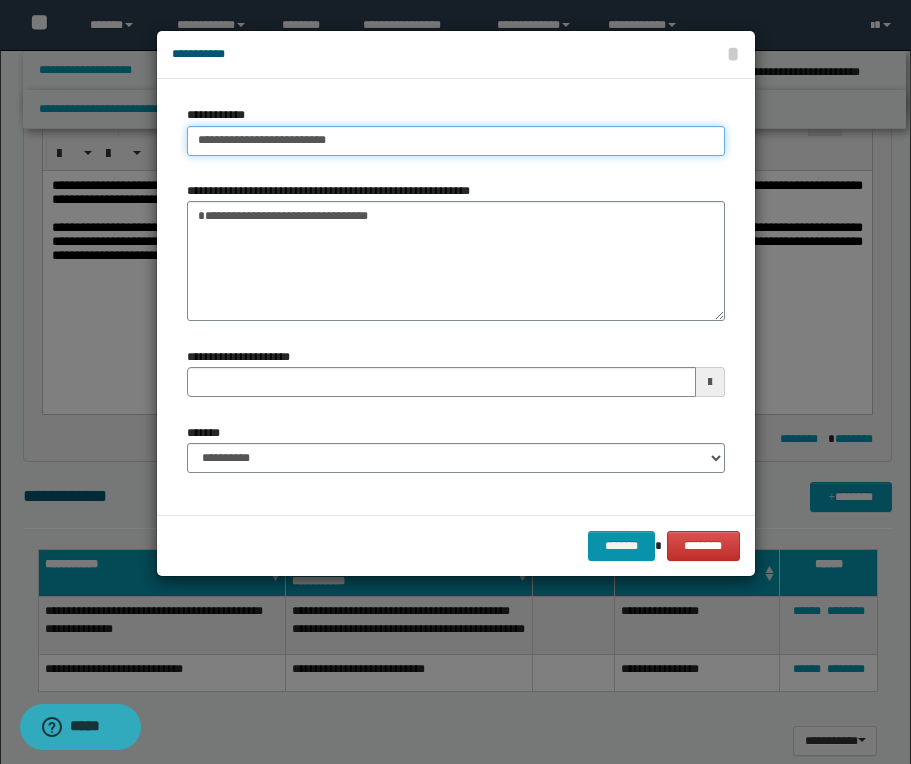 type 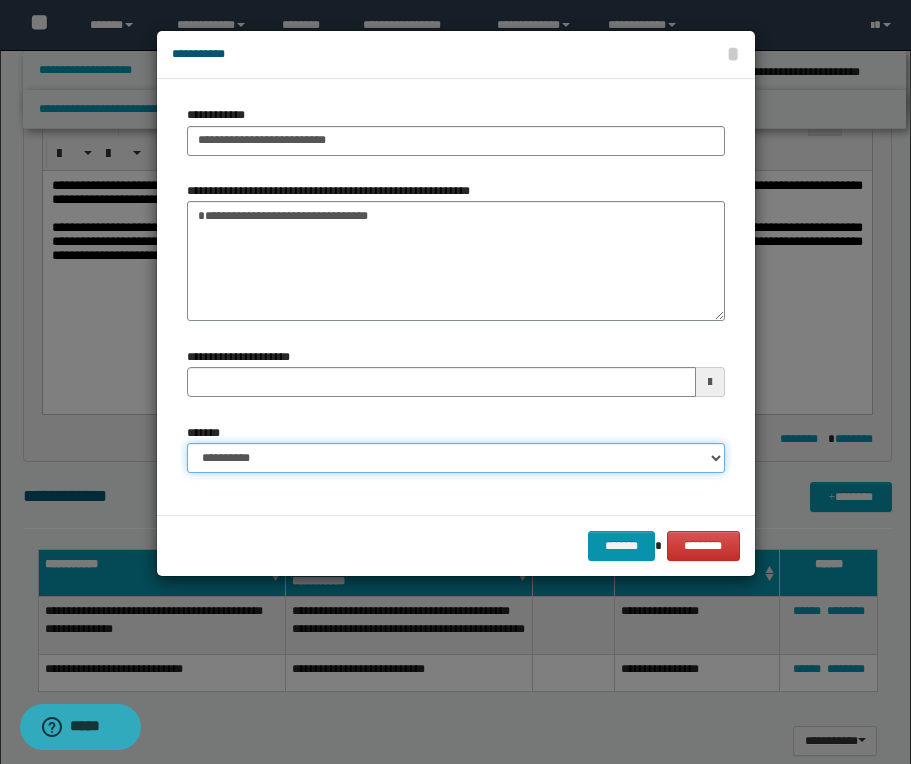 click on "**********" at bounding box center [456, 458] 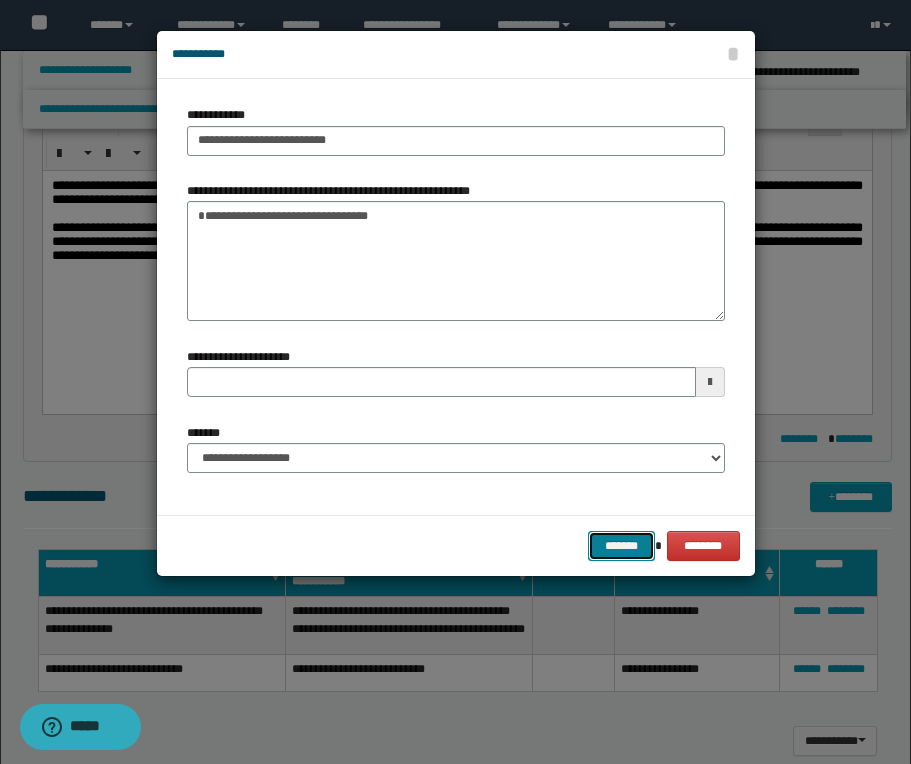 click on "*******" at bounding box center (622, 546) 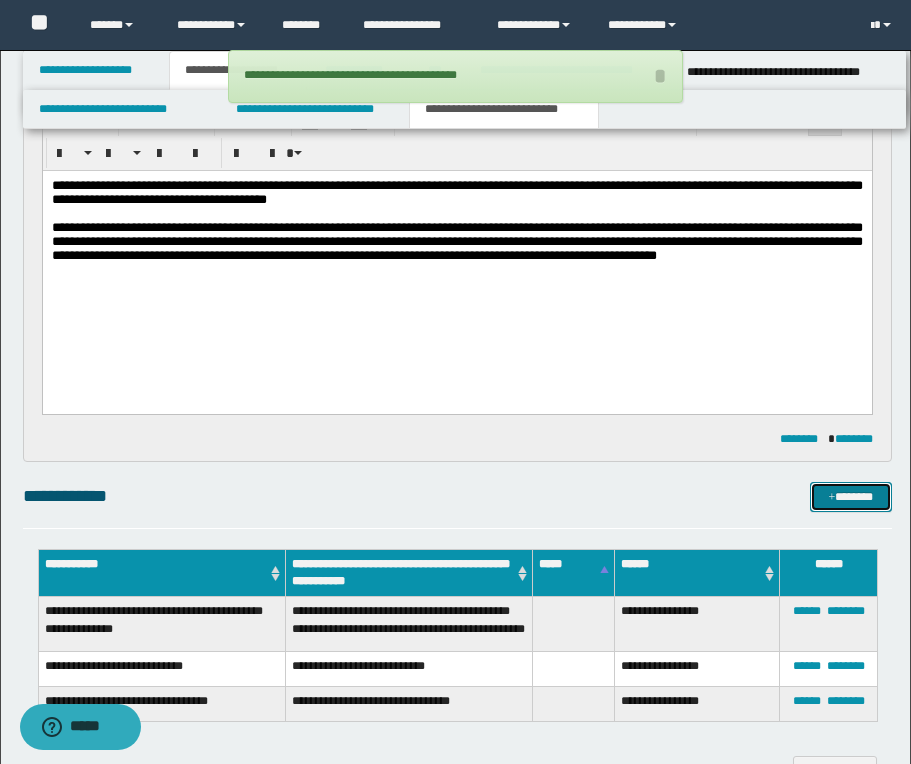 click on "*******" at bounding box center [851, 497] 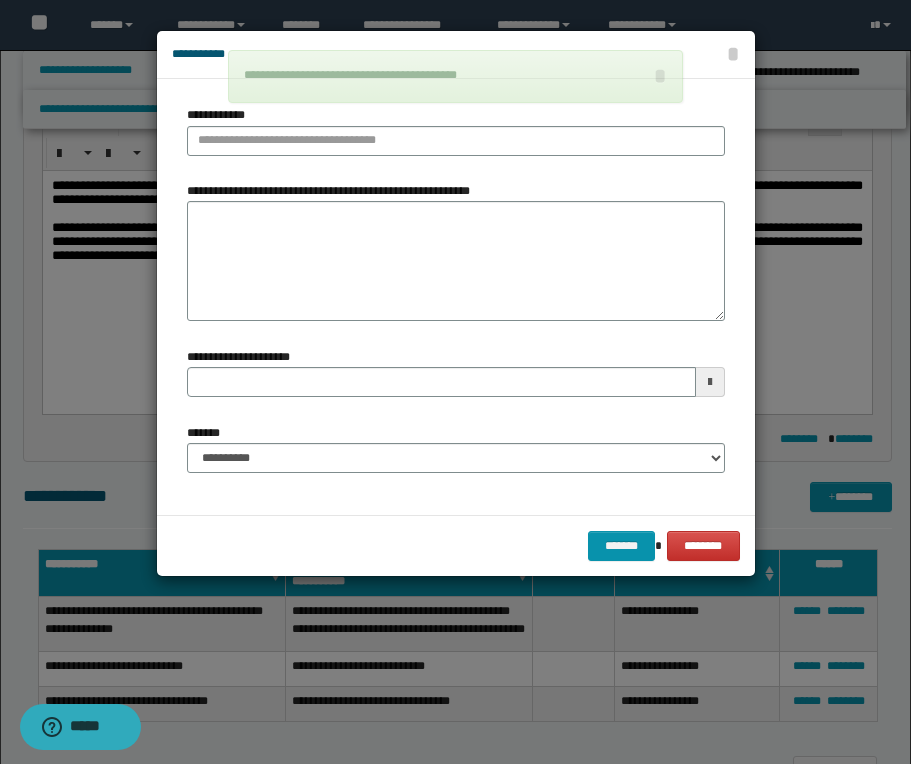 type 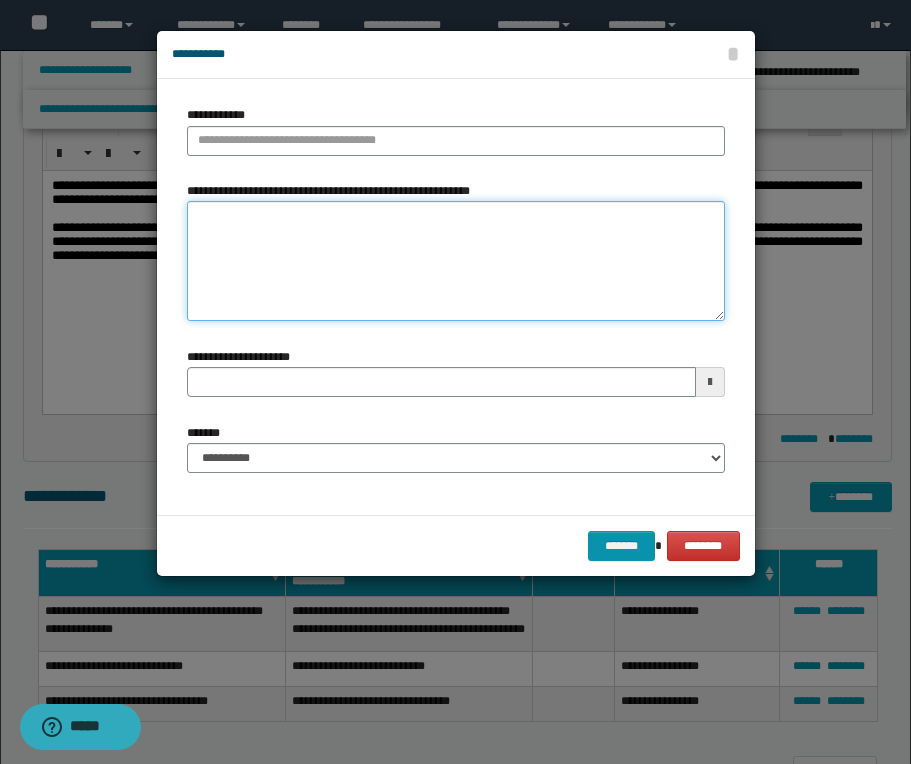 click on "**********" at bounding box center [456, 261] 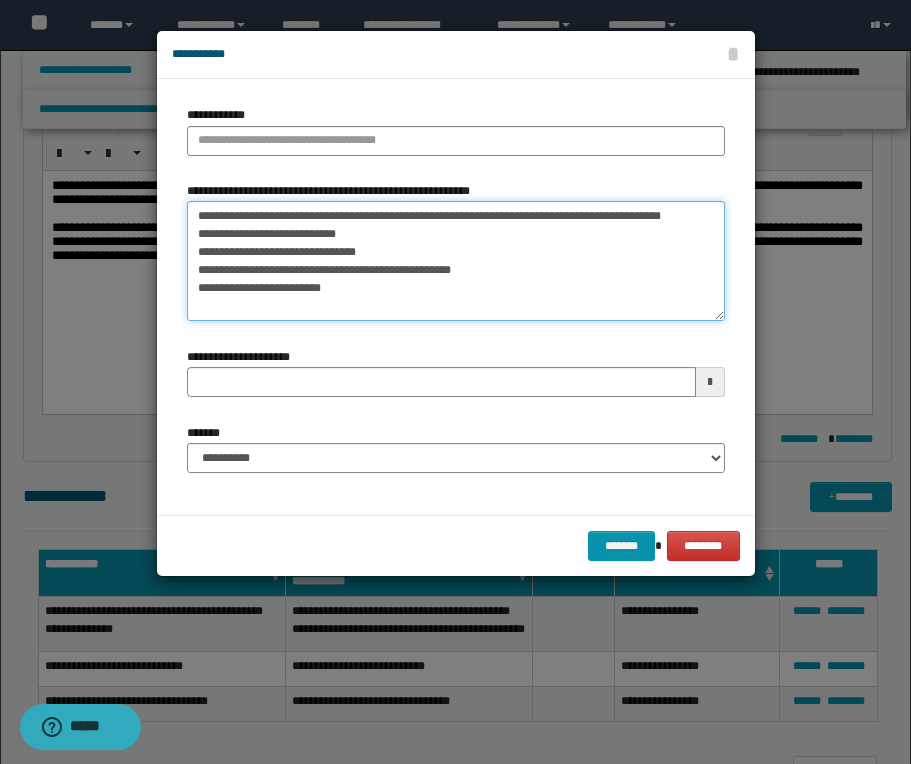 scroll, scrollTop: 0, scrollLeft: 0, axis: both 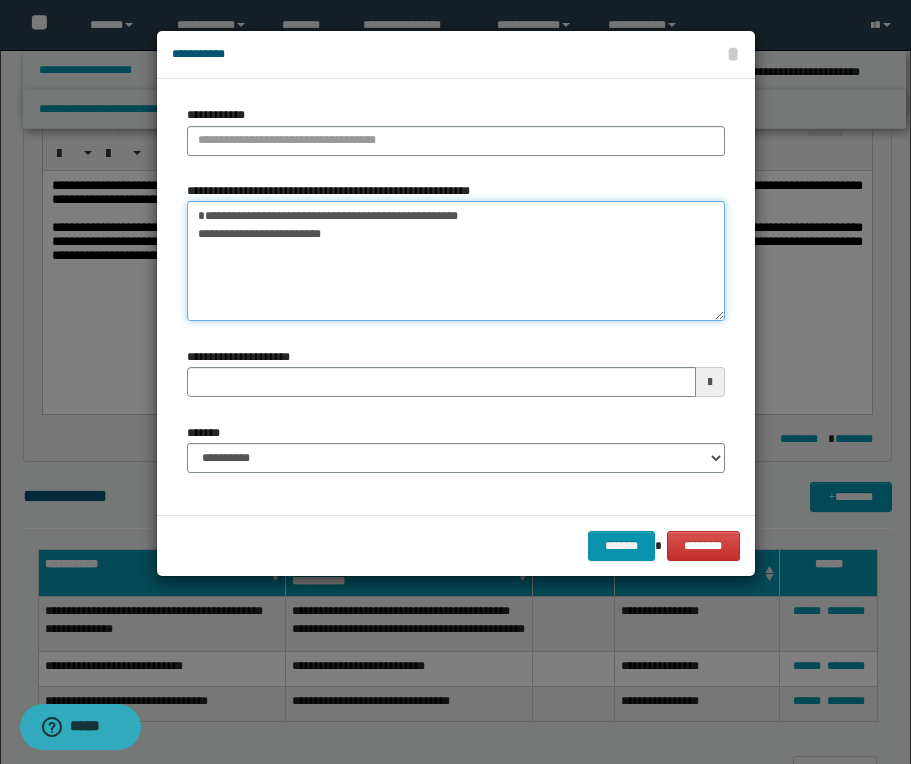 drag, startPoint x: 336, startPoint y: 256, endPoint x: 140, endPoint y: 252, distance: 196.04082 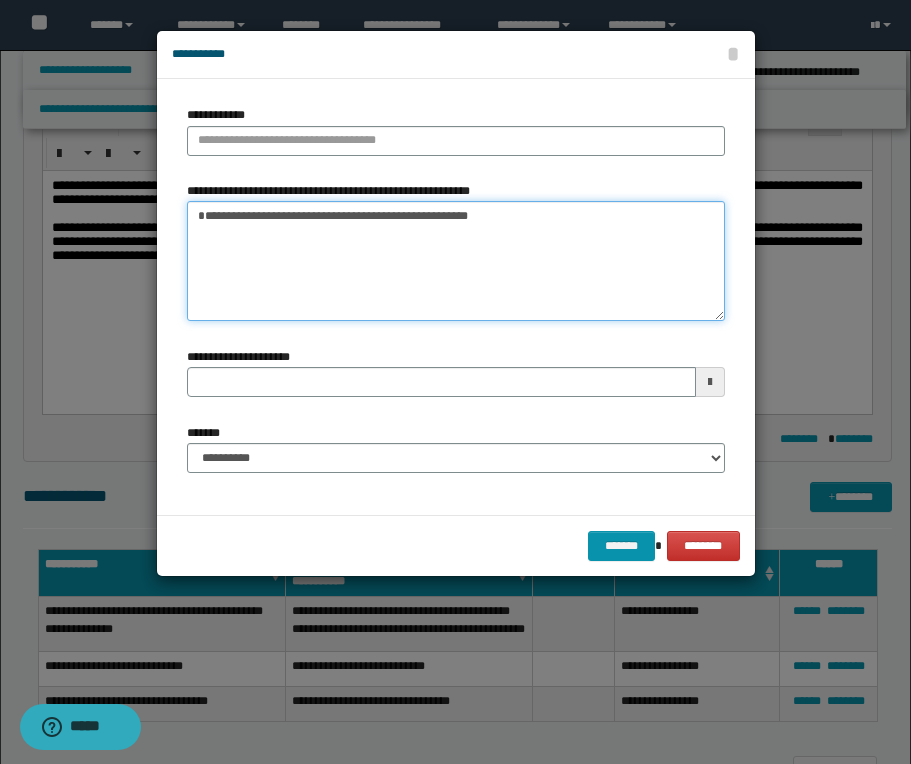 type on "**********" 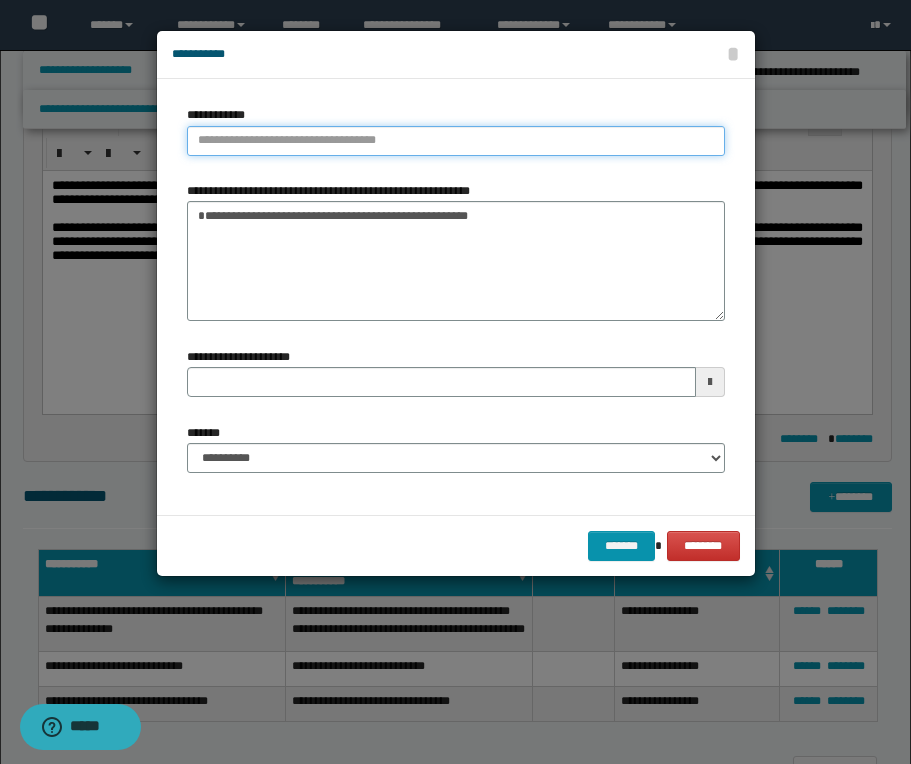 type on "**********" 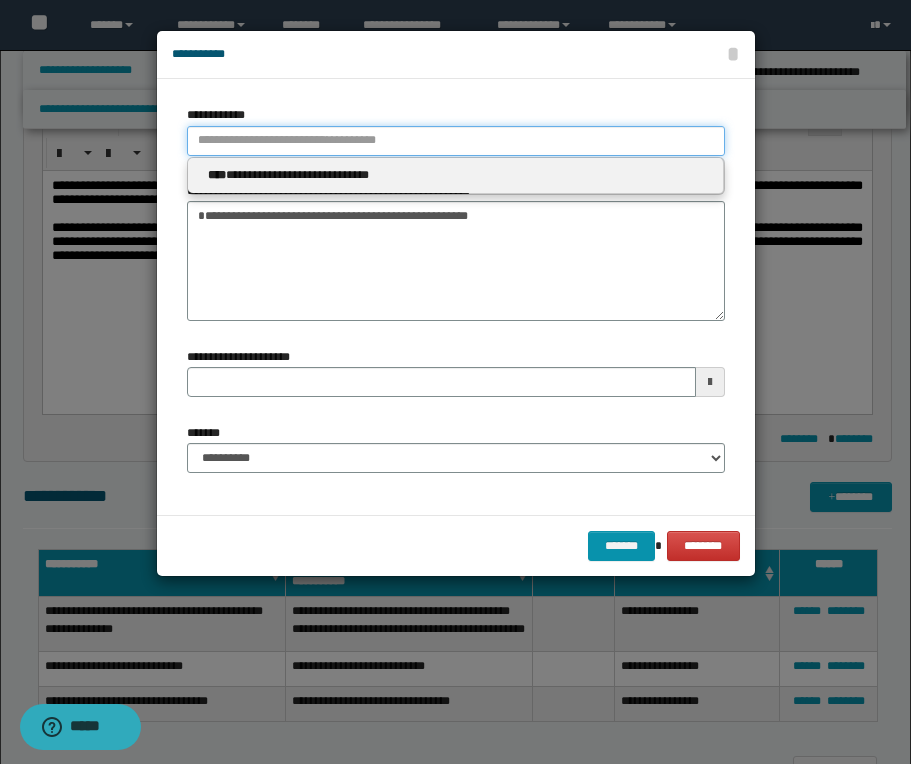 click on "**********" at bounding box center [456, 141] 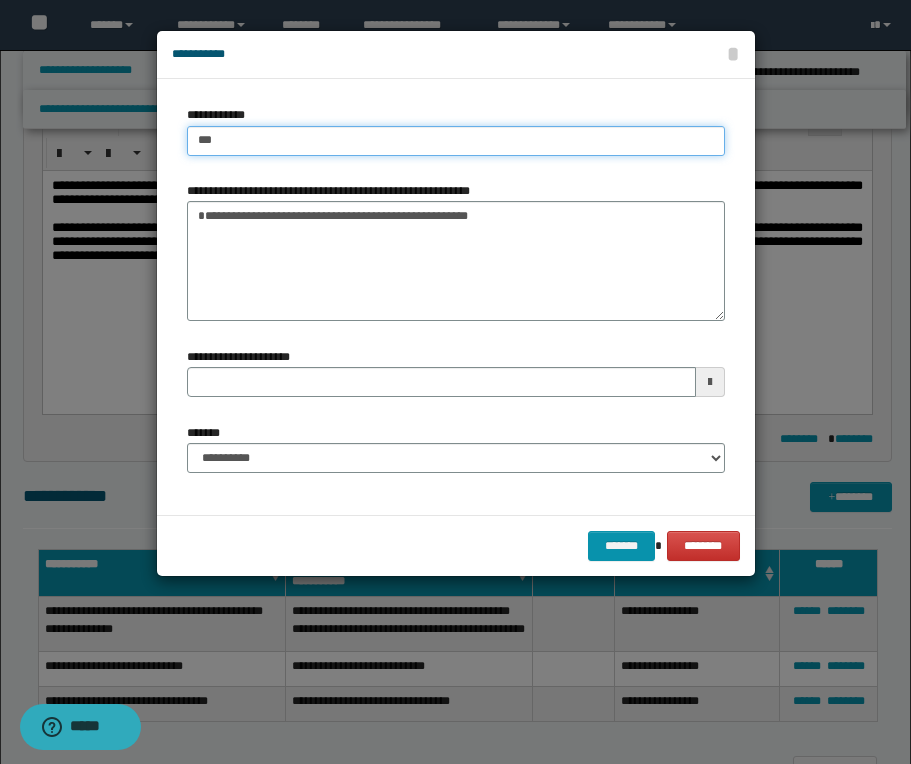 type on "****" 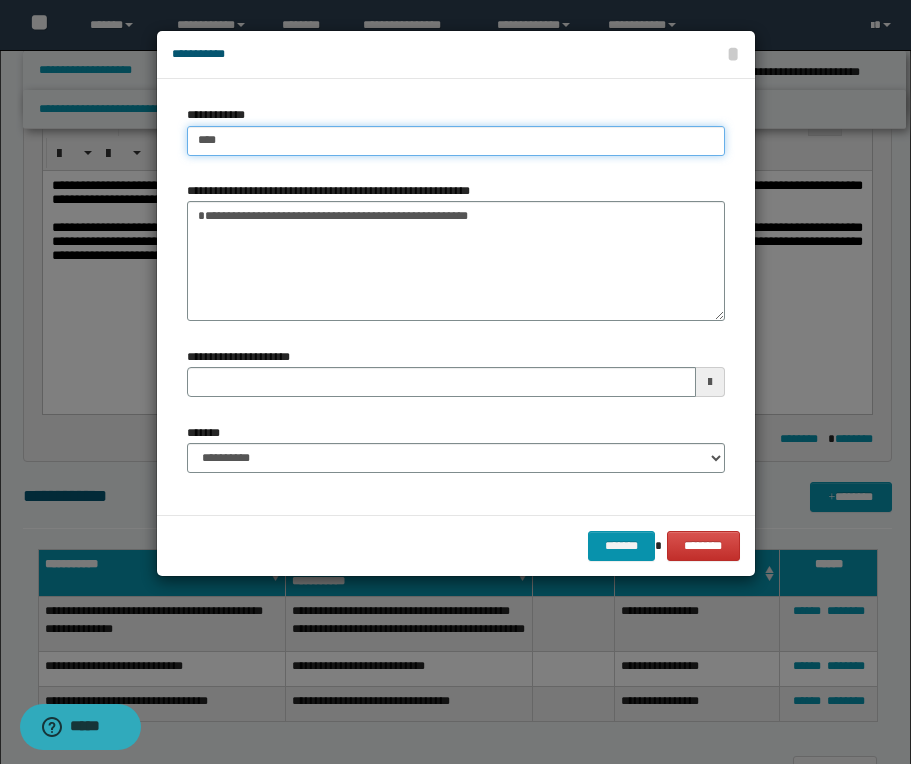 type on "****" 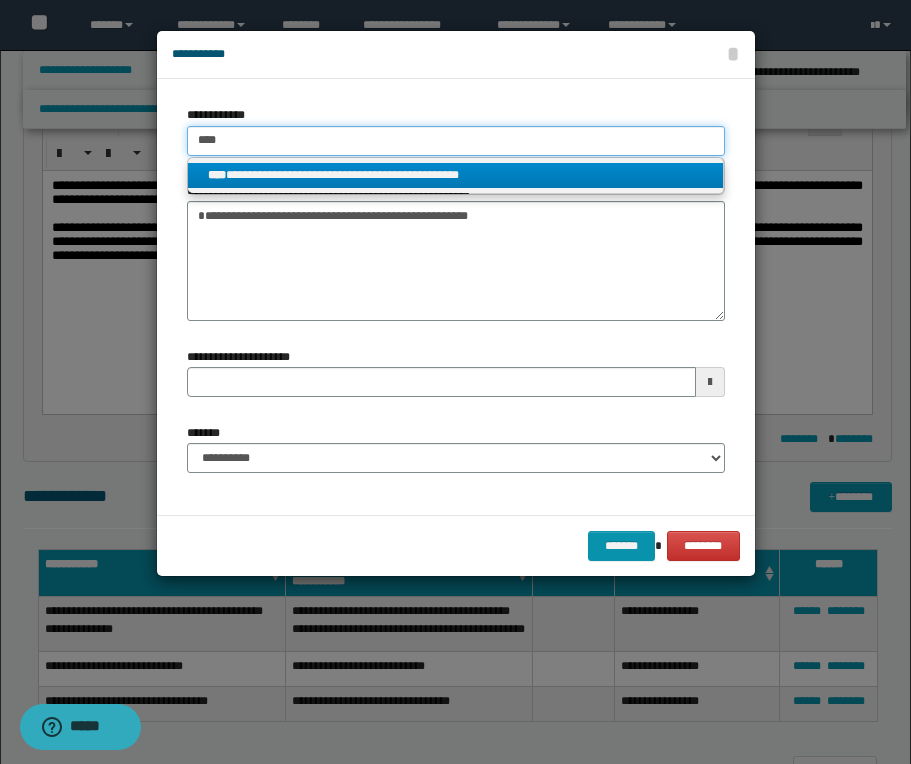 type on "****" 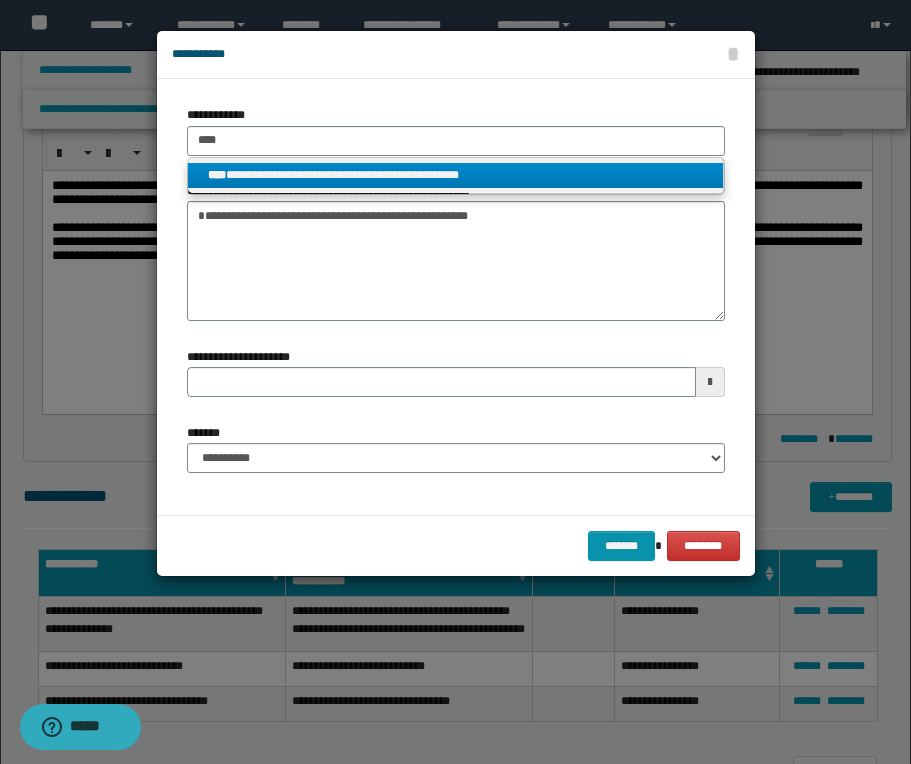 click on "**********" at bounding box center [455, 175] 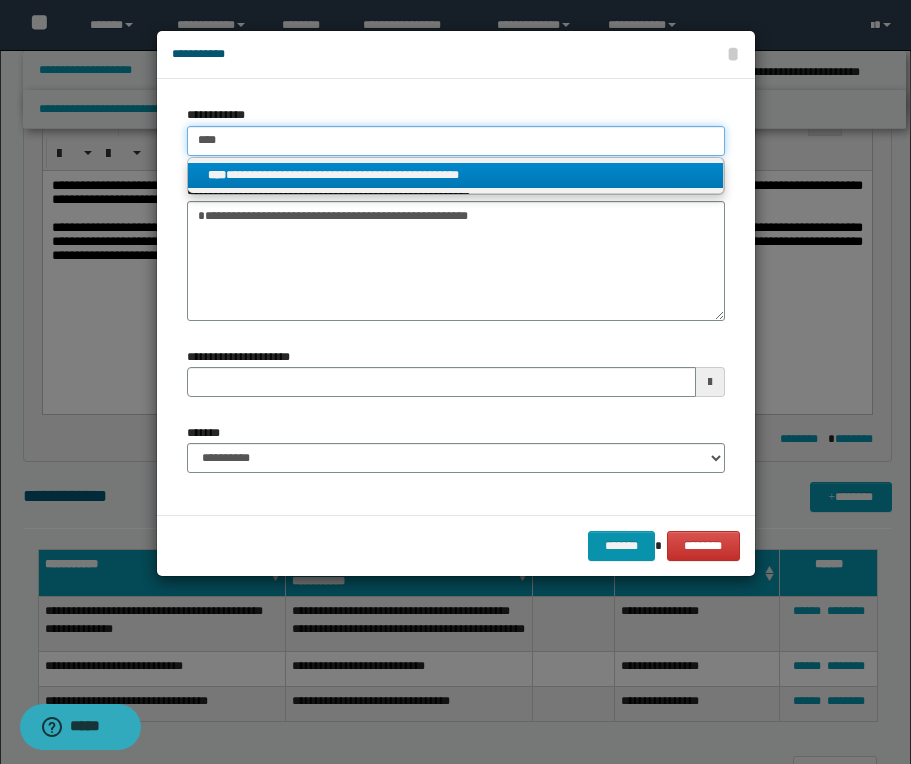 type 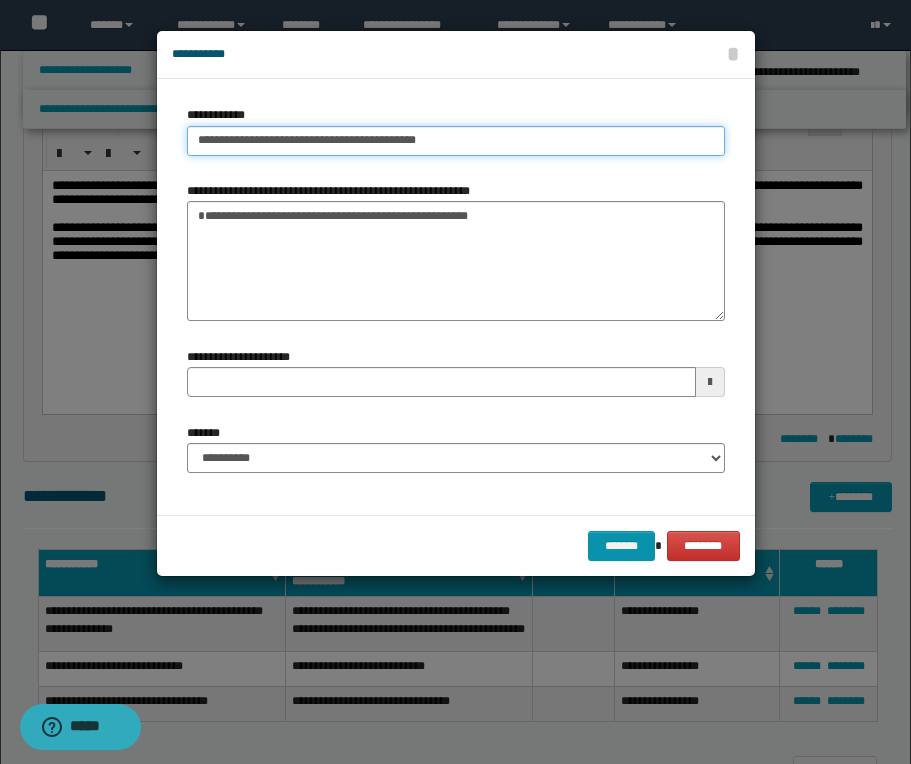 type 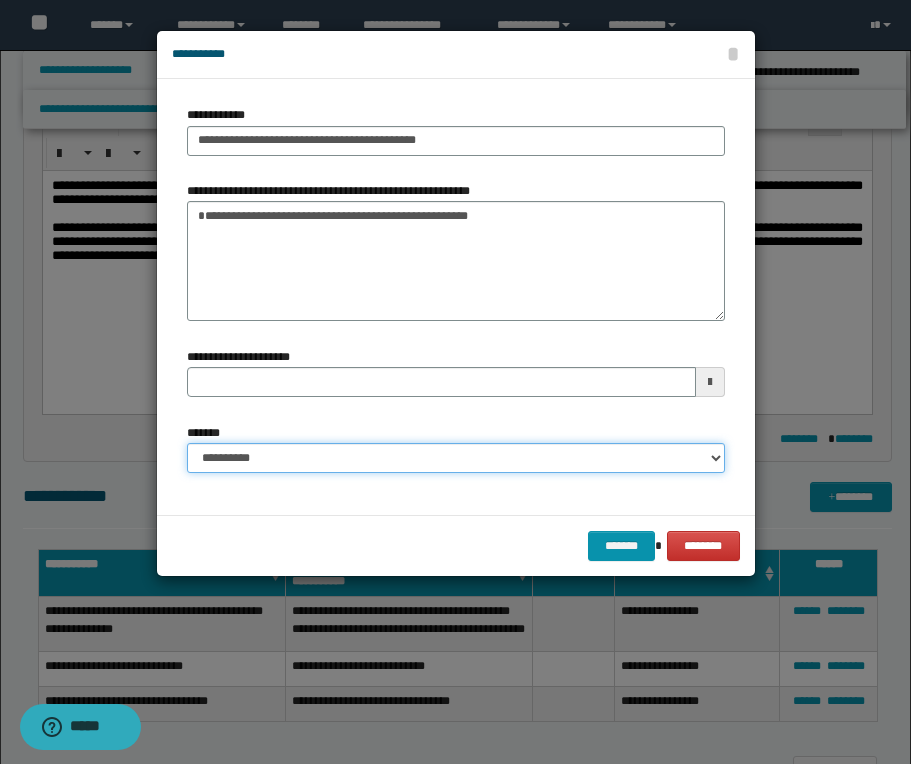 click on "**********" at bounding box center [456, 458] 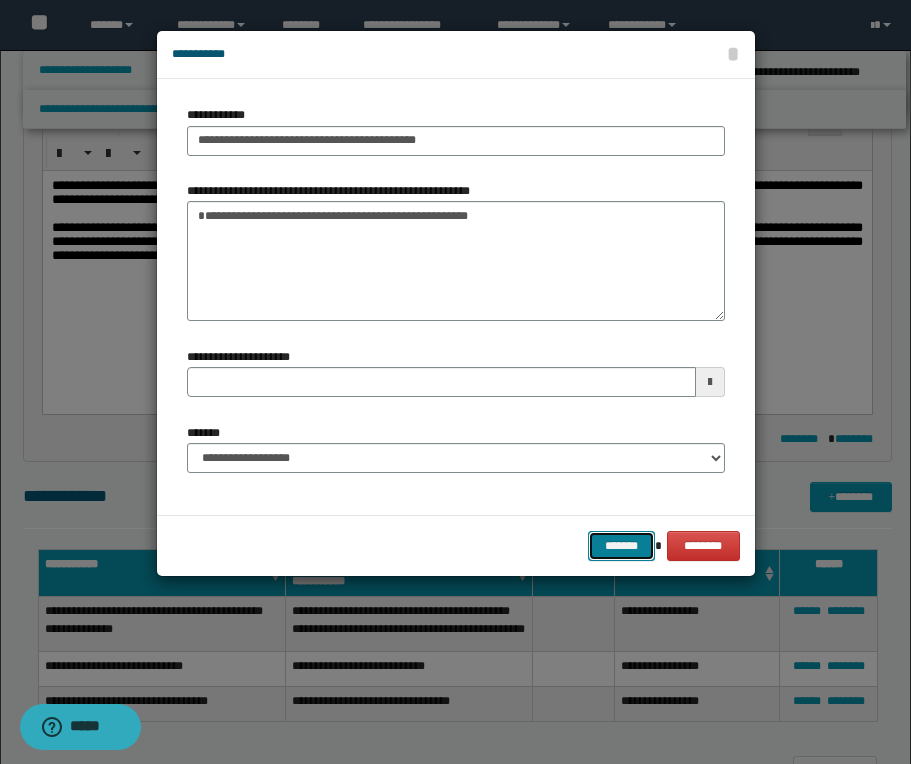 click on "*******" at bounding box center (622, 546) 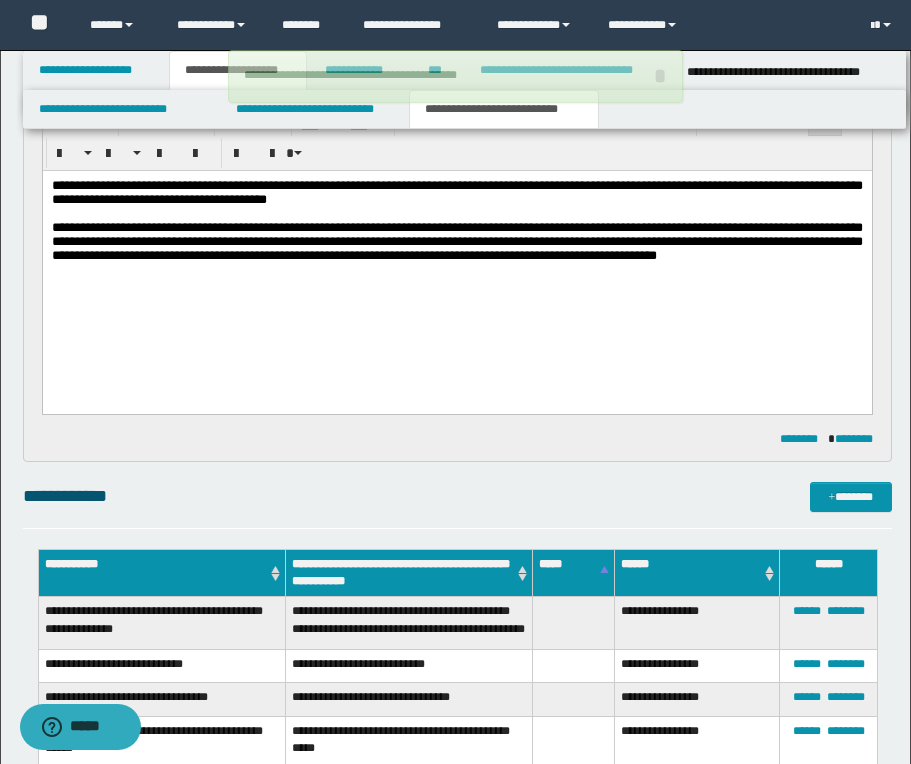 type 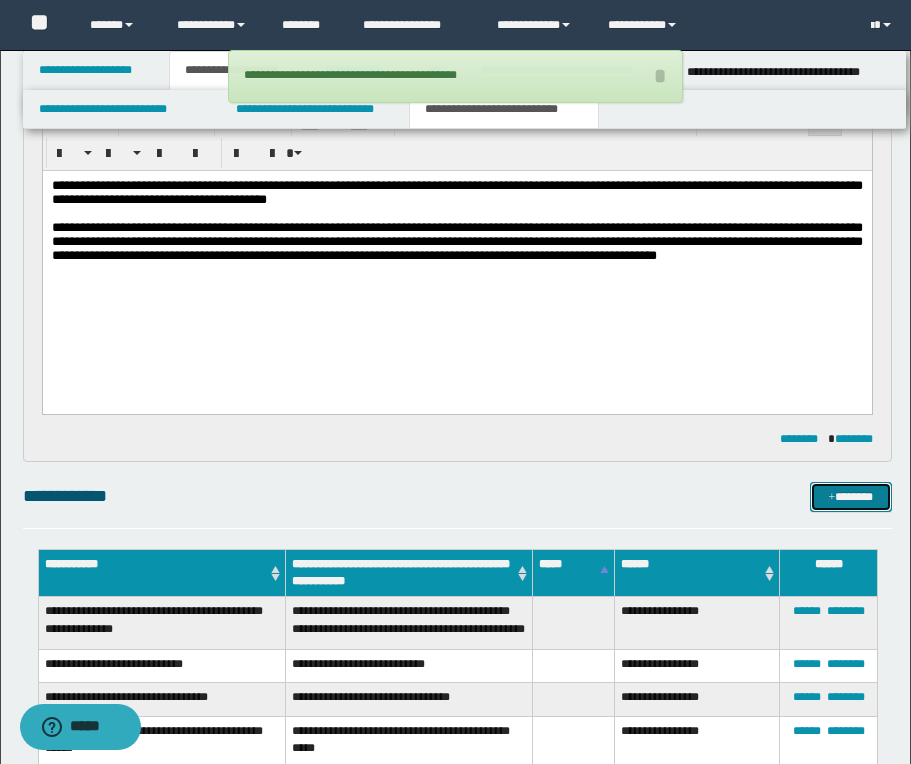 click on "*******" at bounding box center (851, 497) 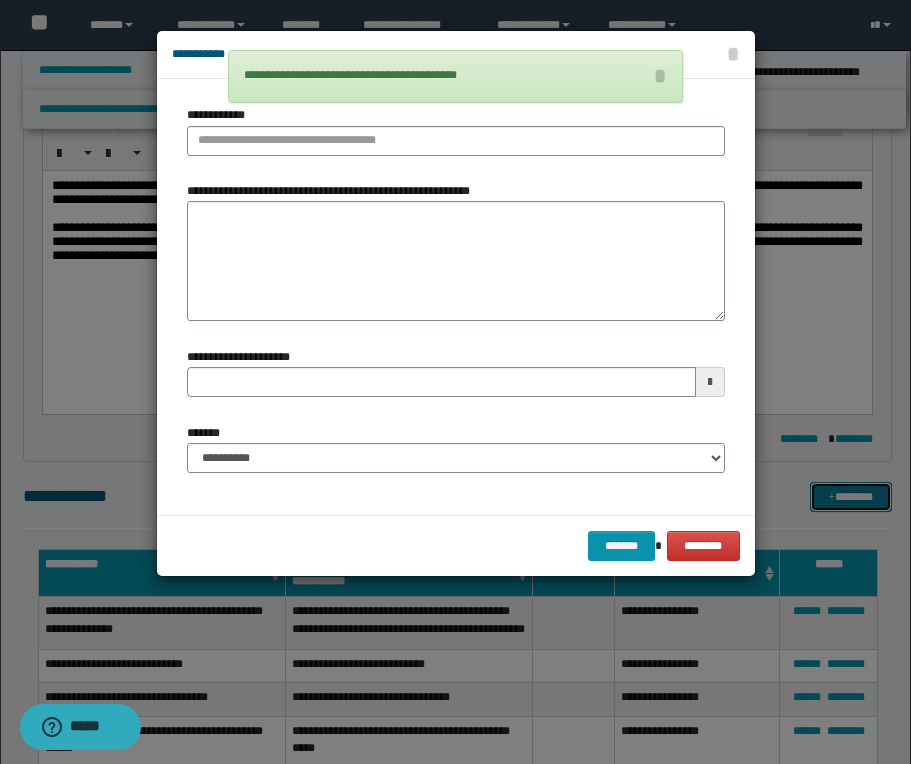 type 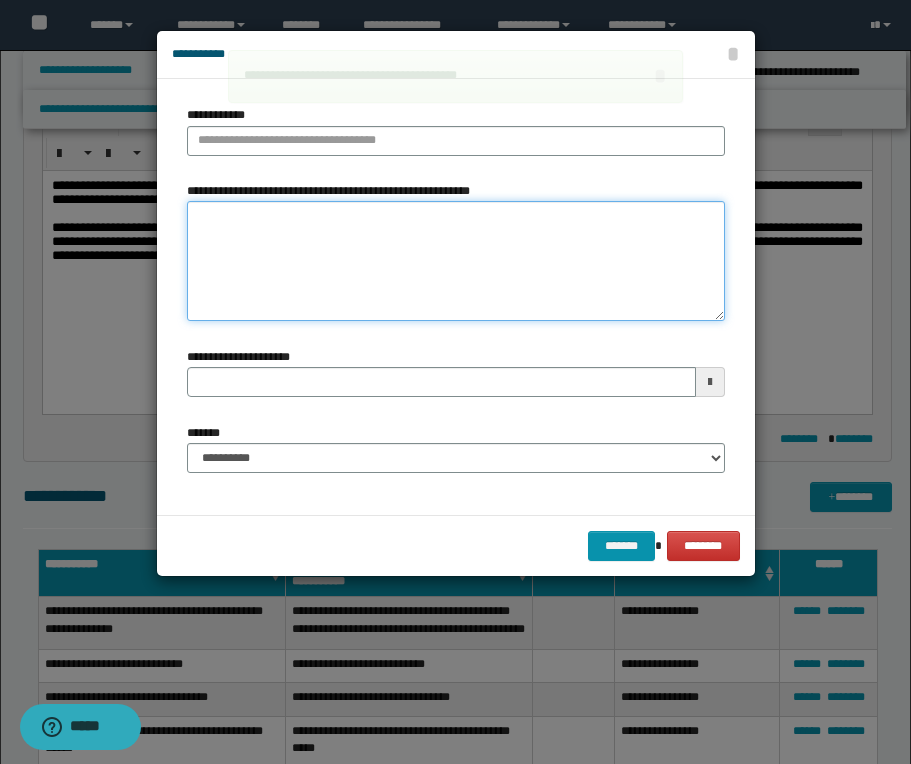 click on "**********" at bounding box center [456, 261] 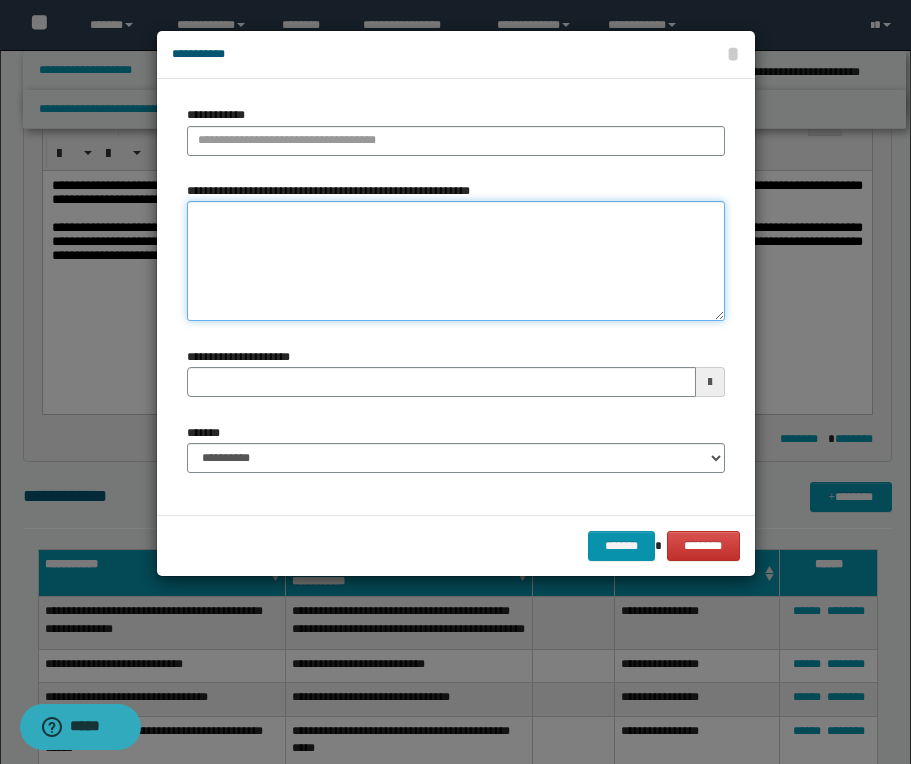 paste on "**********" 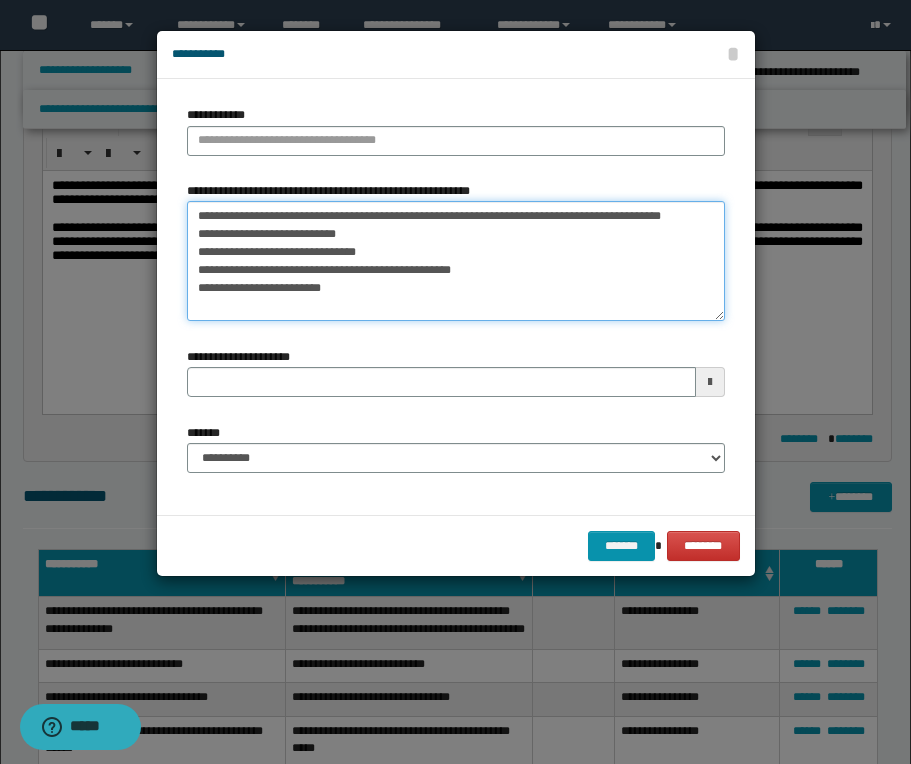 scroll, scrollTop: 11, scrollLeft: 0, axis: vertical 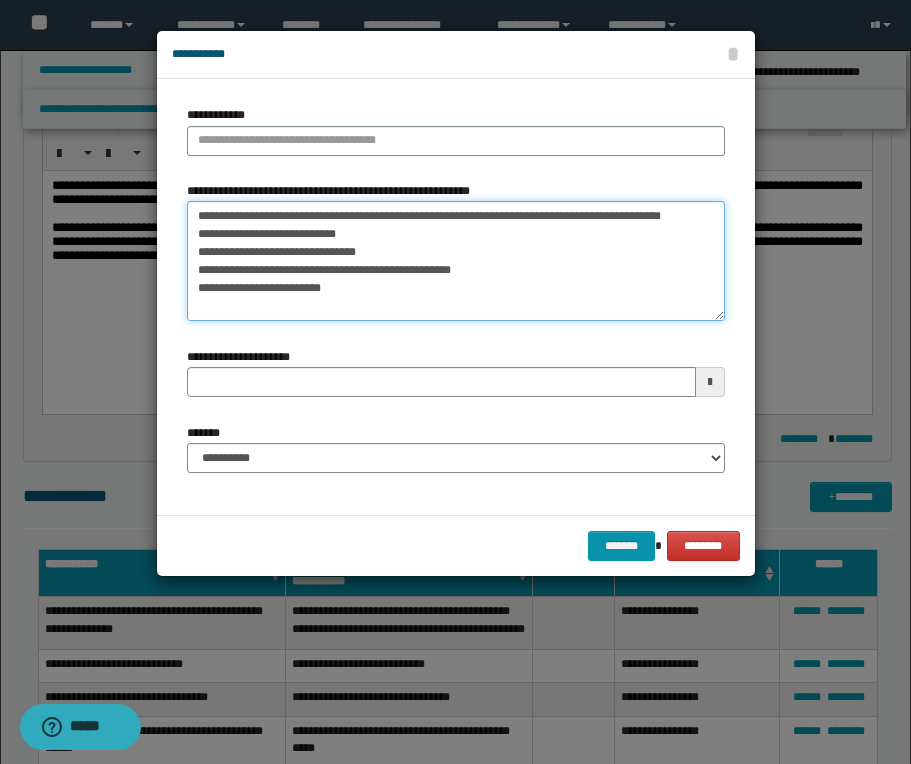 drag, startPoint x: 472, startPoint y: 282, endPoint x: 153, endPoint y: 193, distance: 331.18274 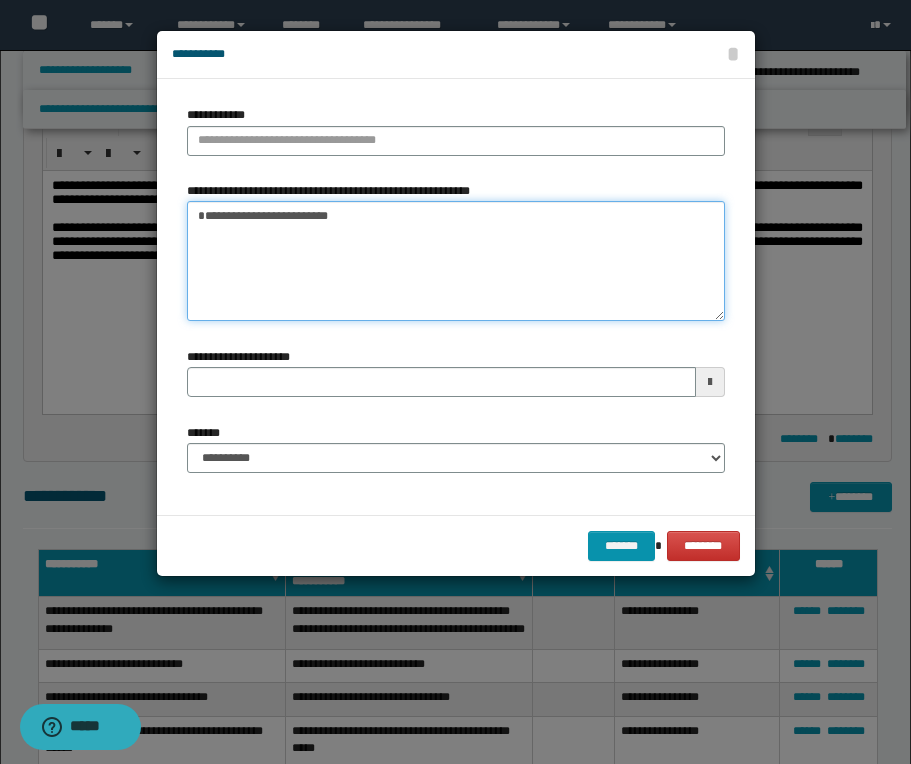 type on "**********" 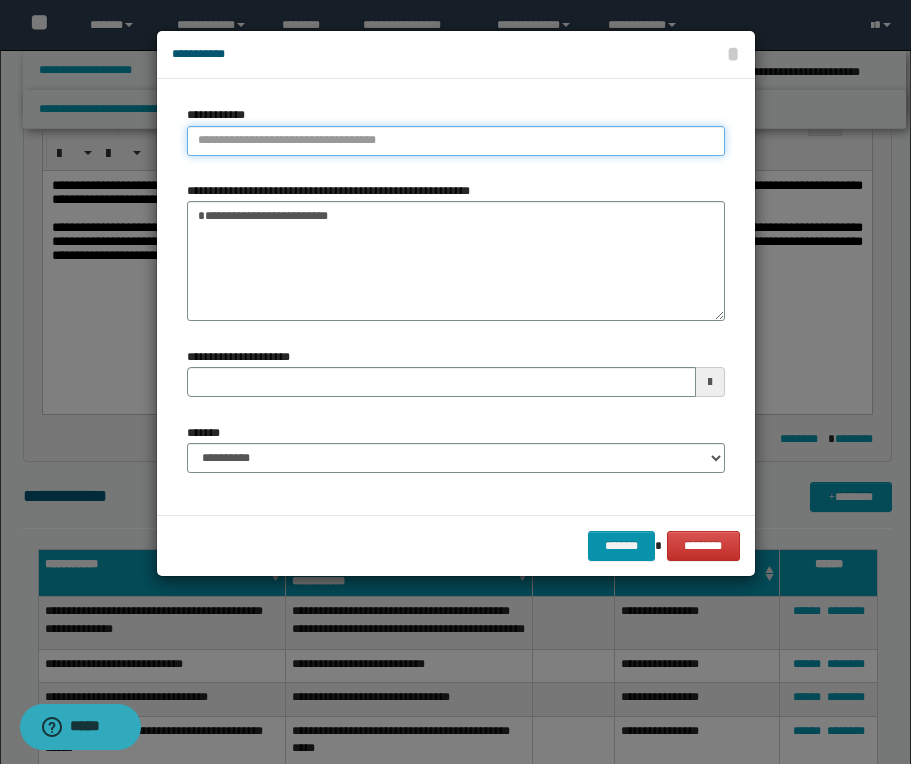 type on "**********" 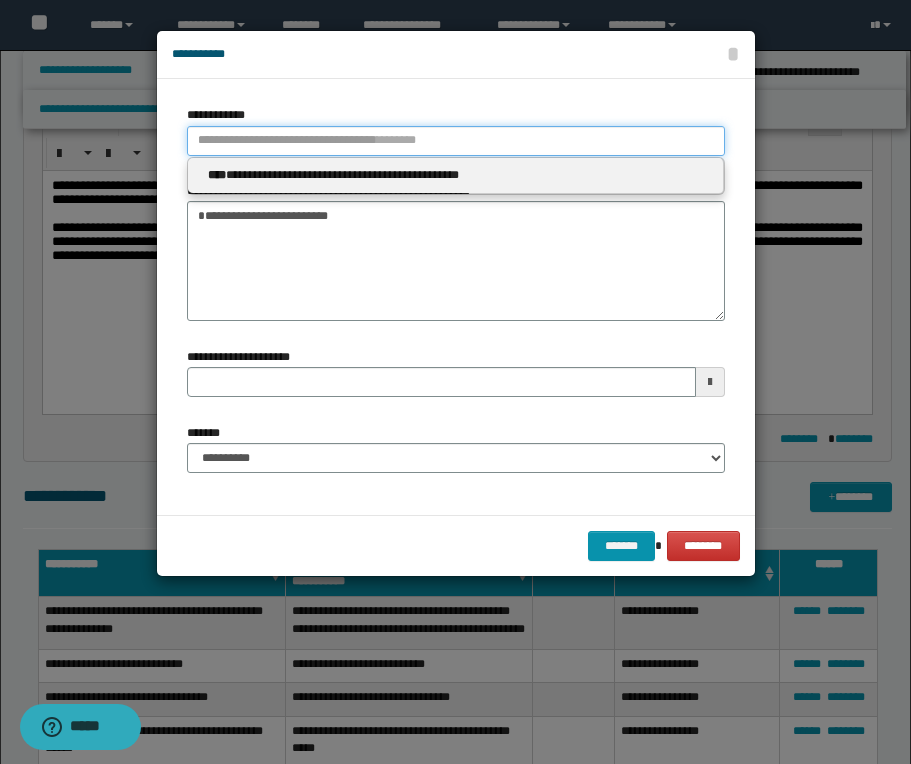 click on "**********" at bounding box center (456, 141) 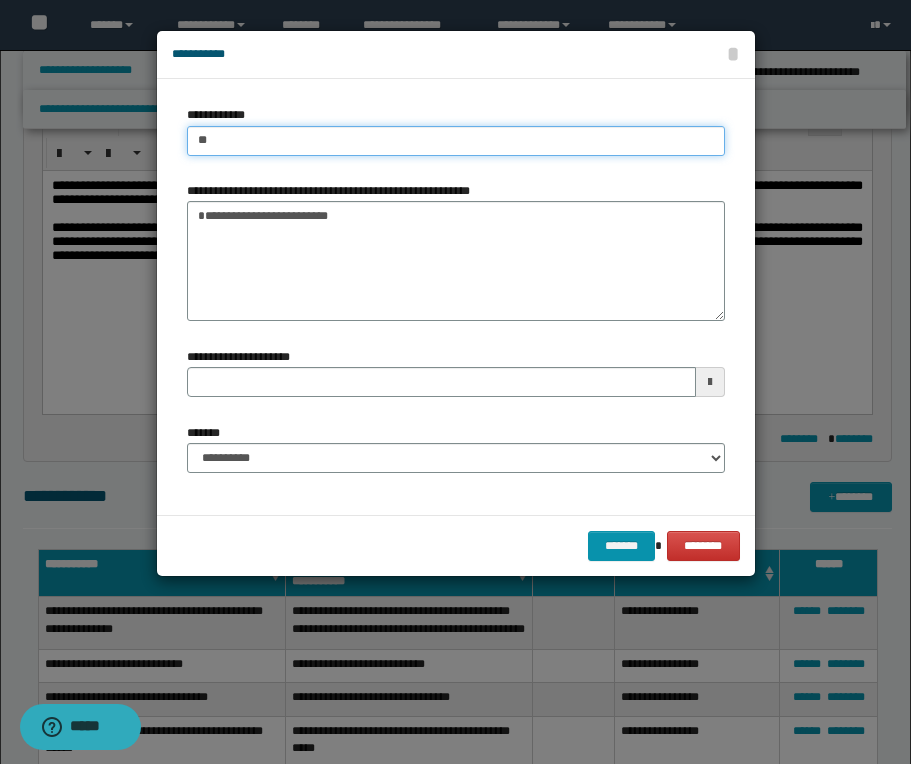 type on "***" 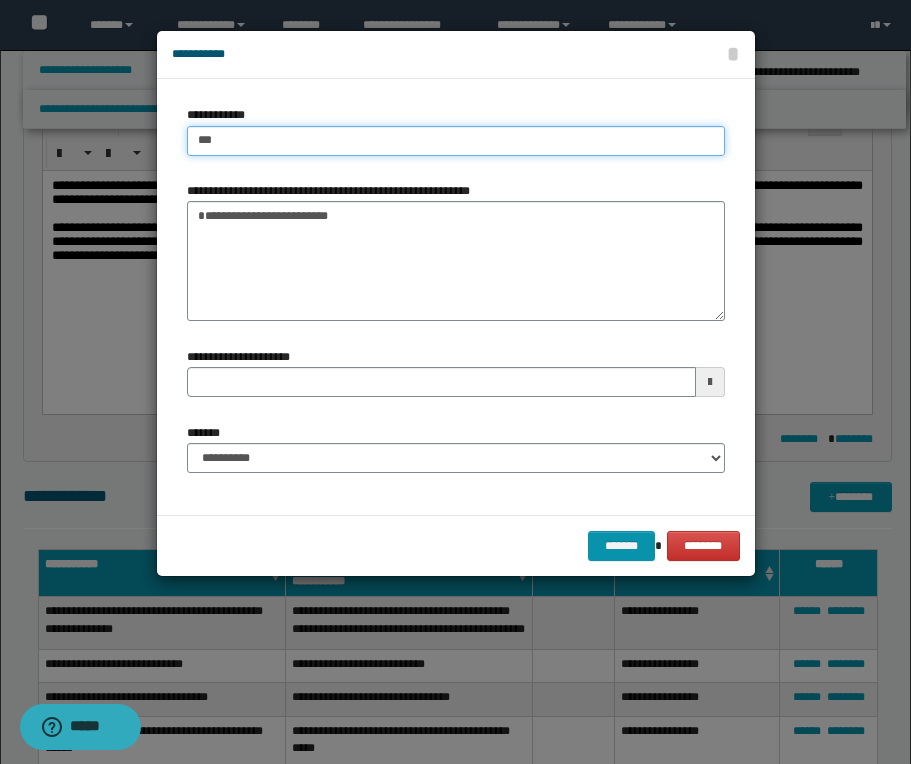 type on "***" 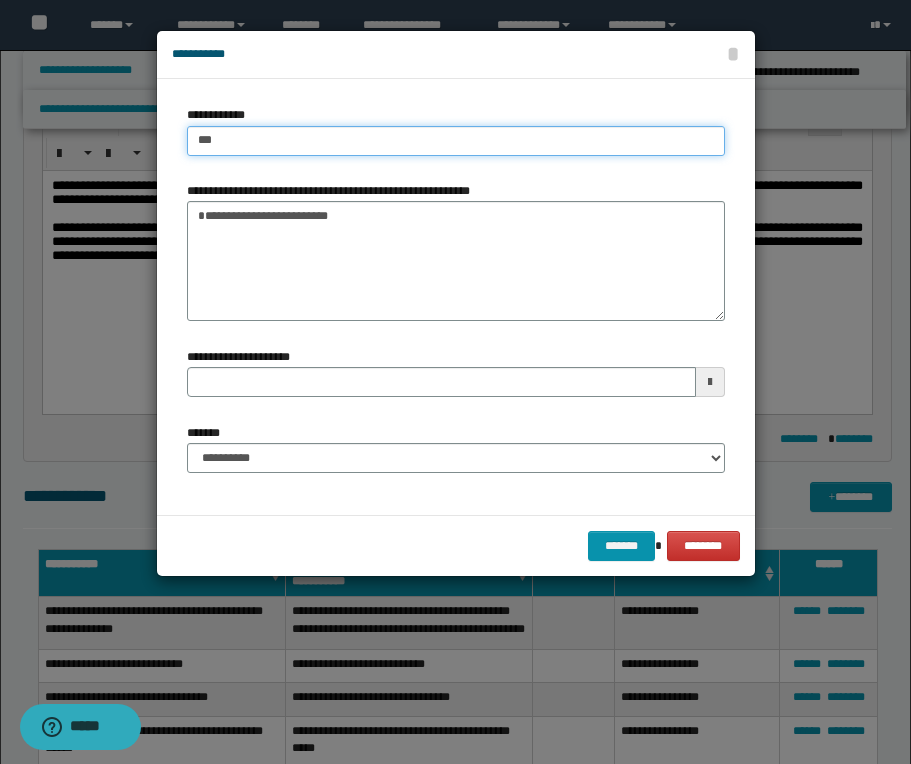 type 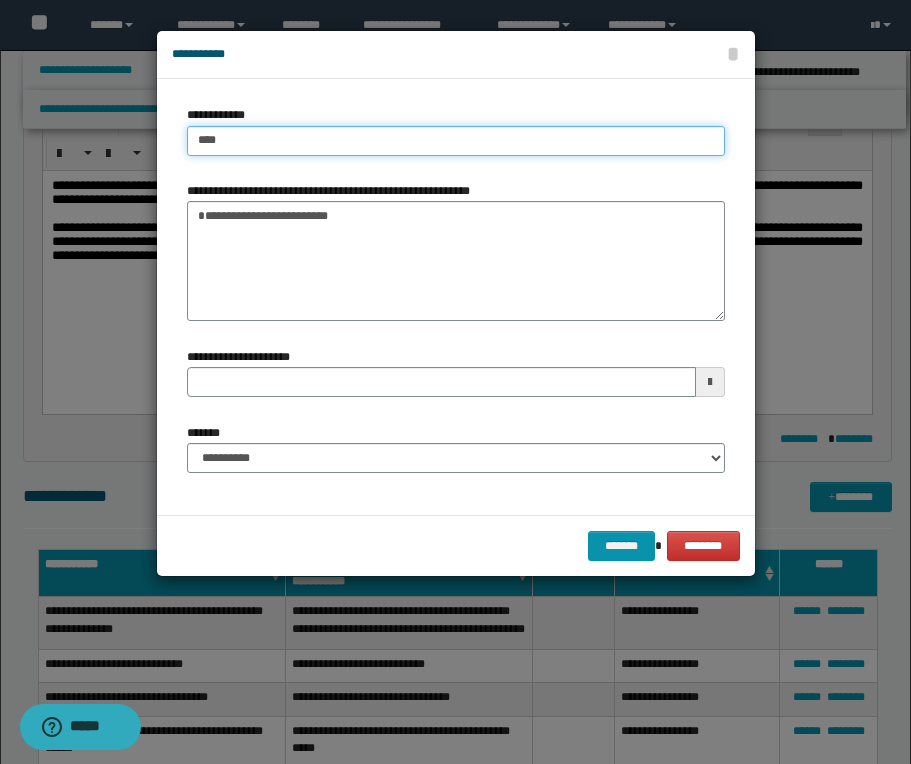 type on "****" 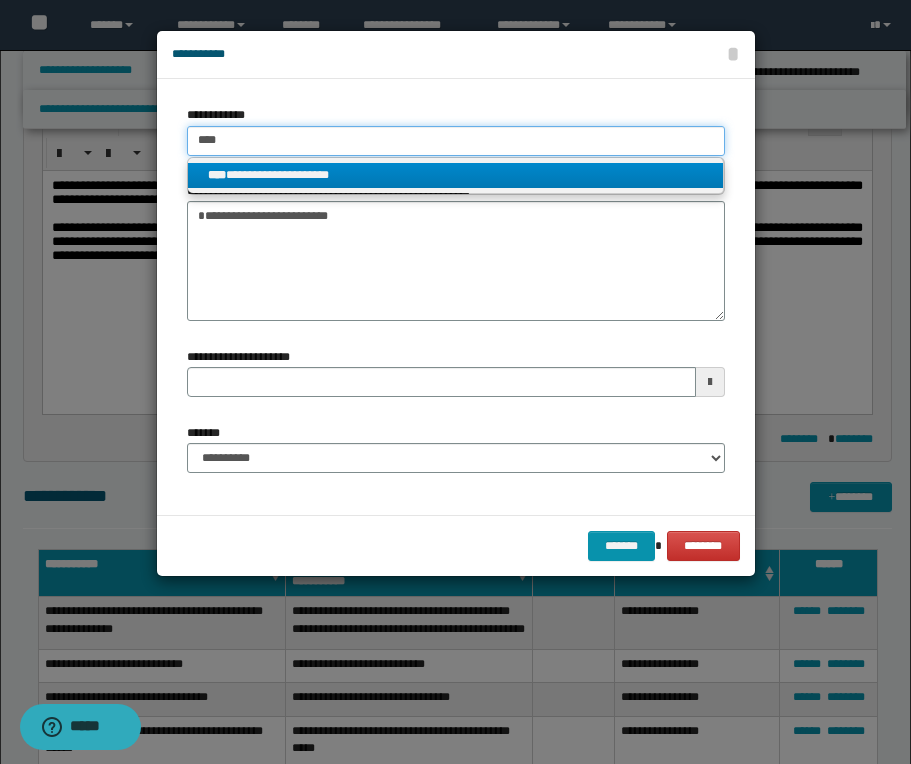 type on "****" 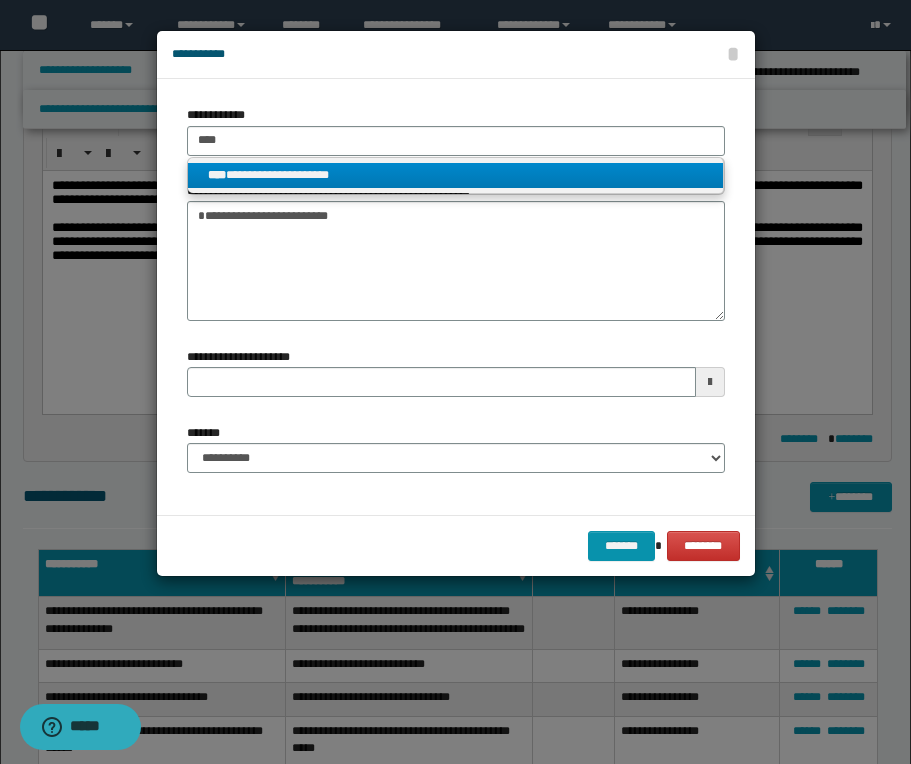 click on "****" at bounding box center (217, 175) 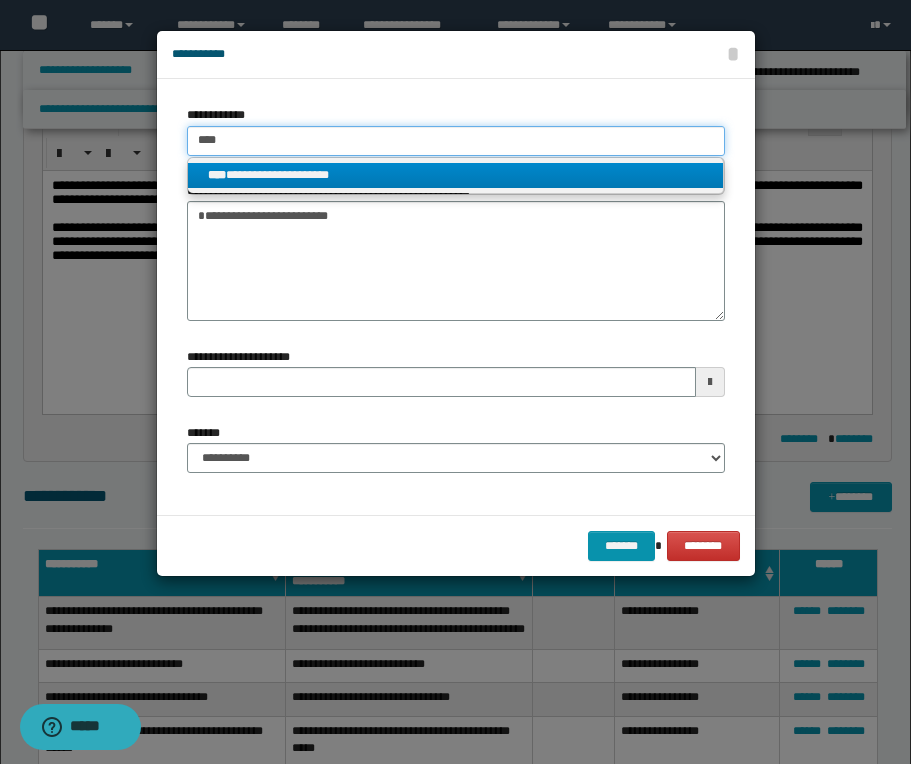 type 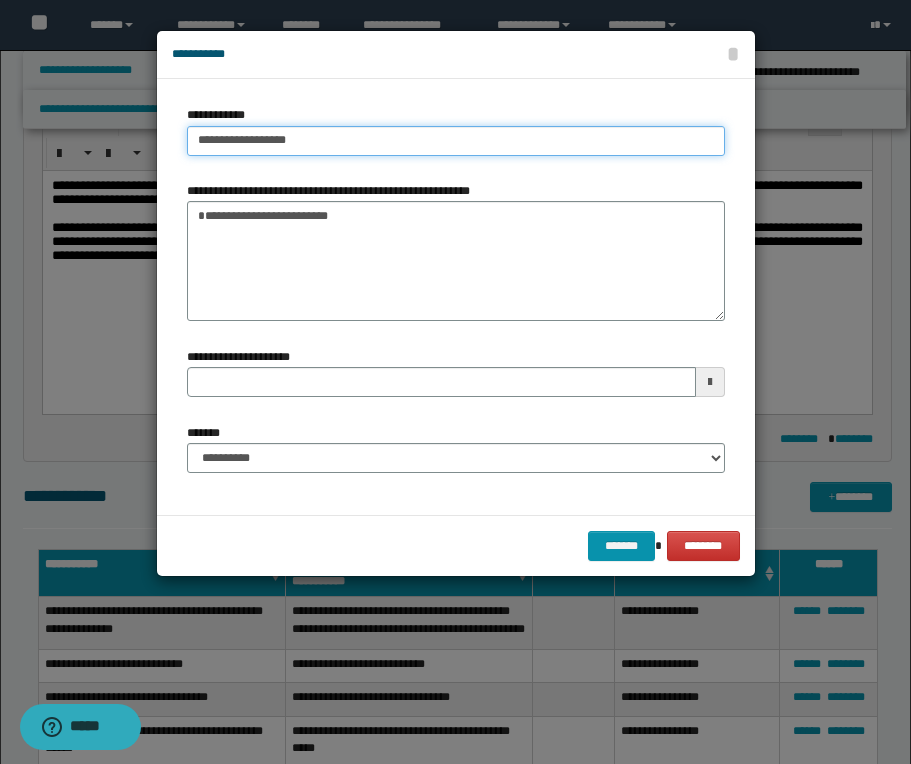 type 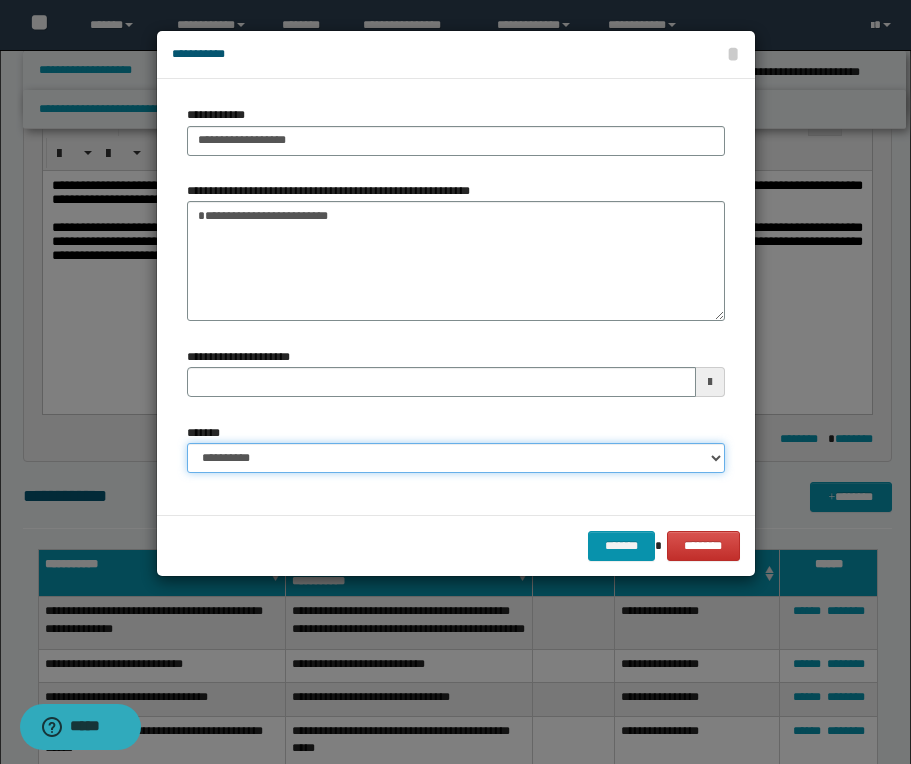 click on "**********" at bounding box center [456, 458] 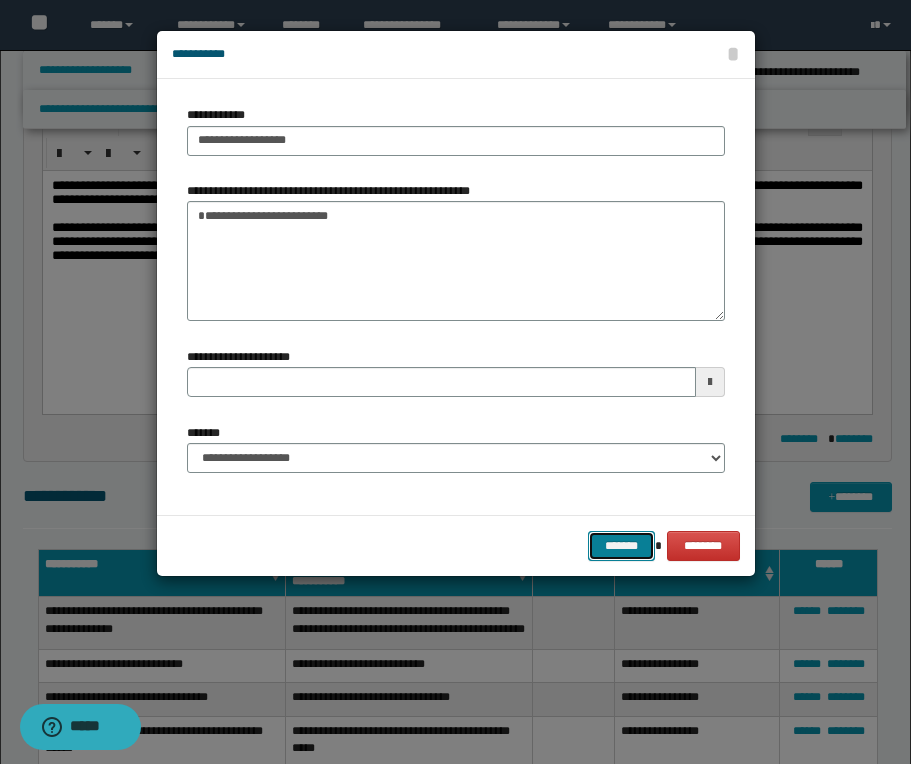 click on "*******" at bounding box center (622, 546) 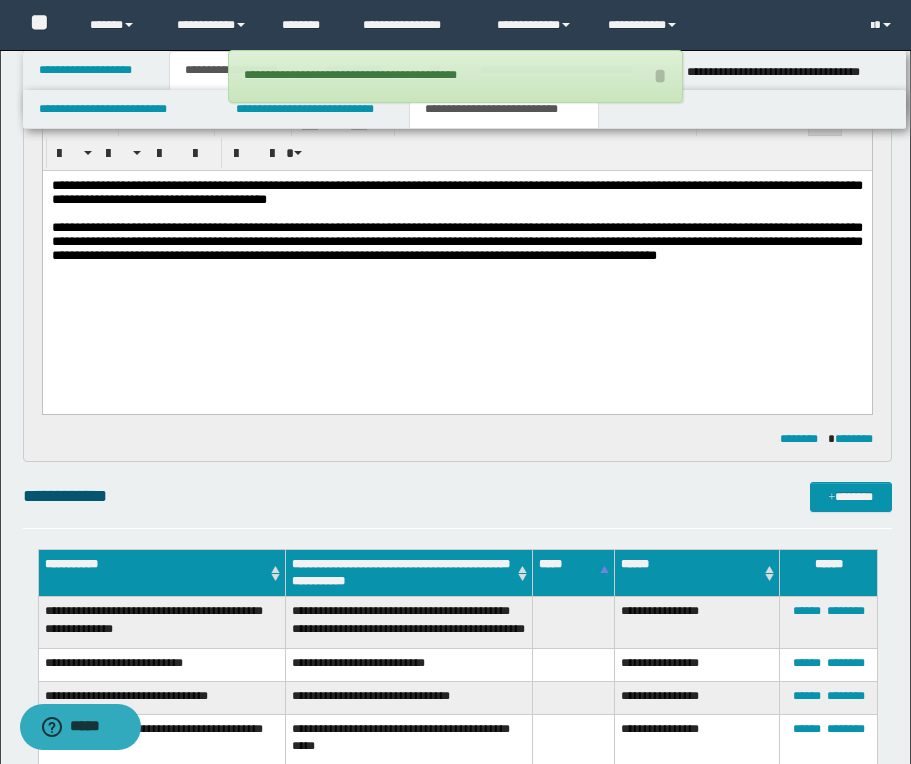 click on "**********" at bounding box center [457, 674] 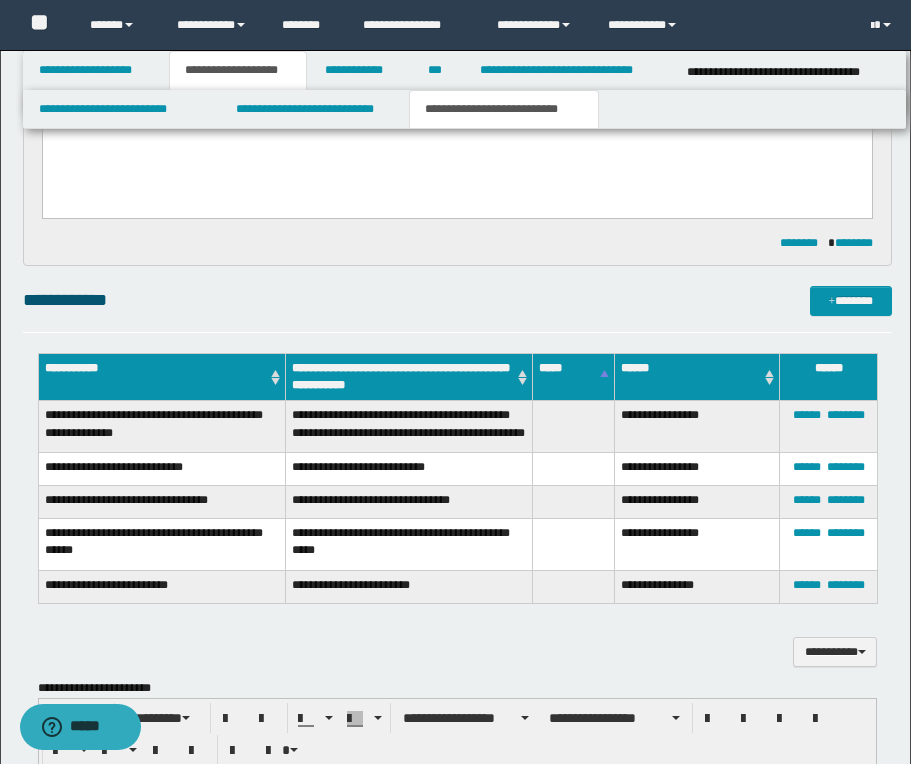 scroll, scrollTop: 480, scrollLeft: 0, axis: vertical 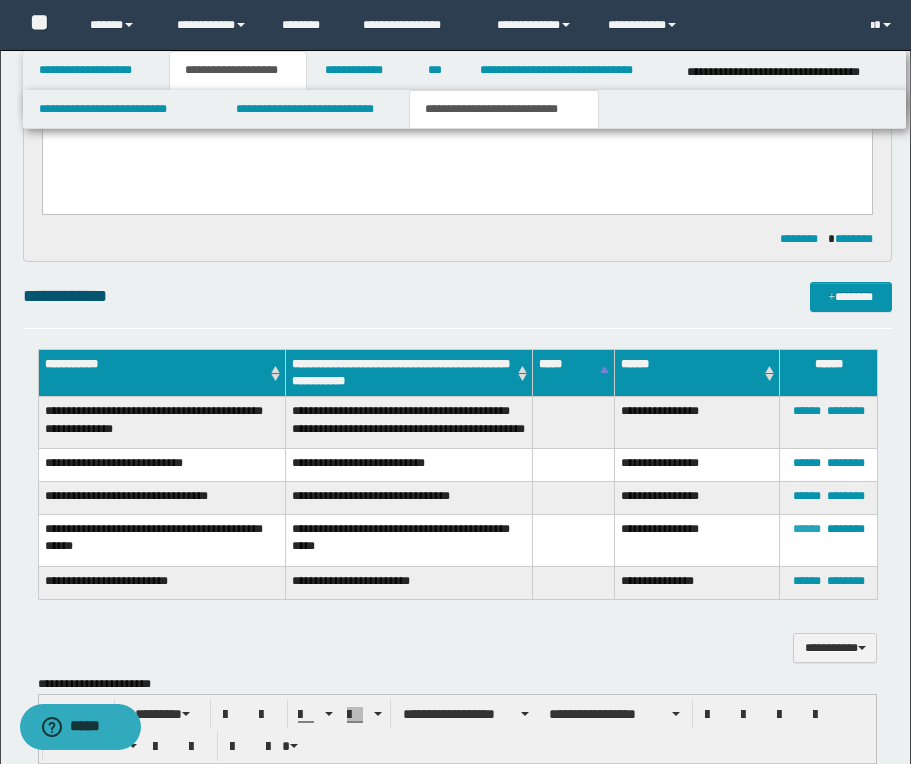 click on "******" at bounding box center [807, 529] 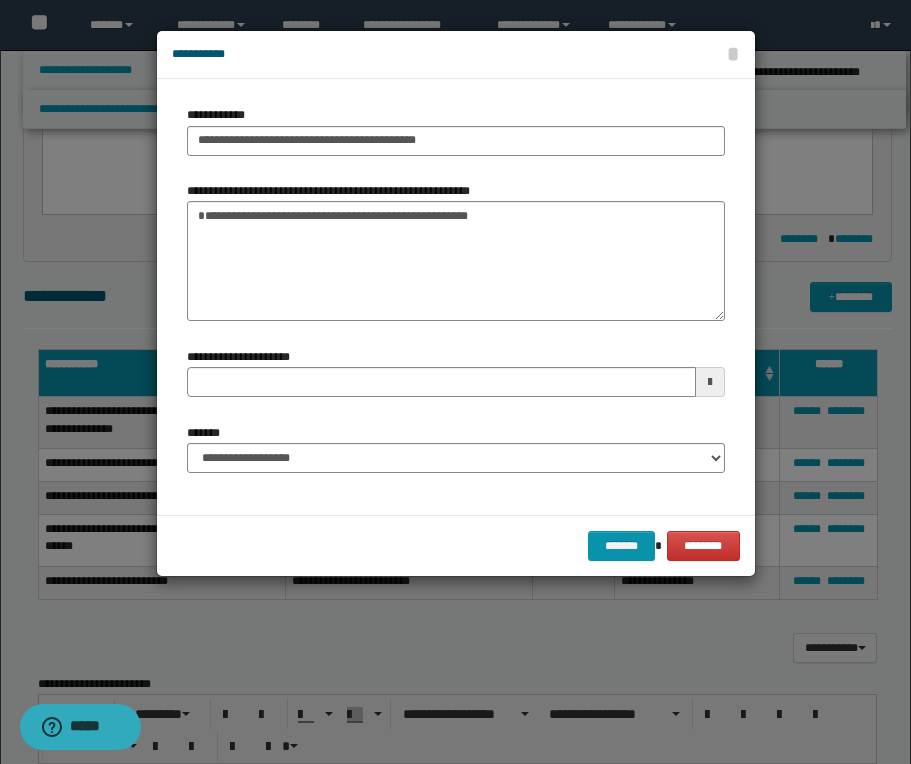 type 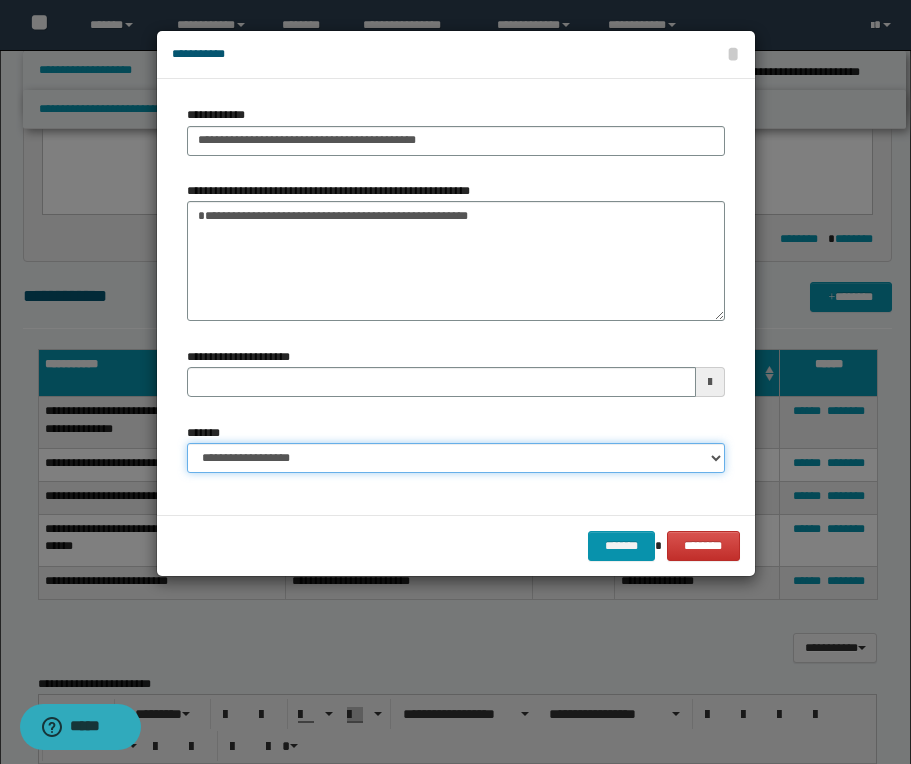 click on "**********" at bounding box center [456, 458] 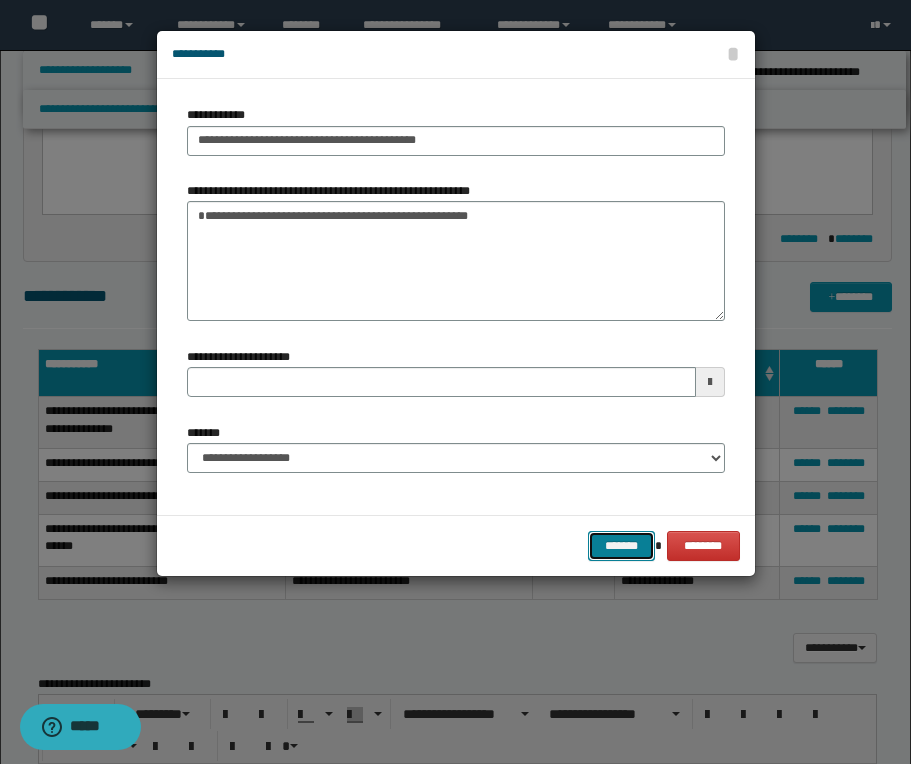 click on "*******" at bounding box center [622, 546] 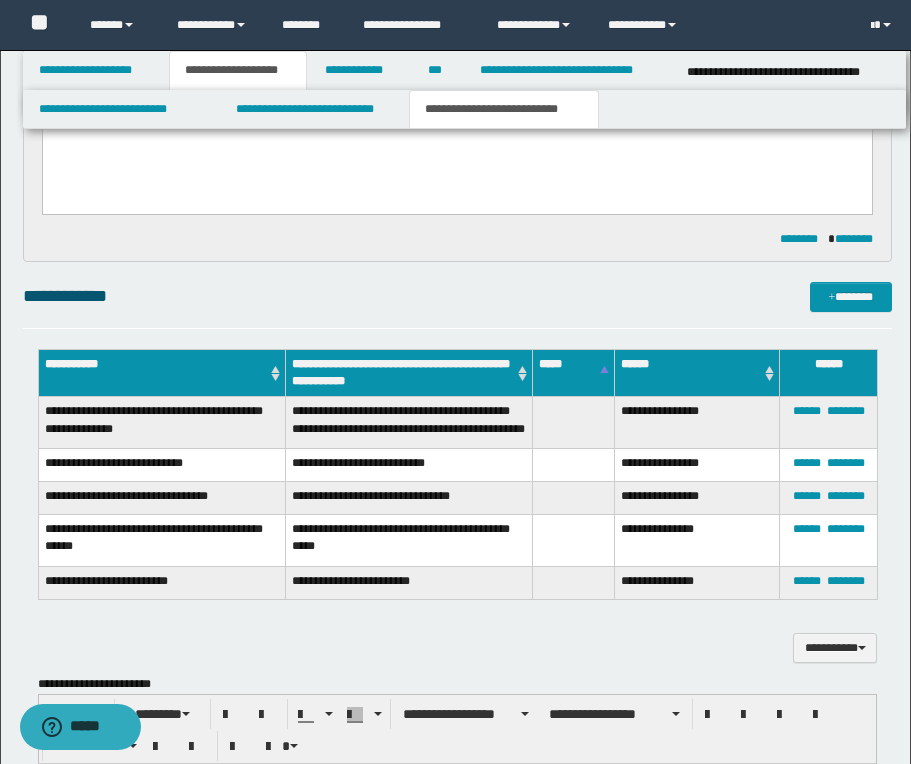 click on "**********" at bounding box center (457, 56) 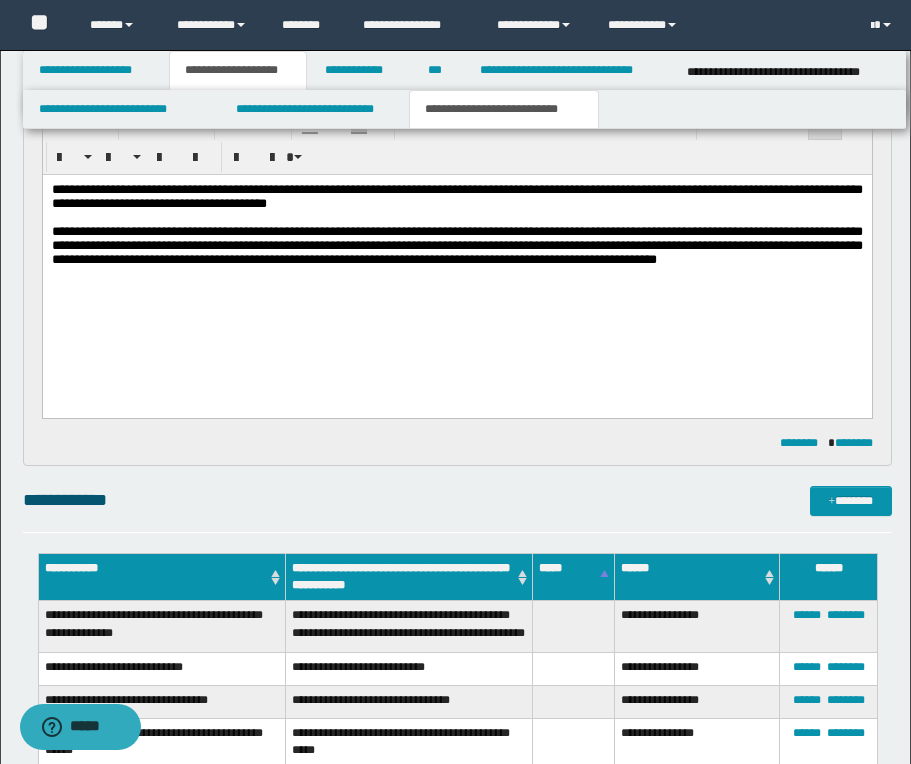 scroll, scrollTop: 280, scrollLeft: 0, axis: vertical 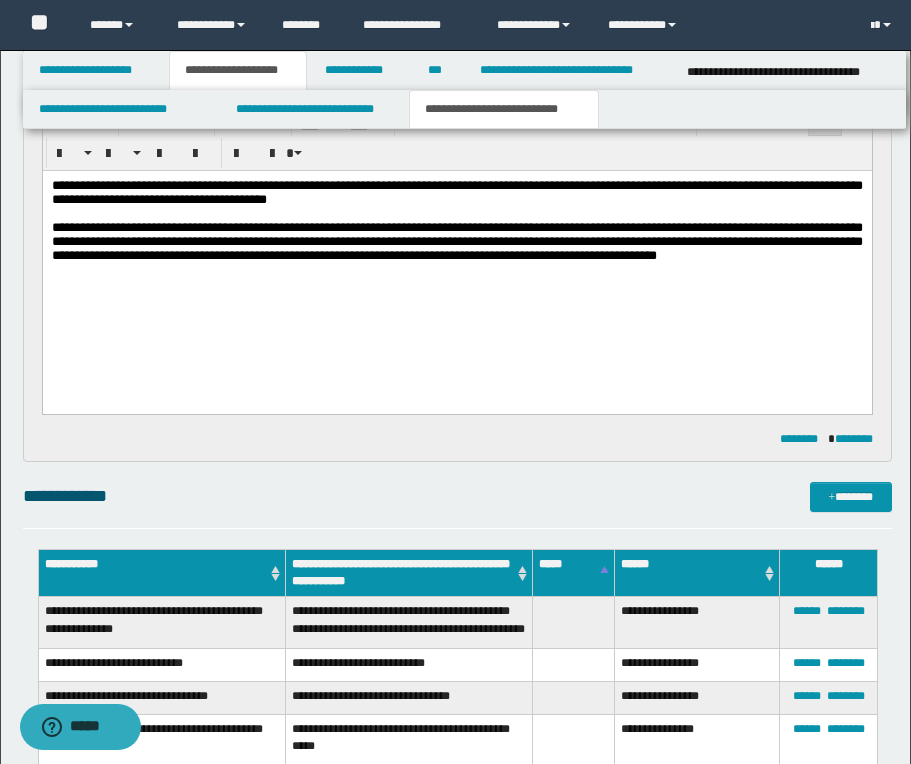 click on "**********" at bounding box center [455, 705] 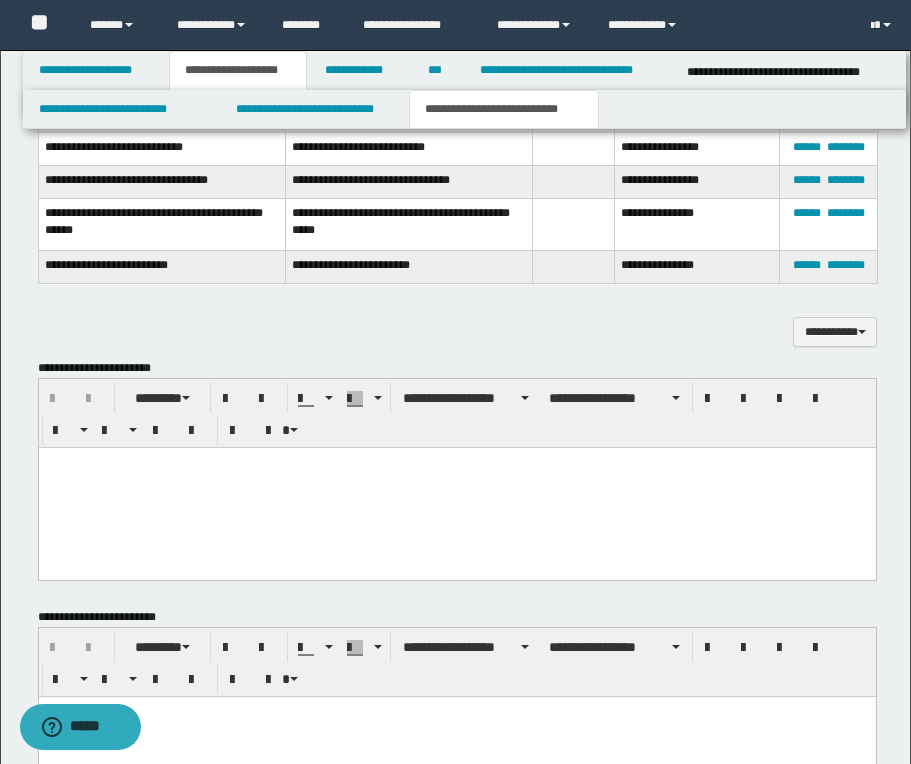 scroll, scrollTop: 800, scrollLeft: 0, axis: vertical 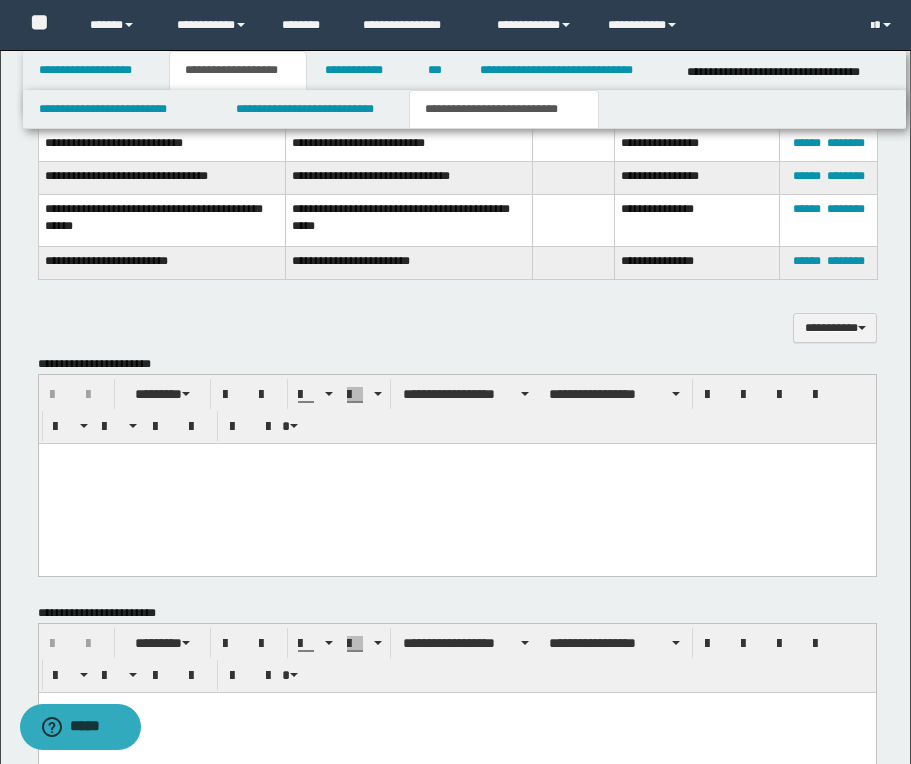 click at bounding box center (456, 459) 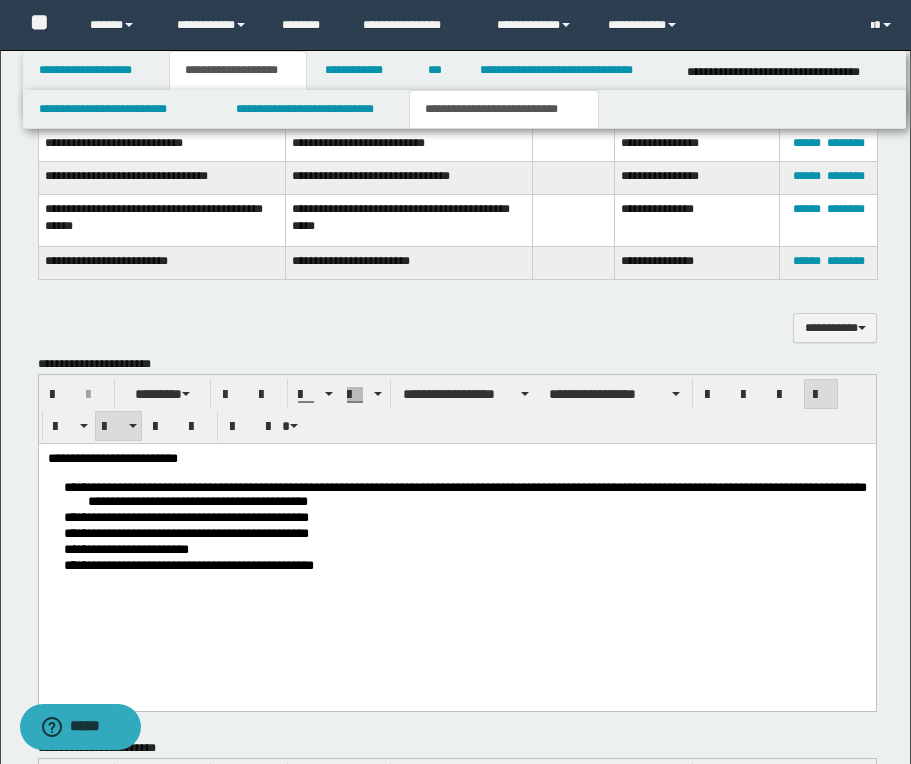 click on "**********" at bounding box center [456, 526] 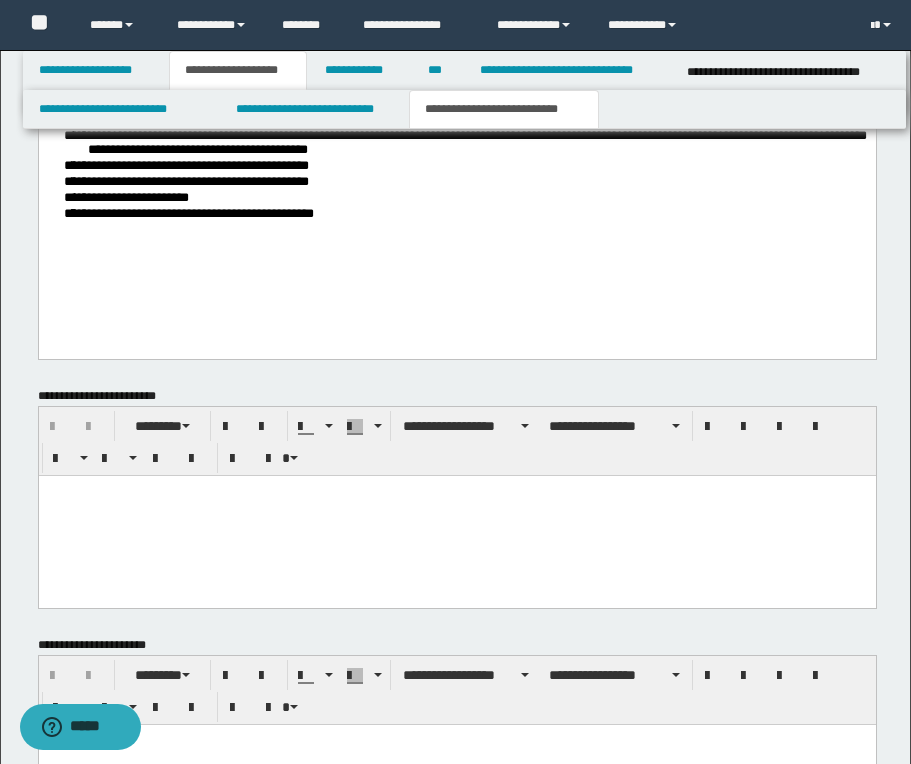 scroll, scrollTop: 1240, scrollLeft: 0, axis: vertical 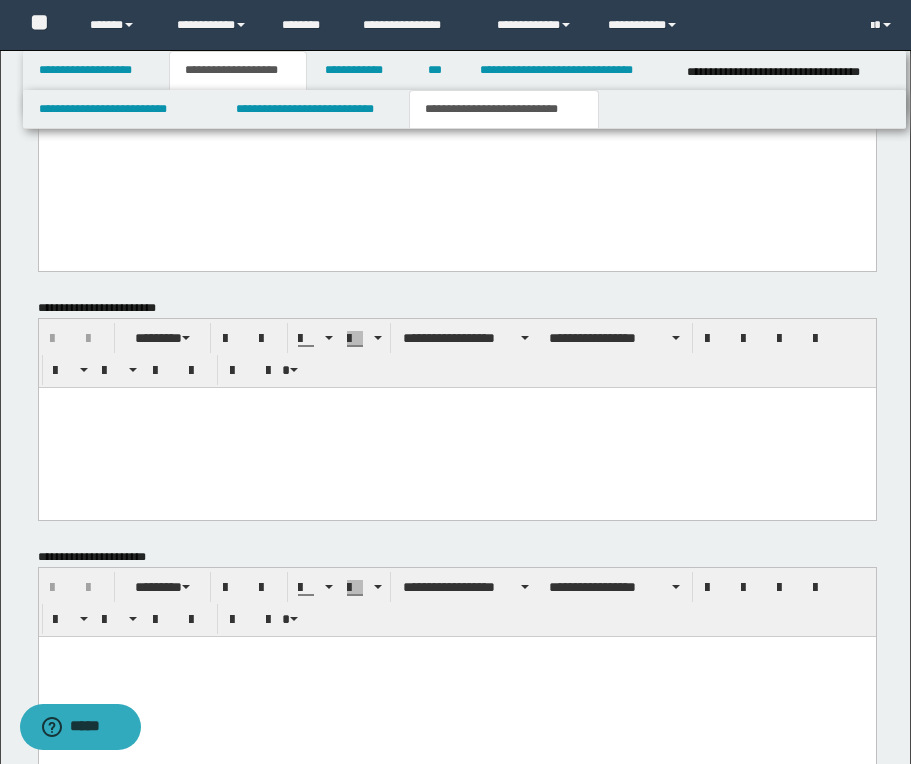 click at bounding box center [456, 676] 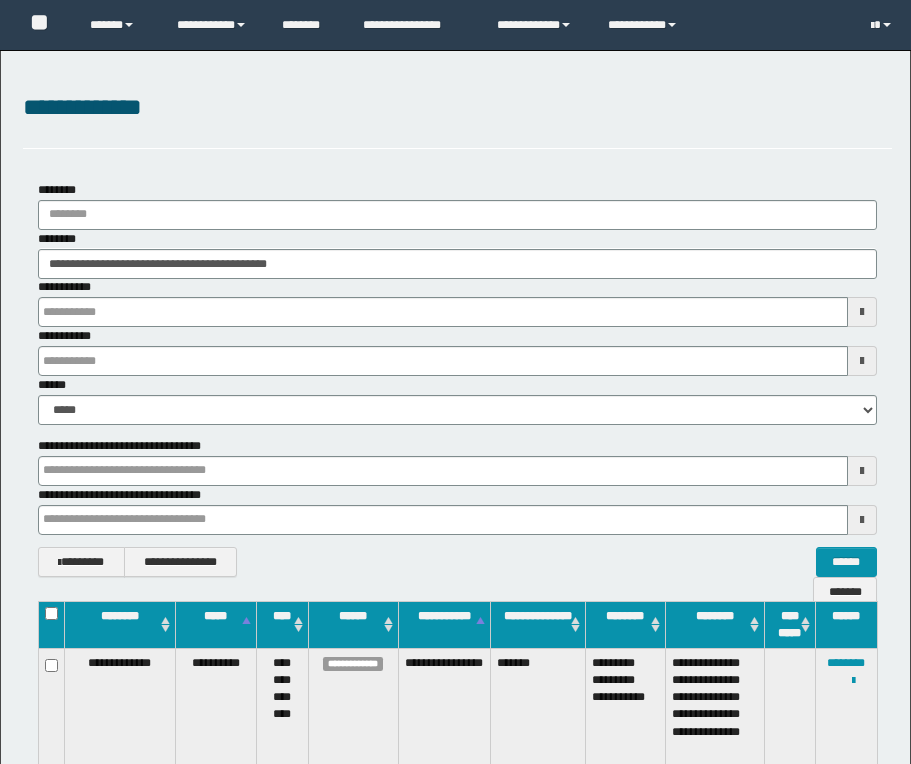 scroll, scrollTop: 176, scrollLeft: 0, axis: vertical 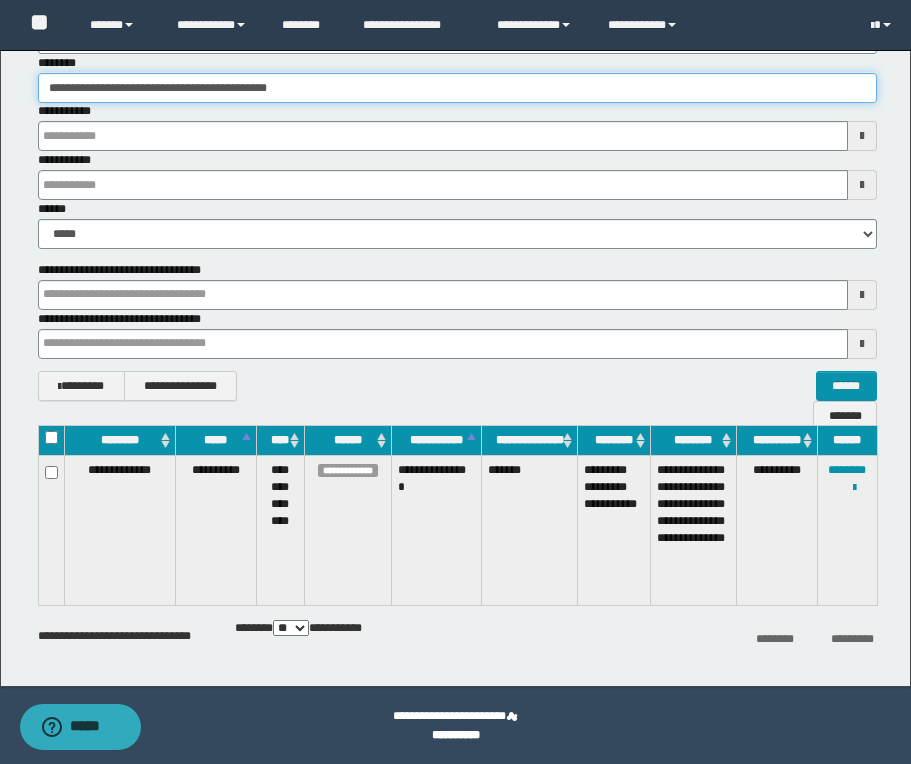 drag, startPoint x: 313, startPoint y: 89, endPoint x: -1, endPoint y: 79, distance: 314.1592 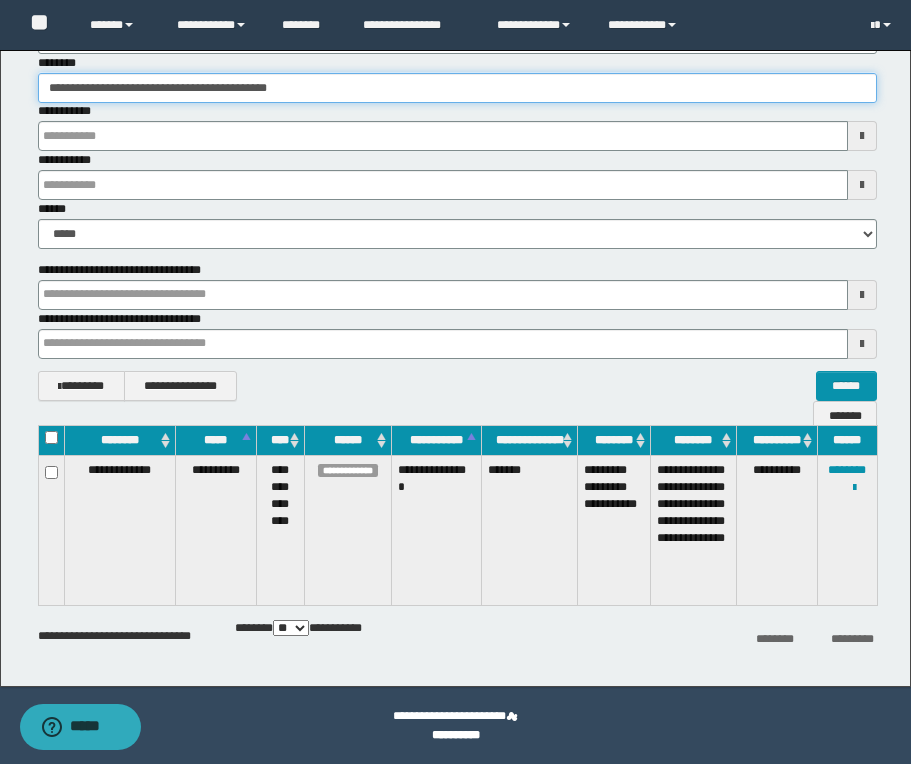 click on "**********" at bounding box center (455, 280) 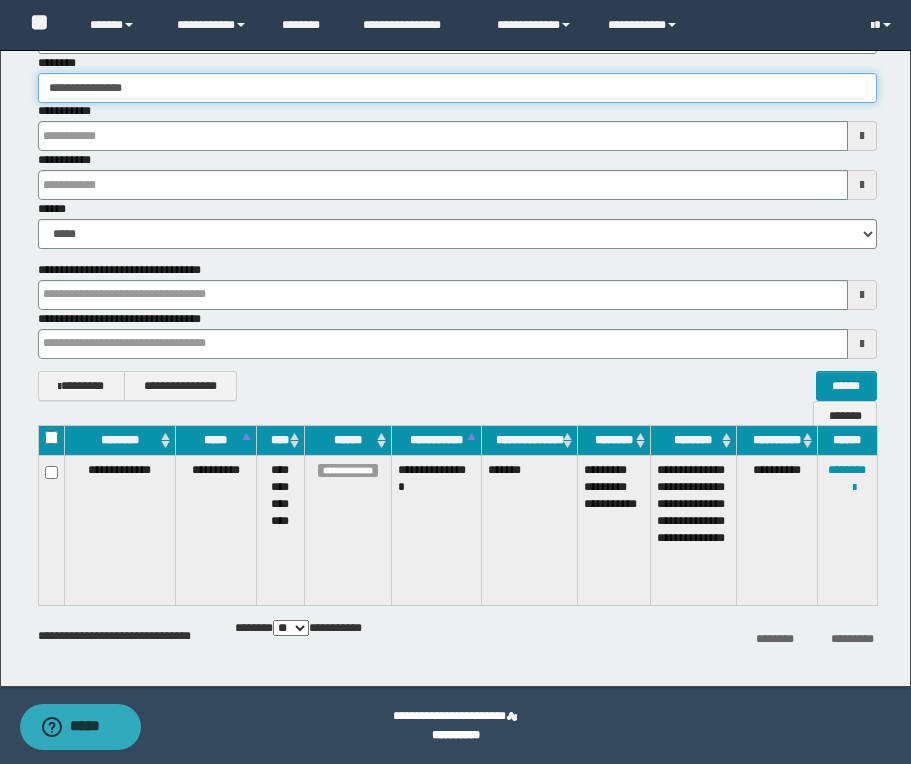 type on "**********" 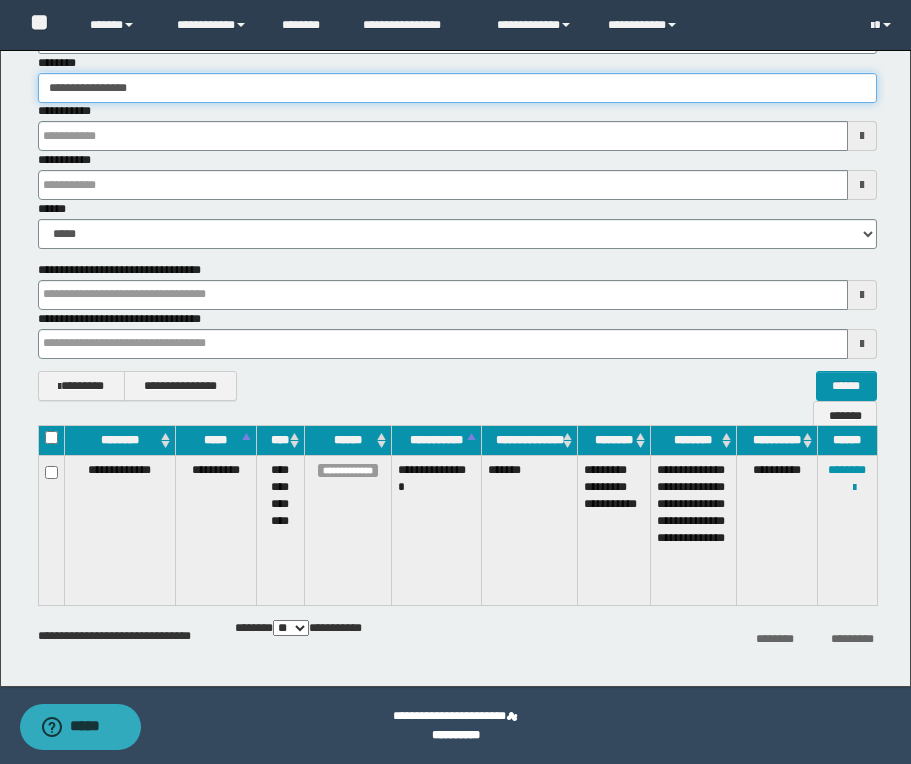type on "**********" 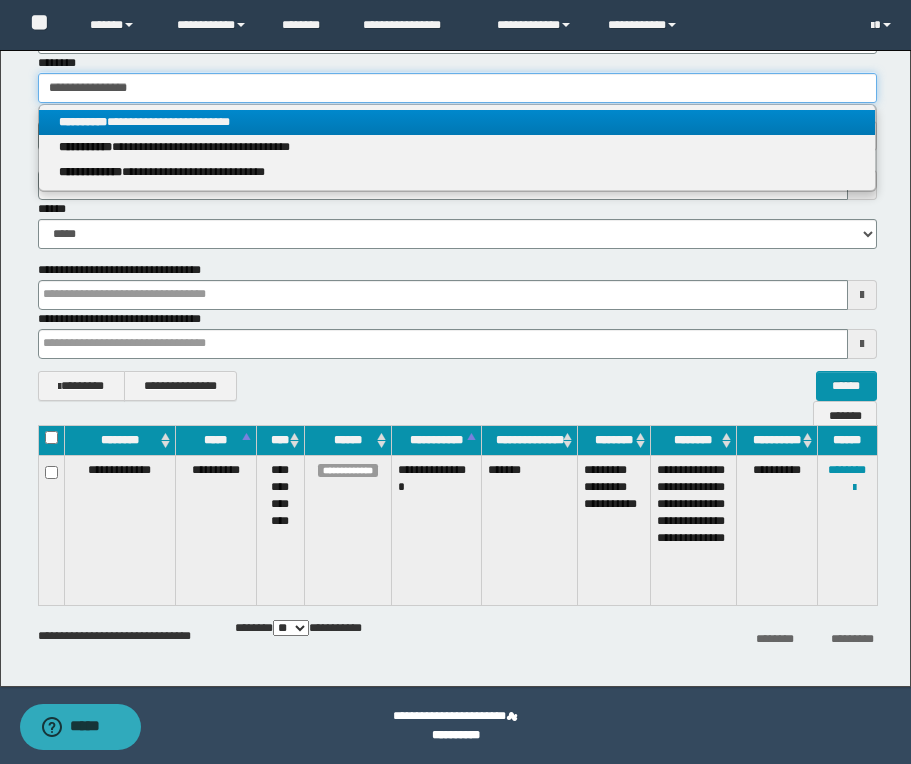 type on "**********" 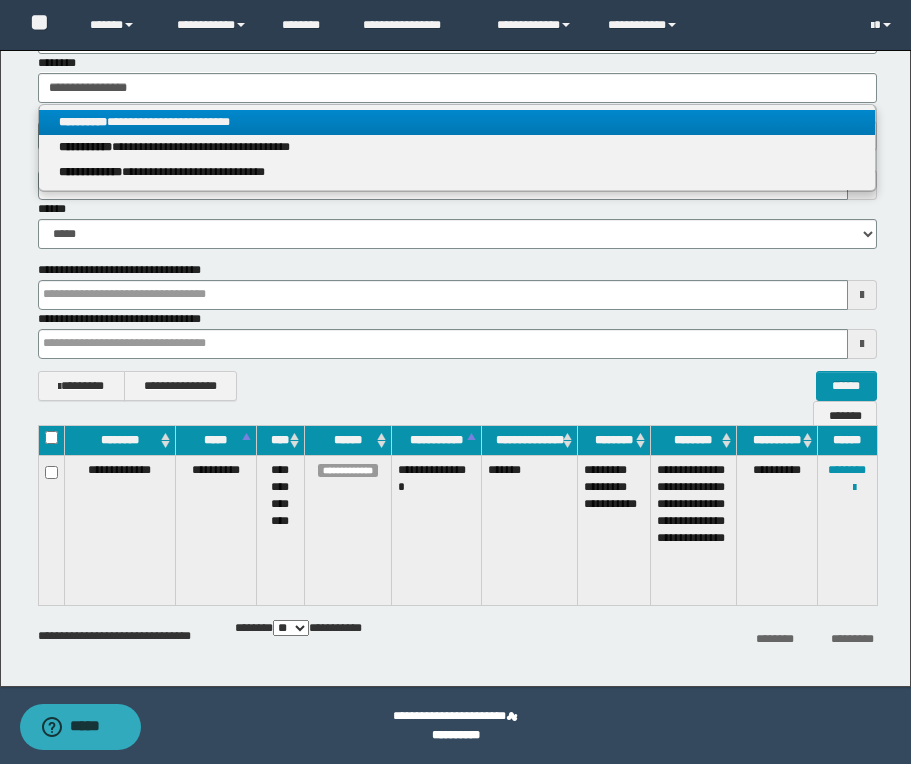 click on "**********" at bounding box center (457, 122) 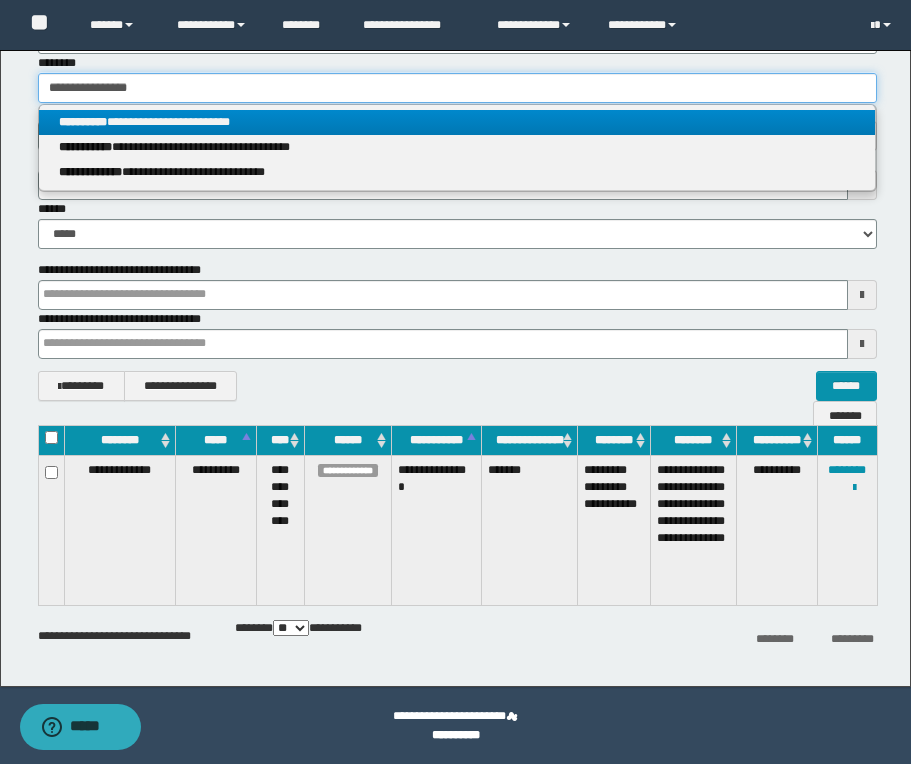 type 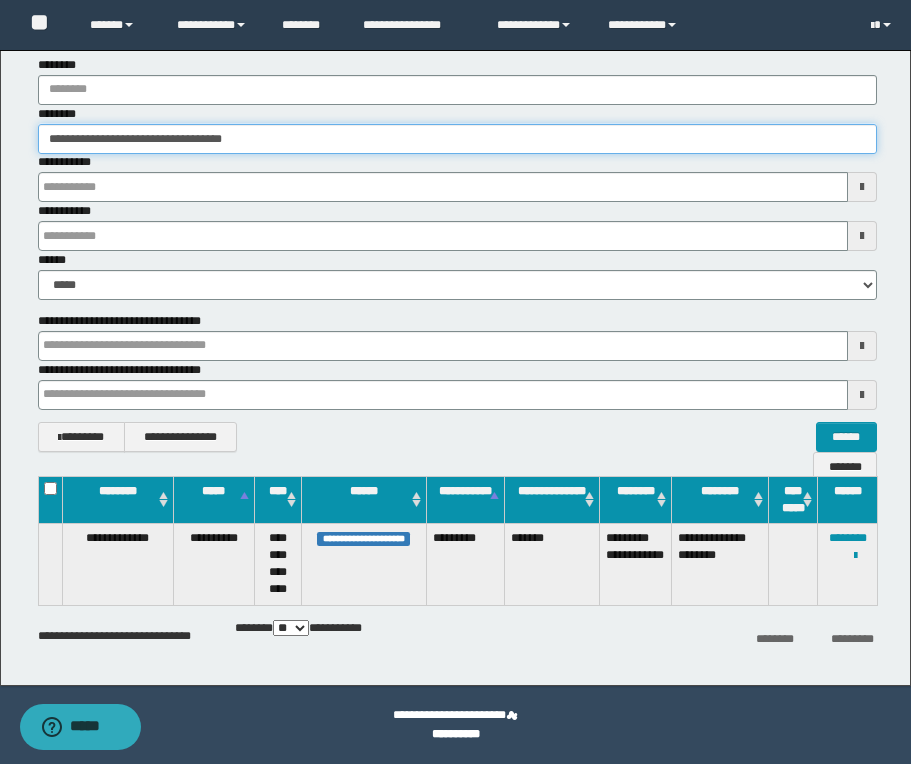 scroll, scrollTop: 124, scrollLeft: 0, axis: vertical 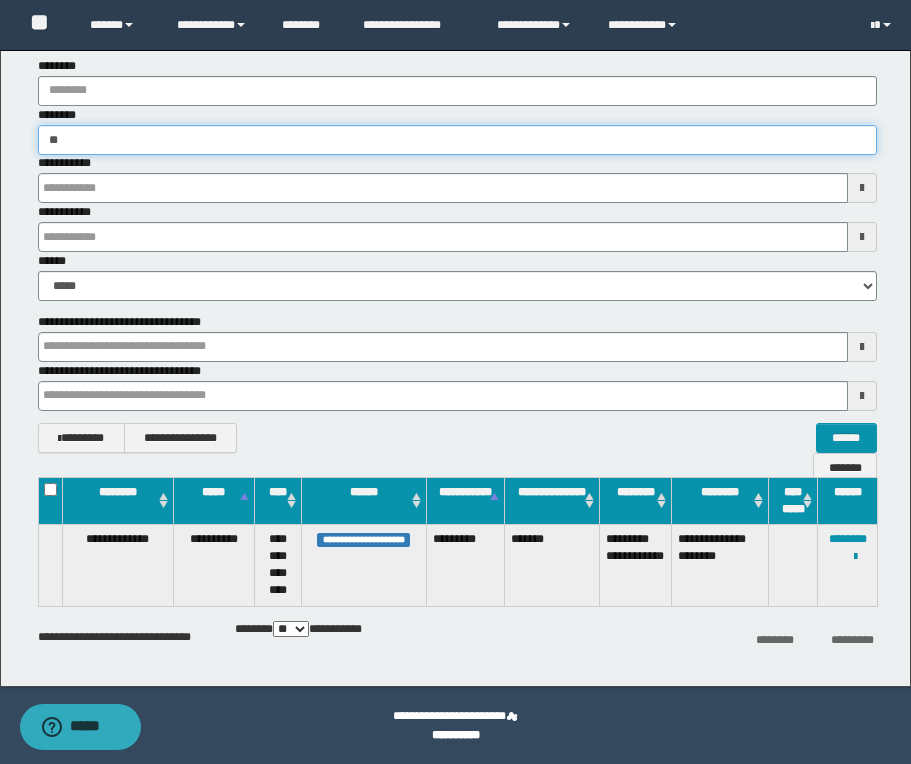 type on "*" 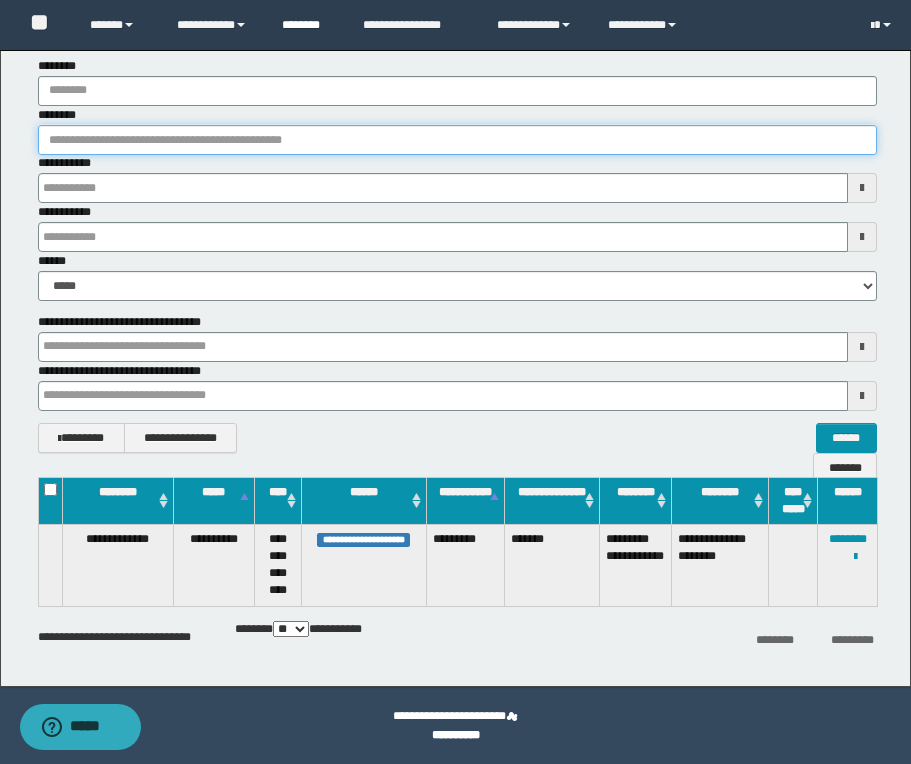 type 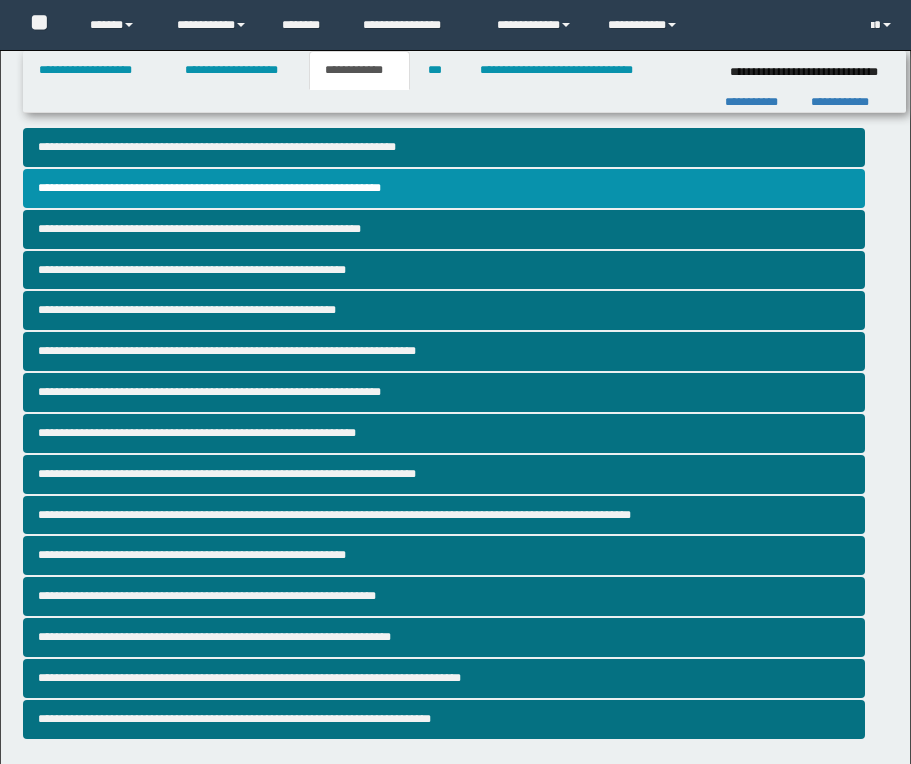 scroll, scrollTop: 1083, scrollLeft: 0, axis: vertical 